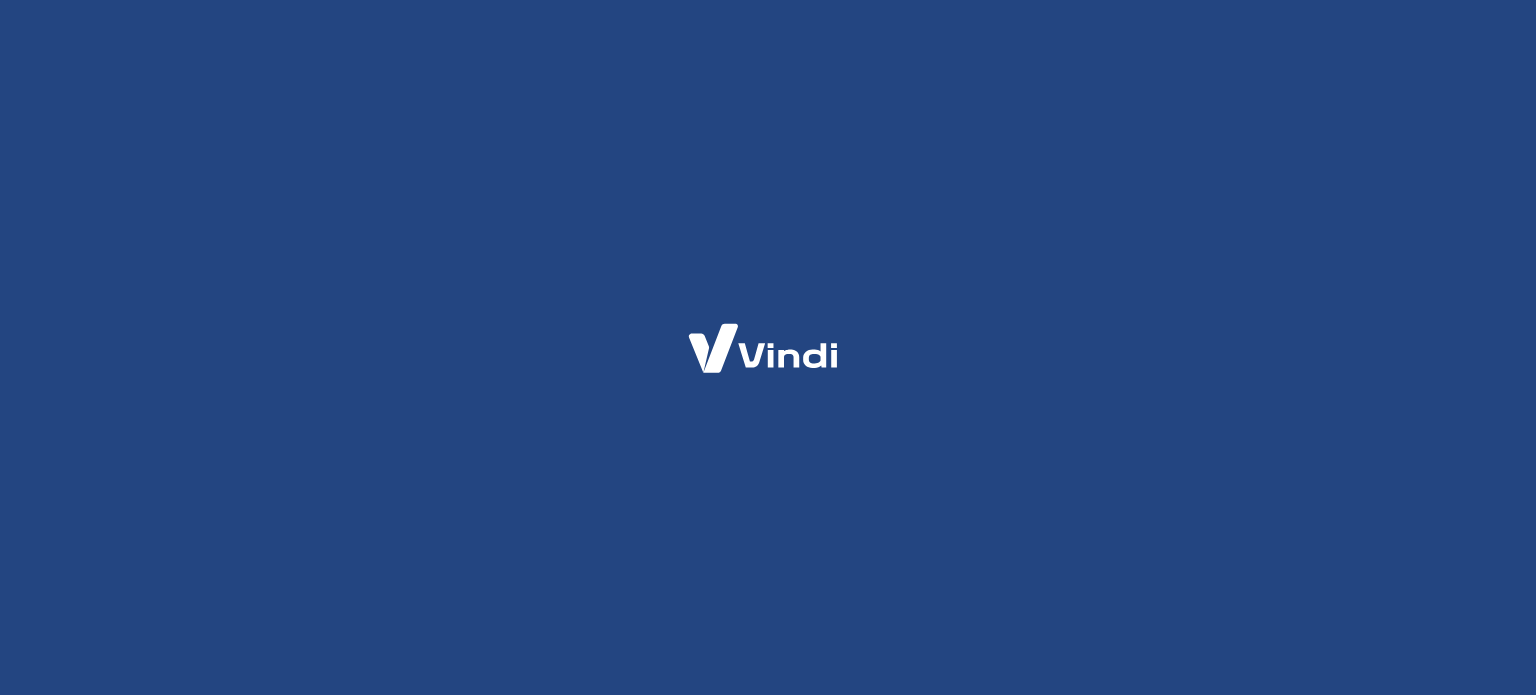 scroll, scrollTop: 0, scrollLeft: 0, axis: both 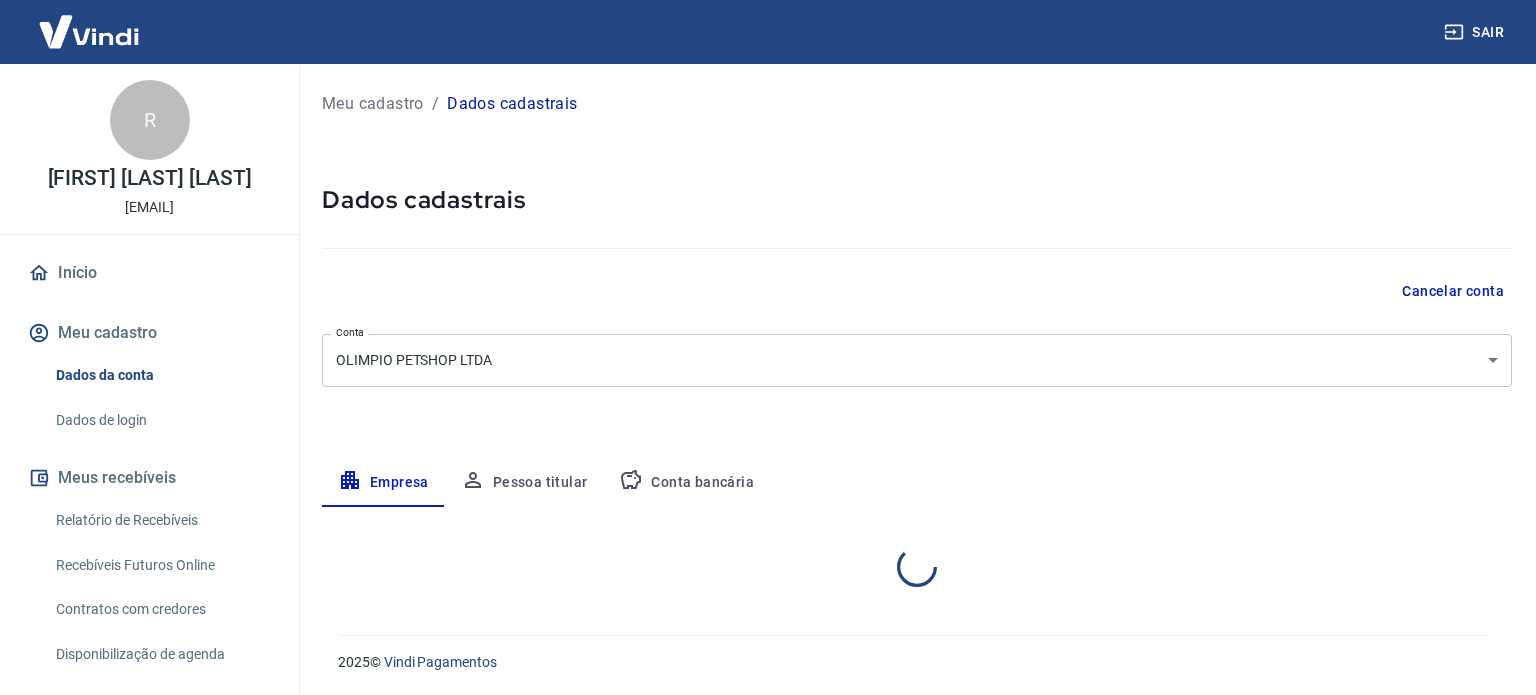 select on "SP" 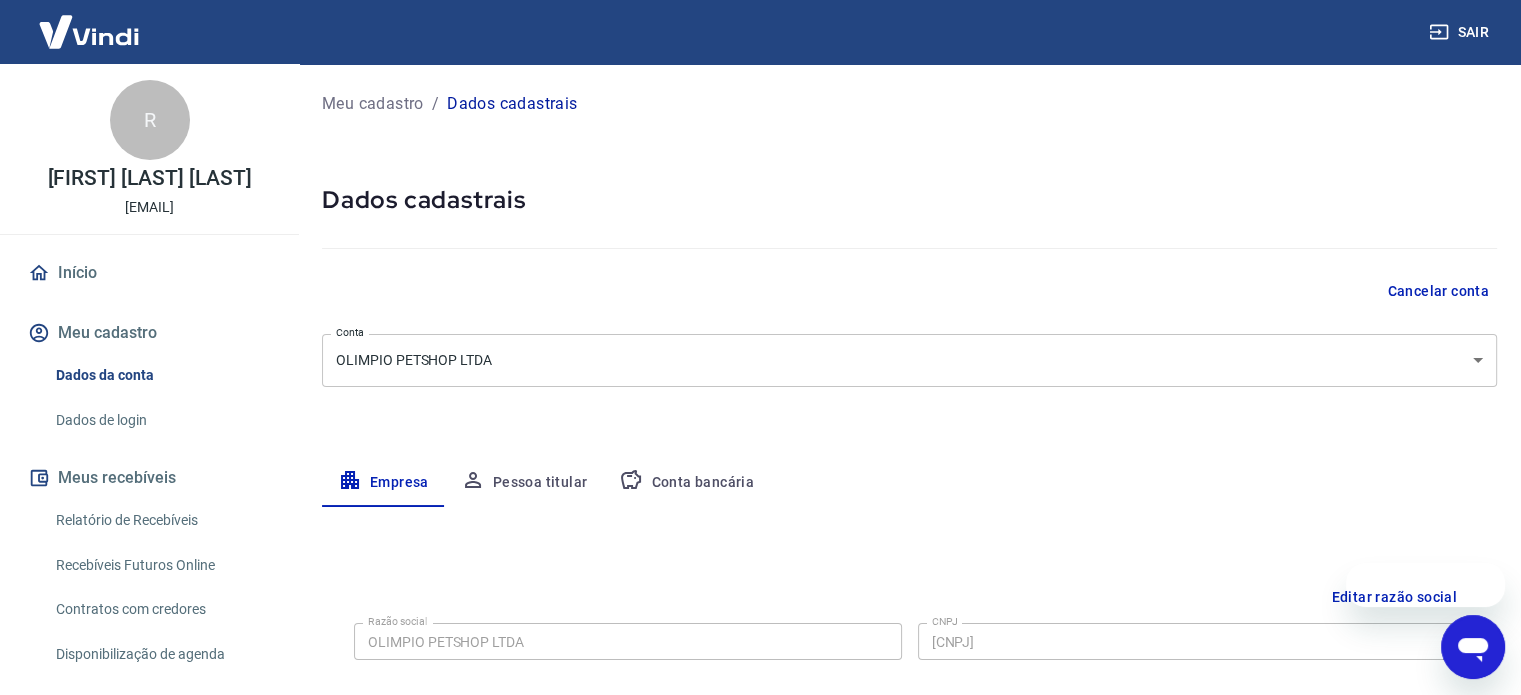 scroll, scrollTop: 0, scrollLeft: 0, axis: both 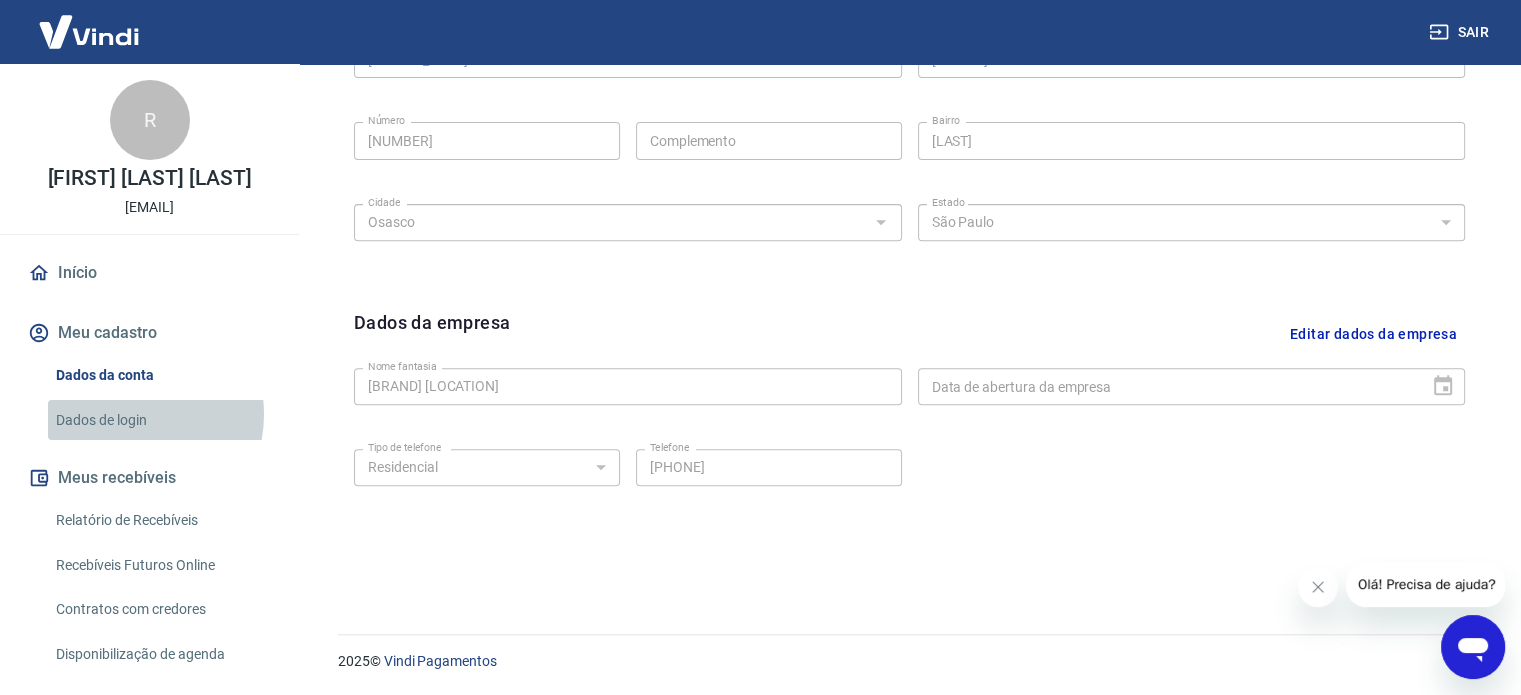 click on "Dados de login" at bounding box center [161, 420] 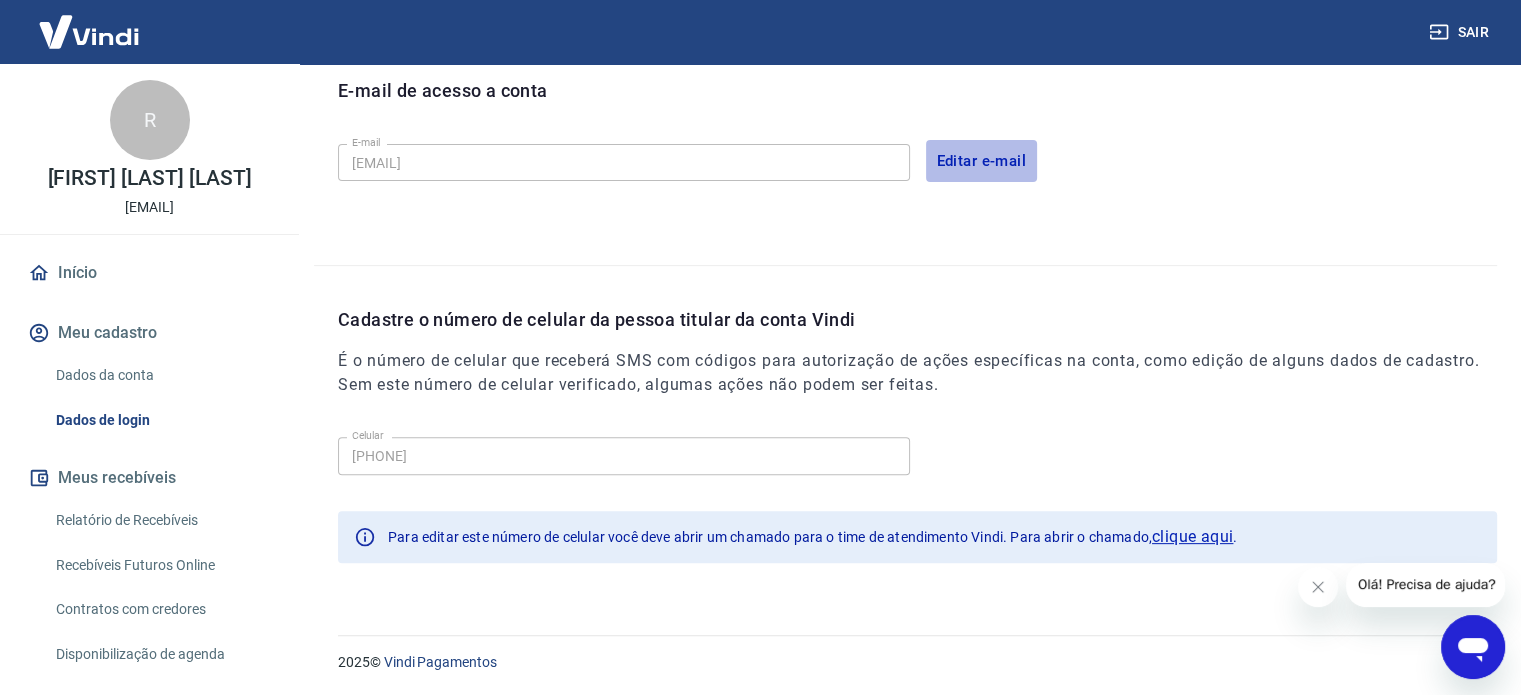 click on "Editar e-mail" at bounding box center (982, 161) 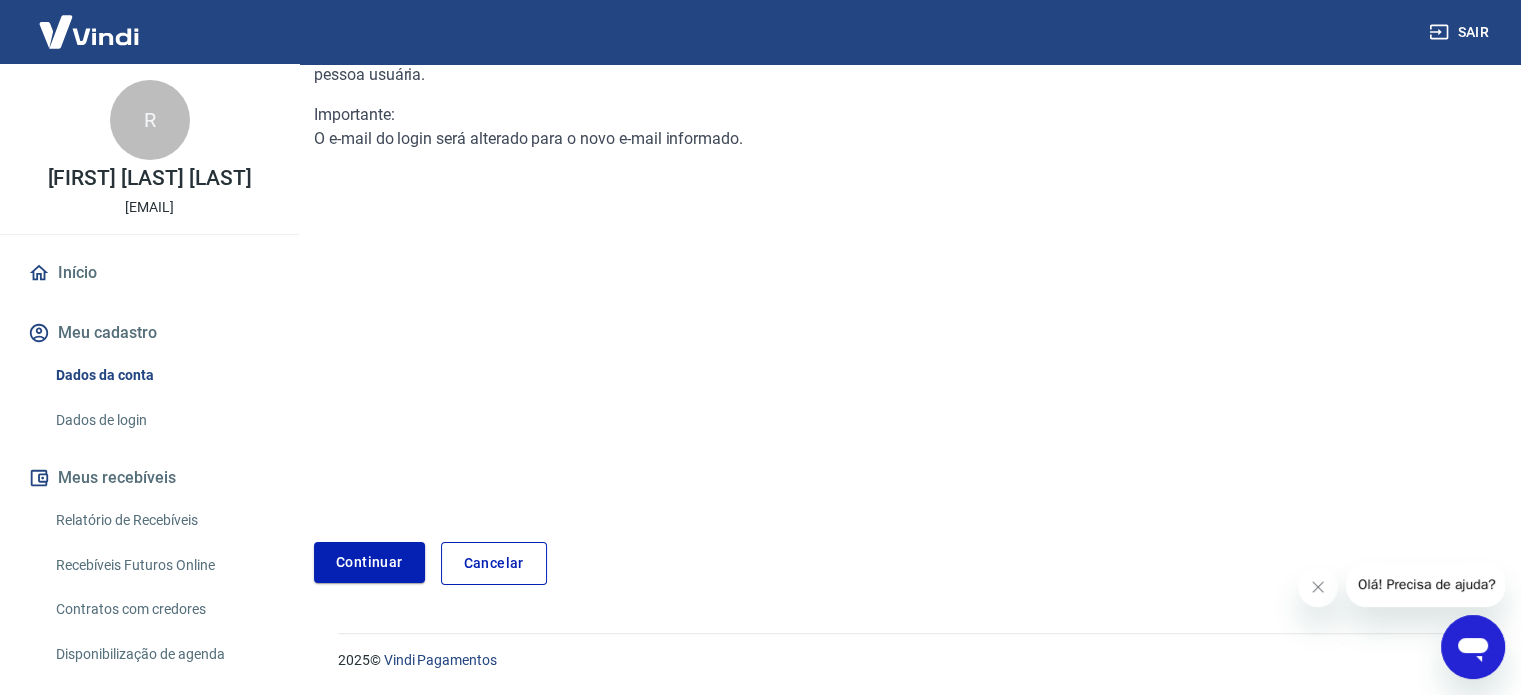 scroll, scrollTop: 244, scrollLeft: 0, axis: vertical 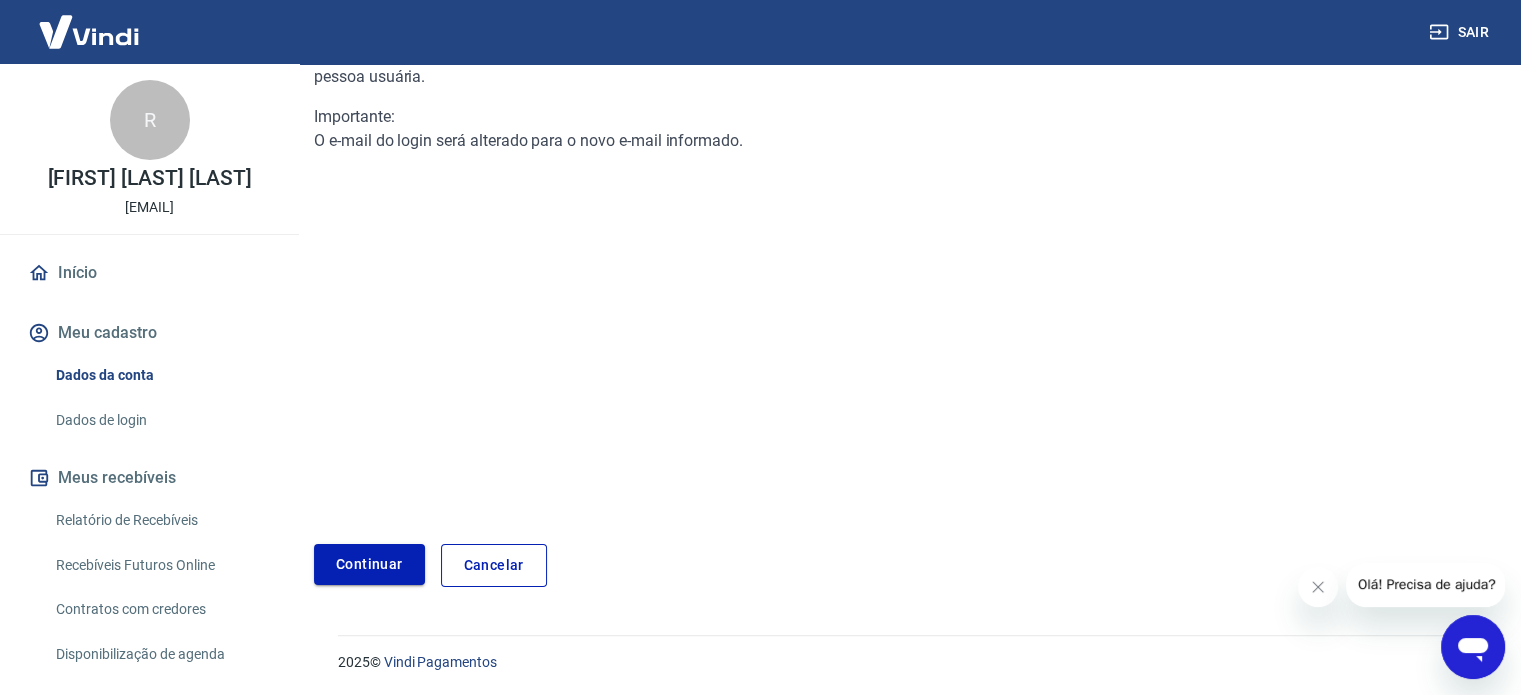 click on "Continuar" at bounding box center (369, 564) 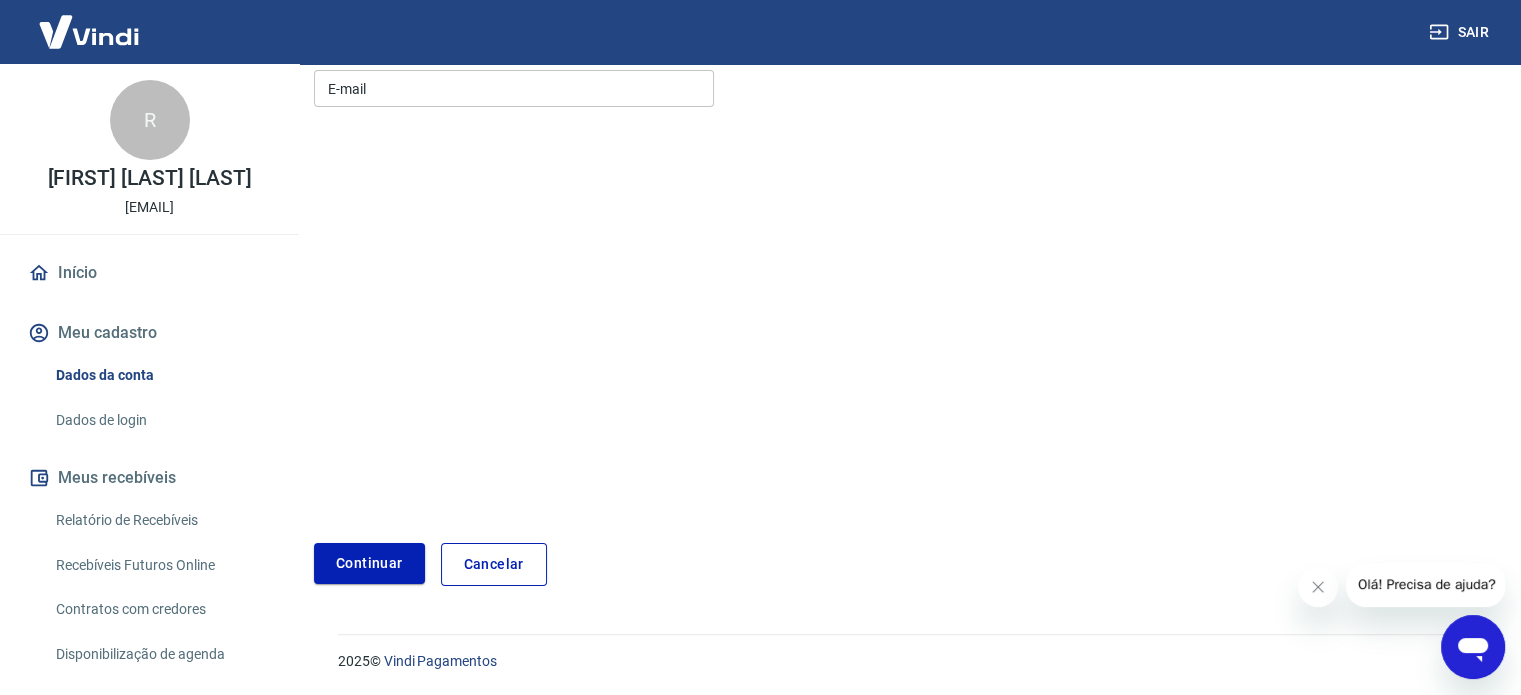 scroll, scrollTop: 0, scrollLeft: 0, axis: both 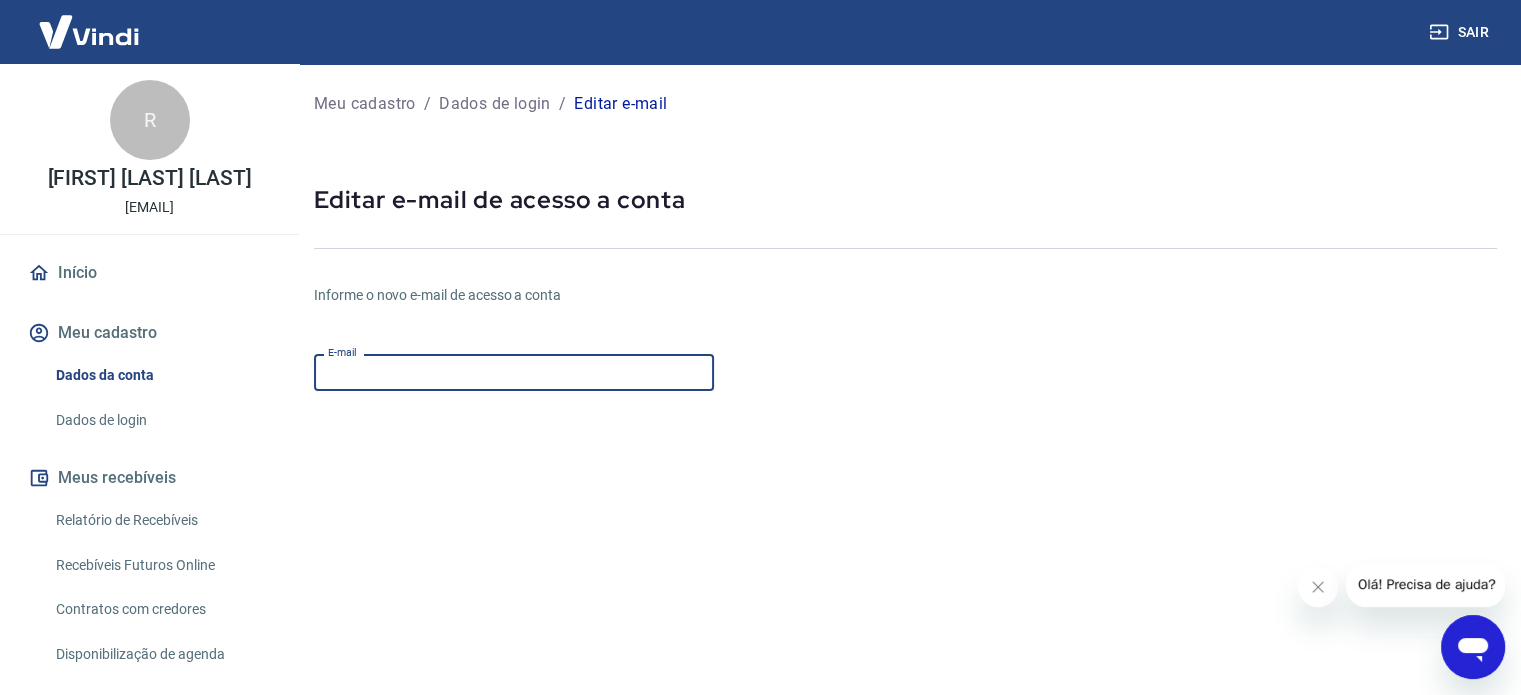 click on "E-mail" at bounding box center [514, 372] 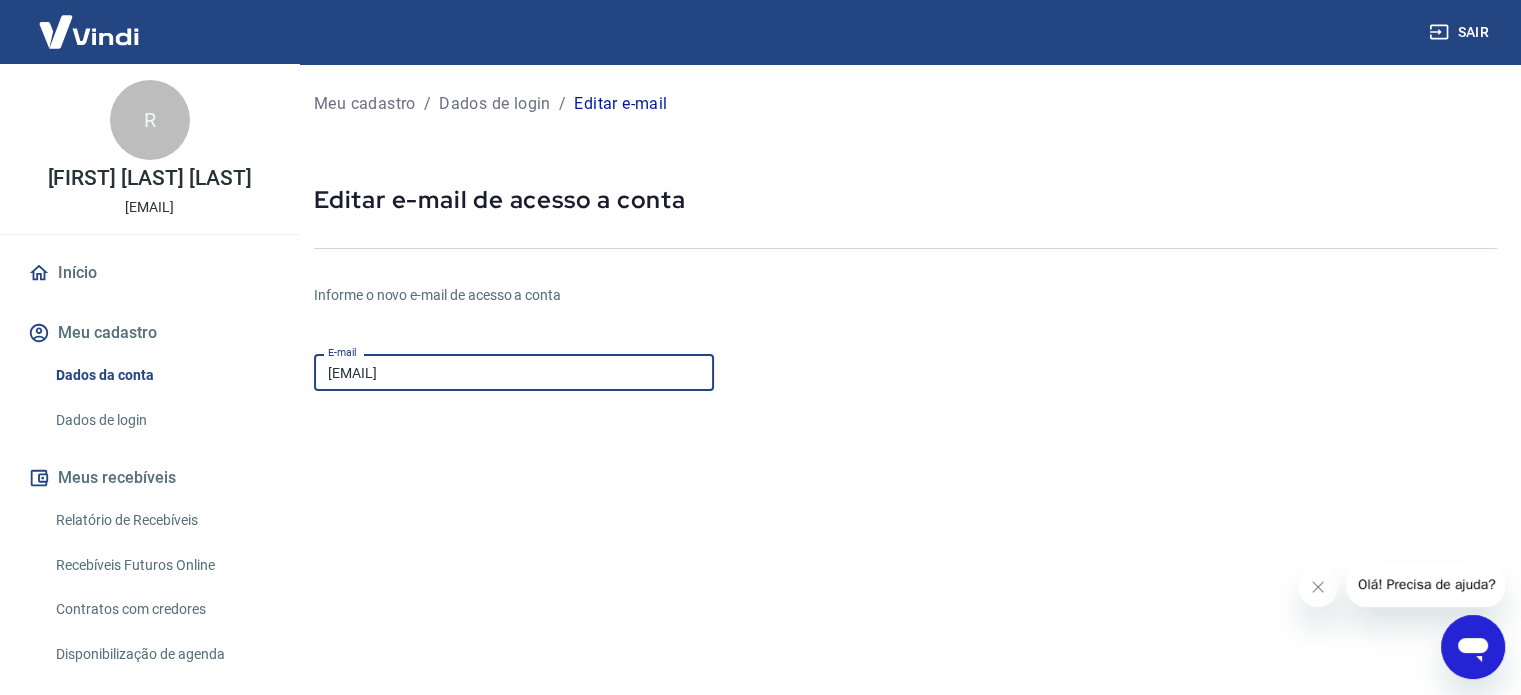 scroll, scrollTop: 284, scrollLeft: 0, axis: vertical 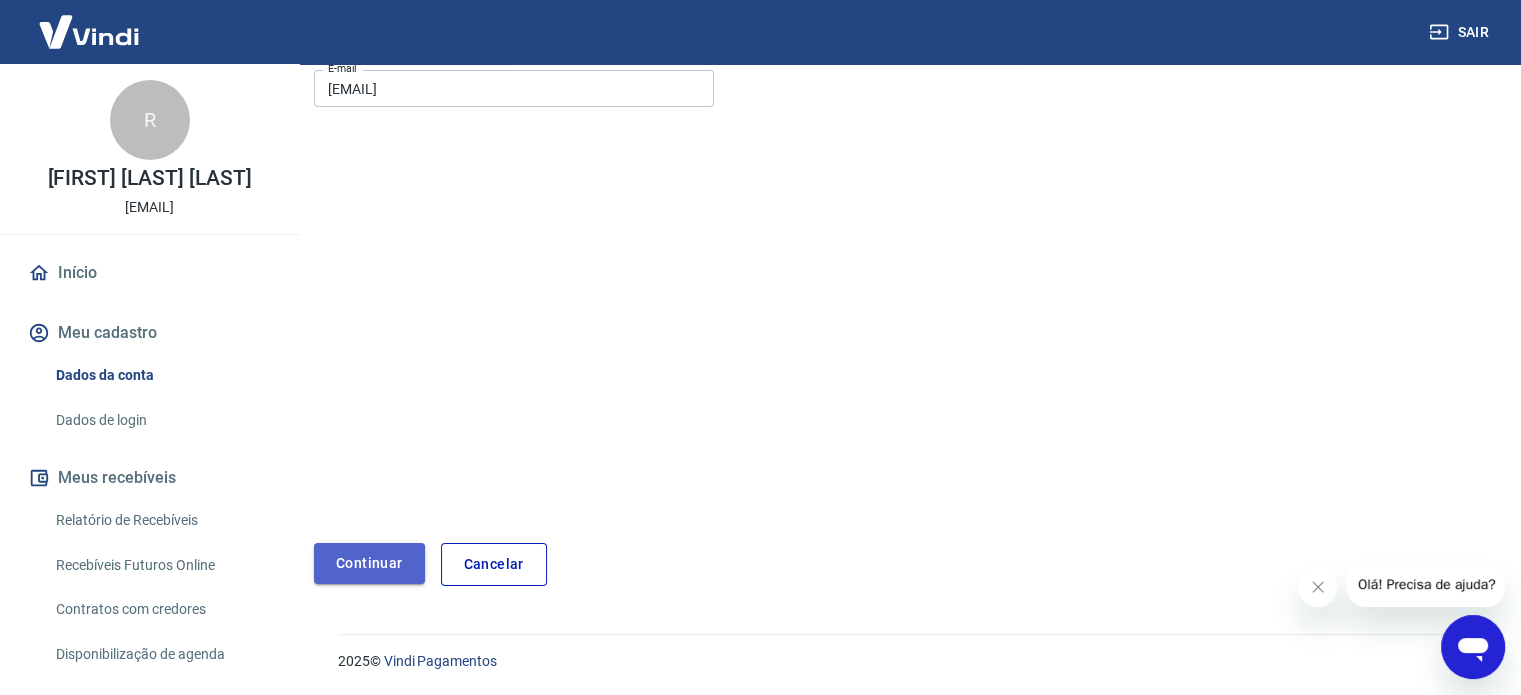 click on "Continuar" at bounding box center (369, 563) 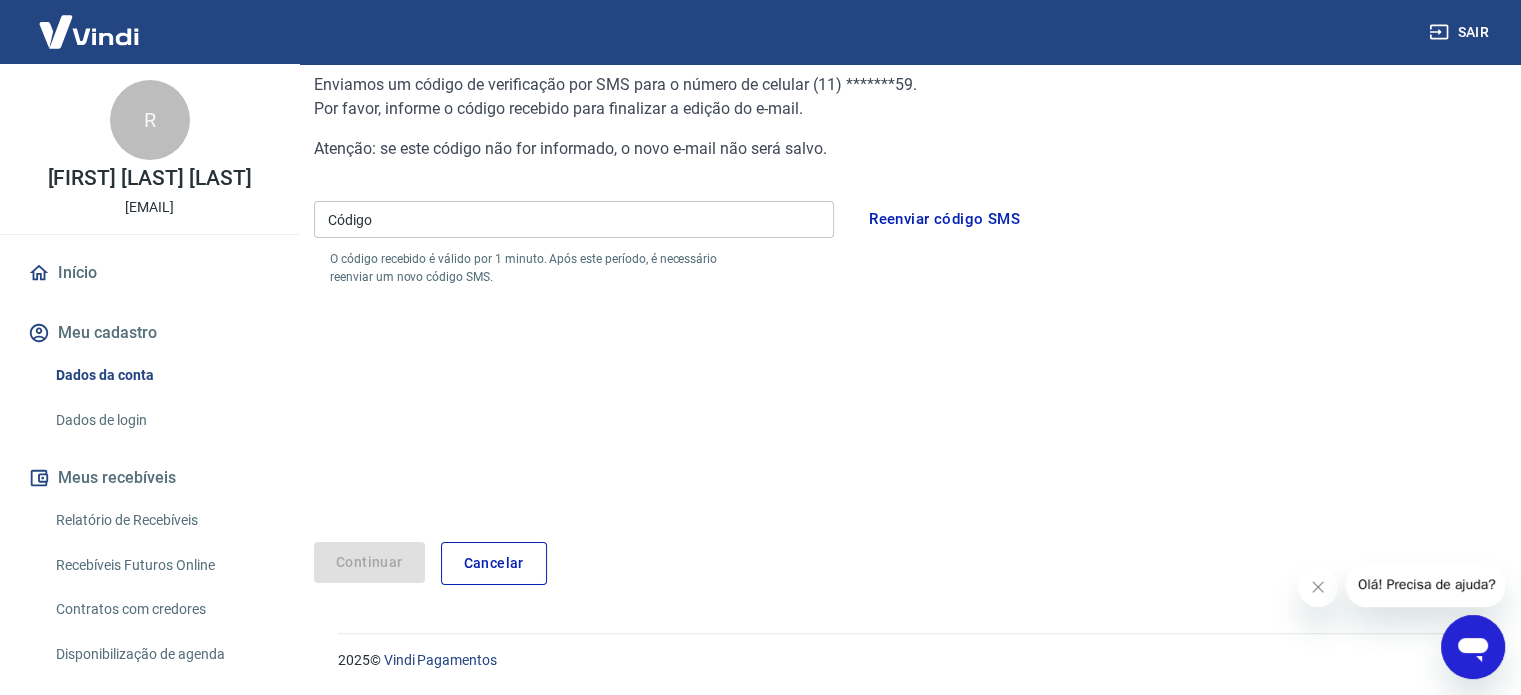 scroll, scrollTop: 210, scrollLeft: 0, axis: vertical 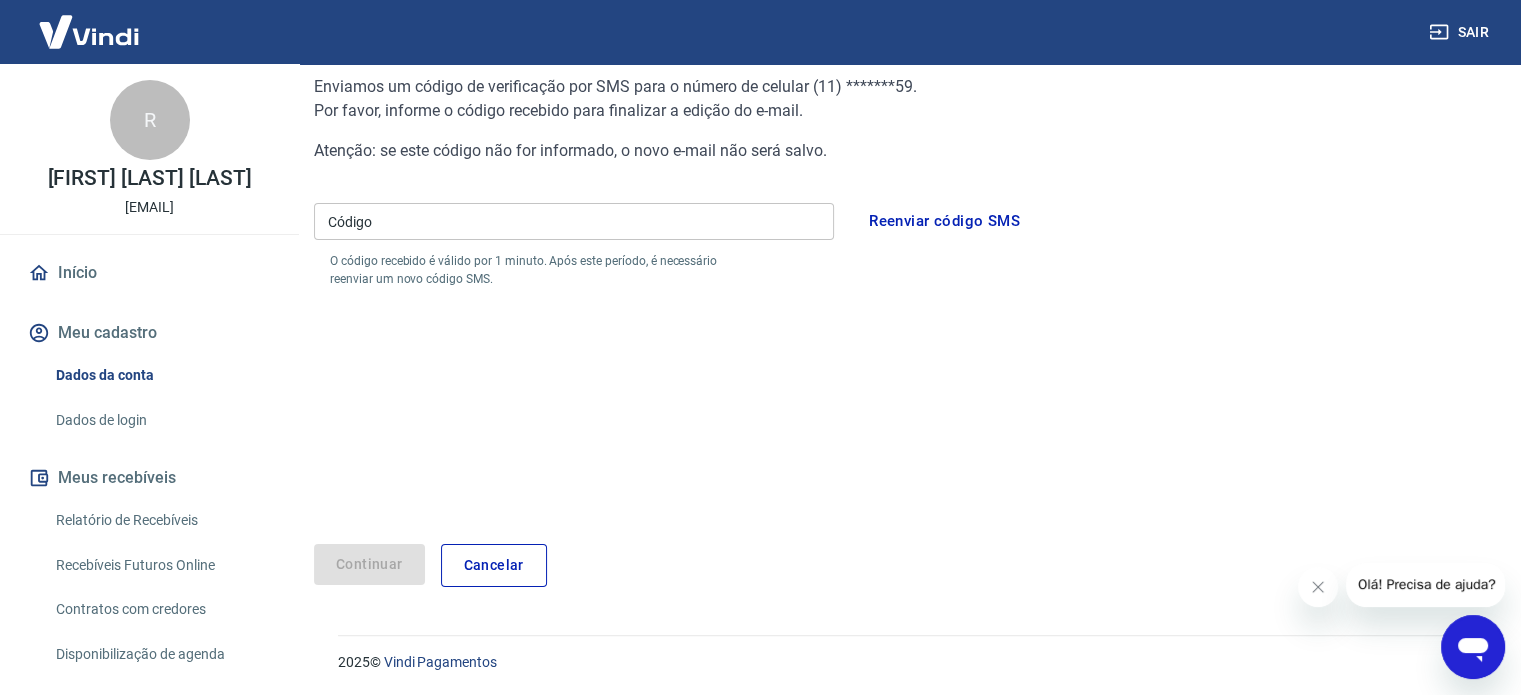click 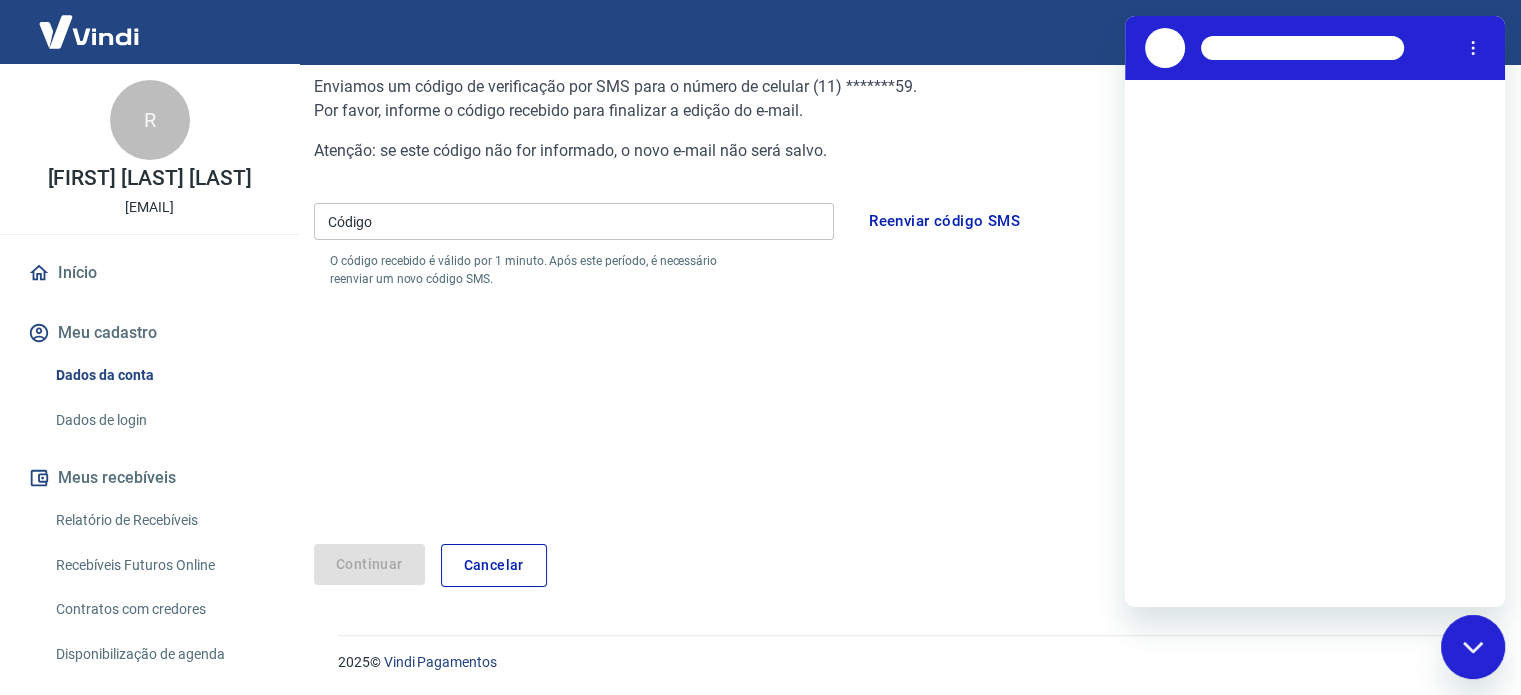 scroll, scrollTop: 0, scrollLeft: 0, axis: both 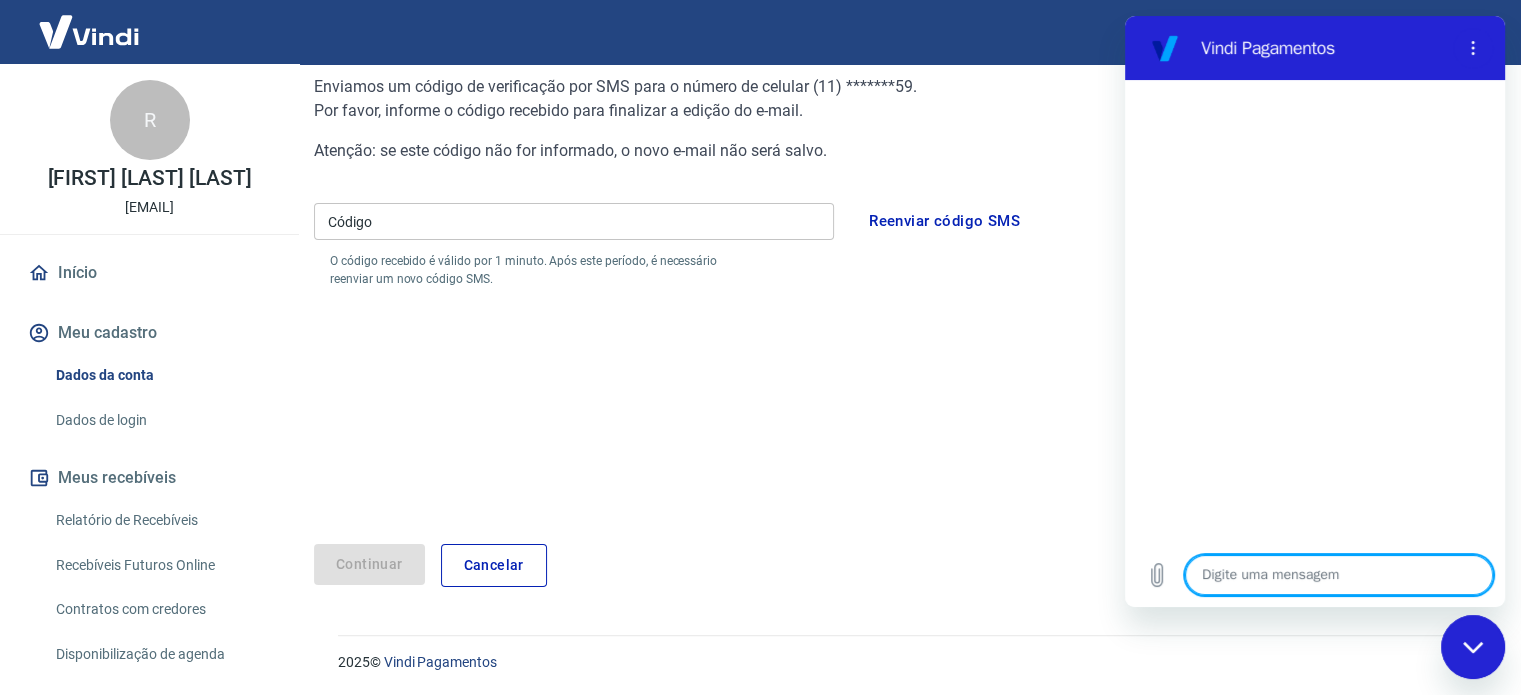 click at bounding box center [1339, 575] 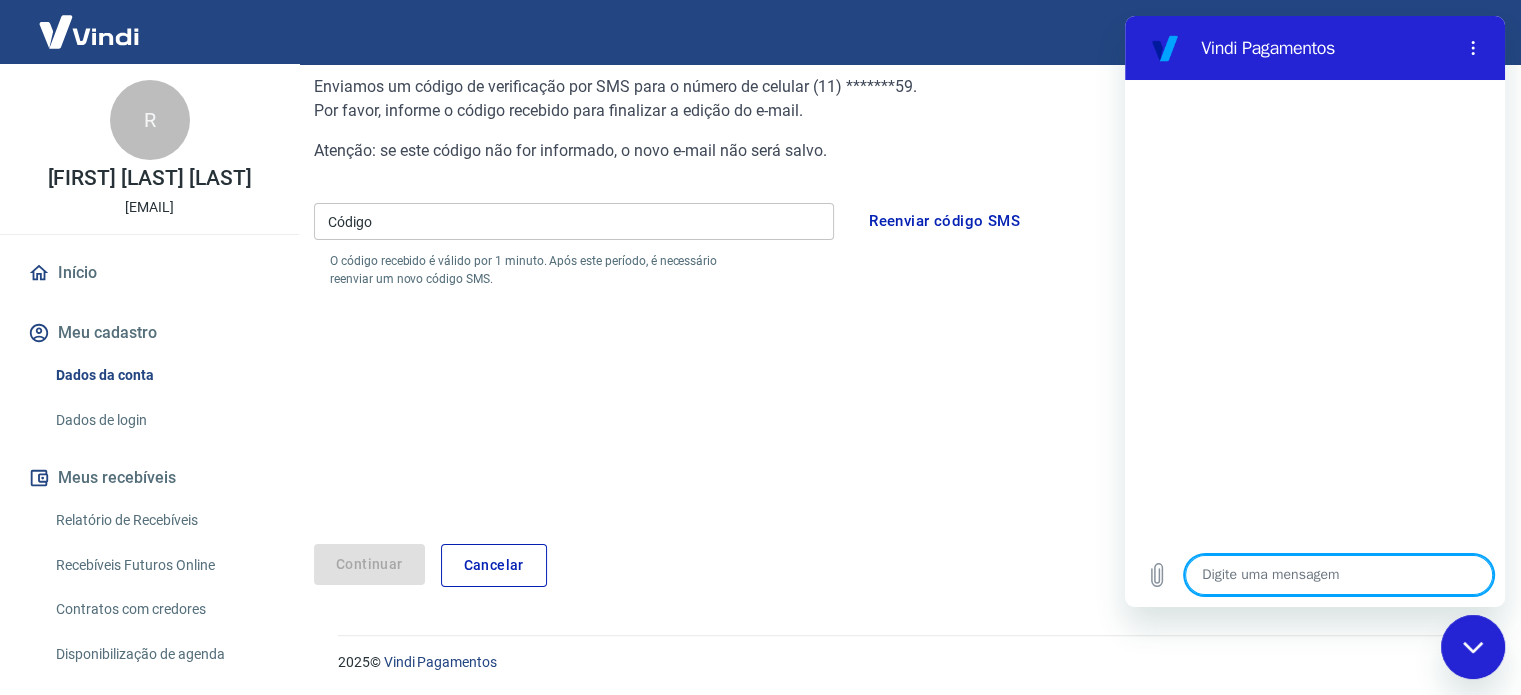 type on "O" 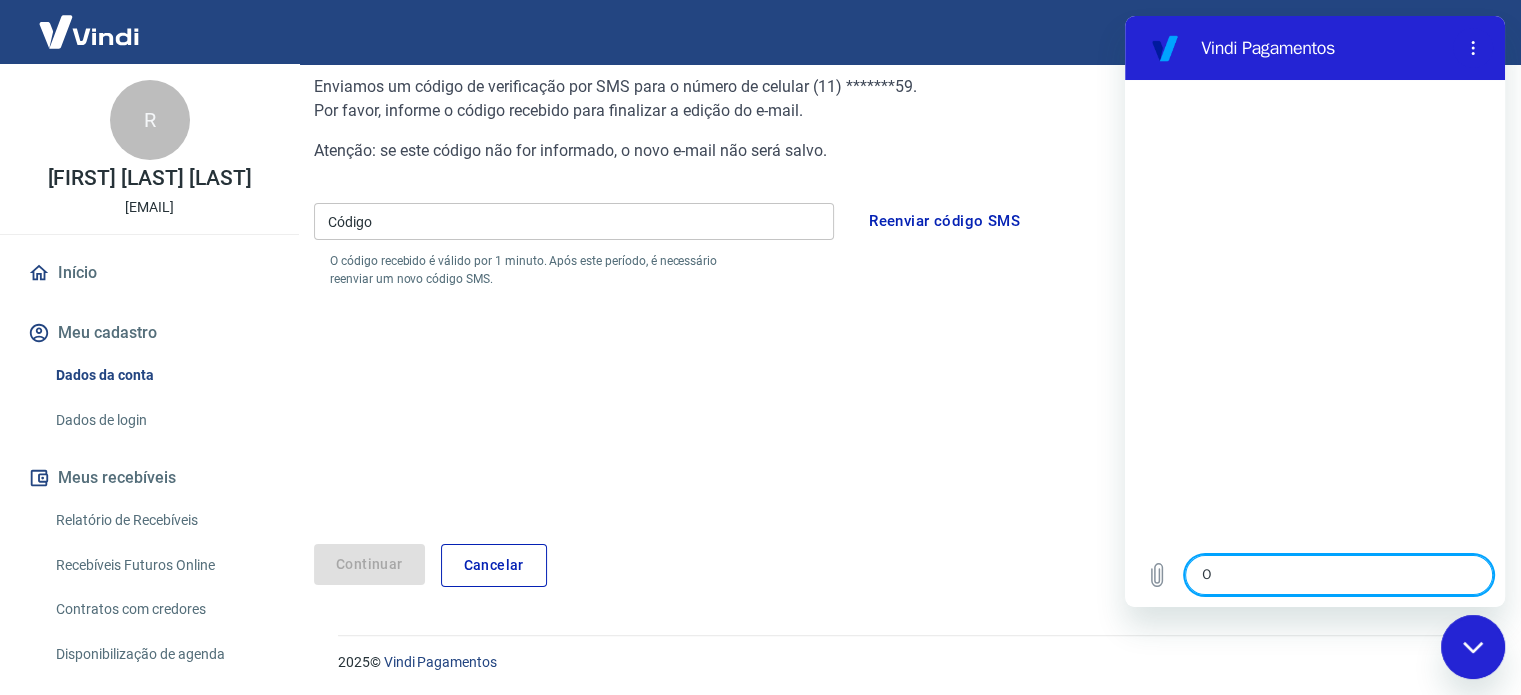 type on "x" 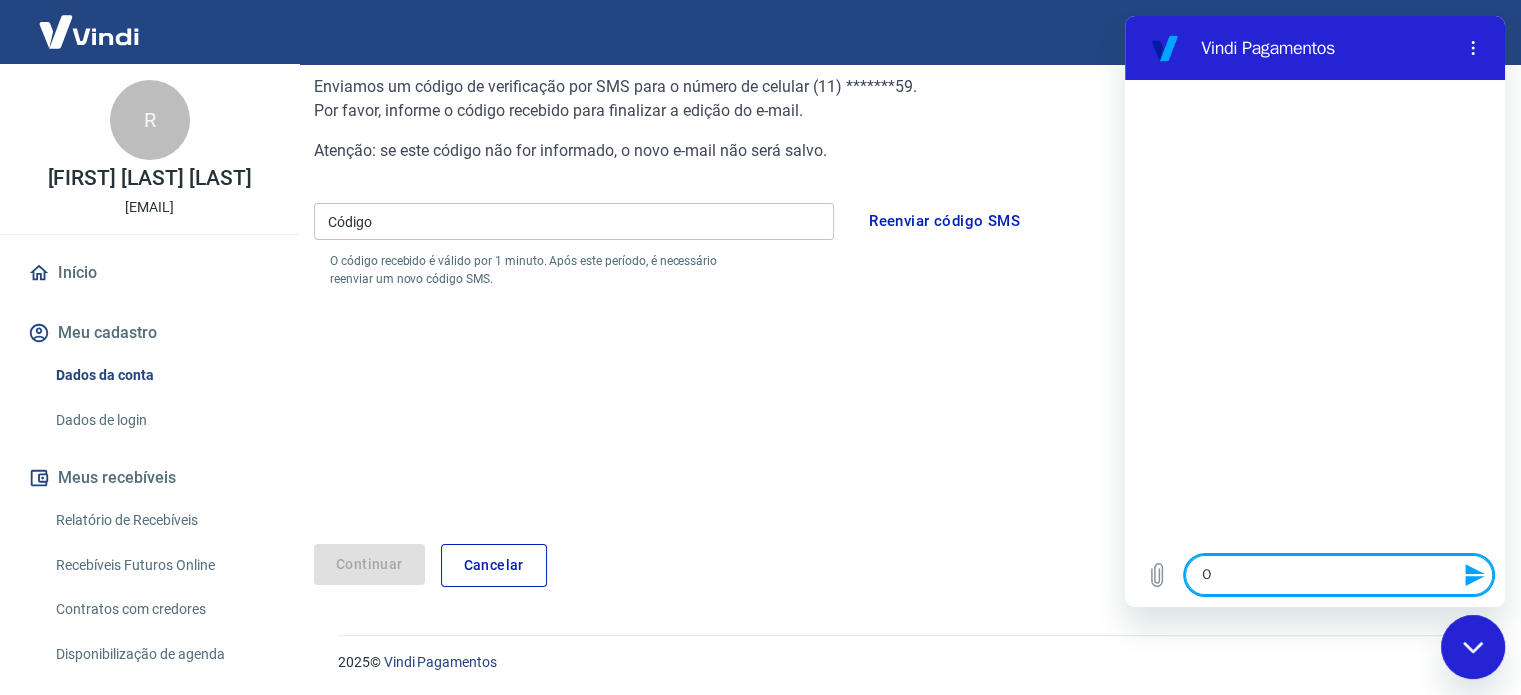 type on "Ol" 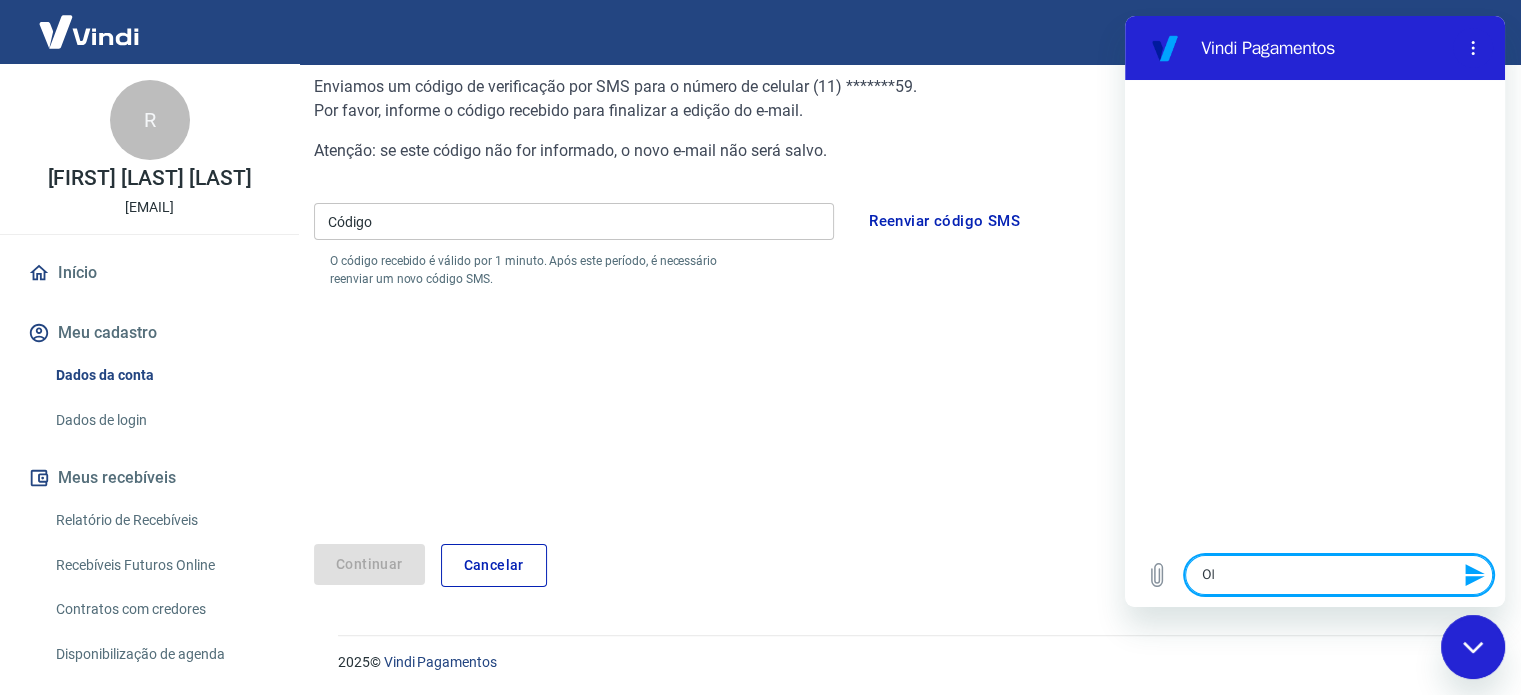 type on "Olá" 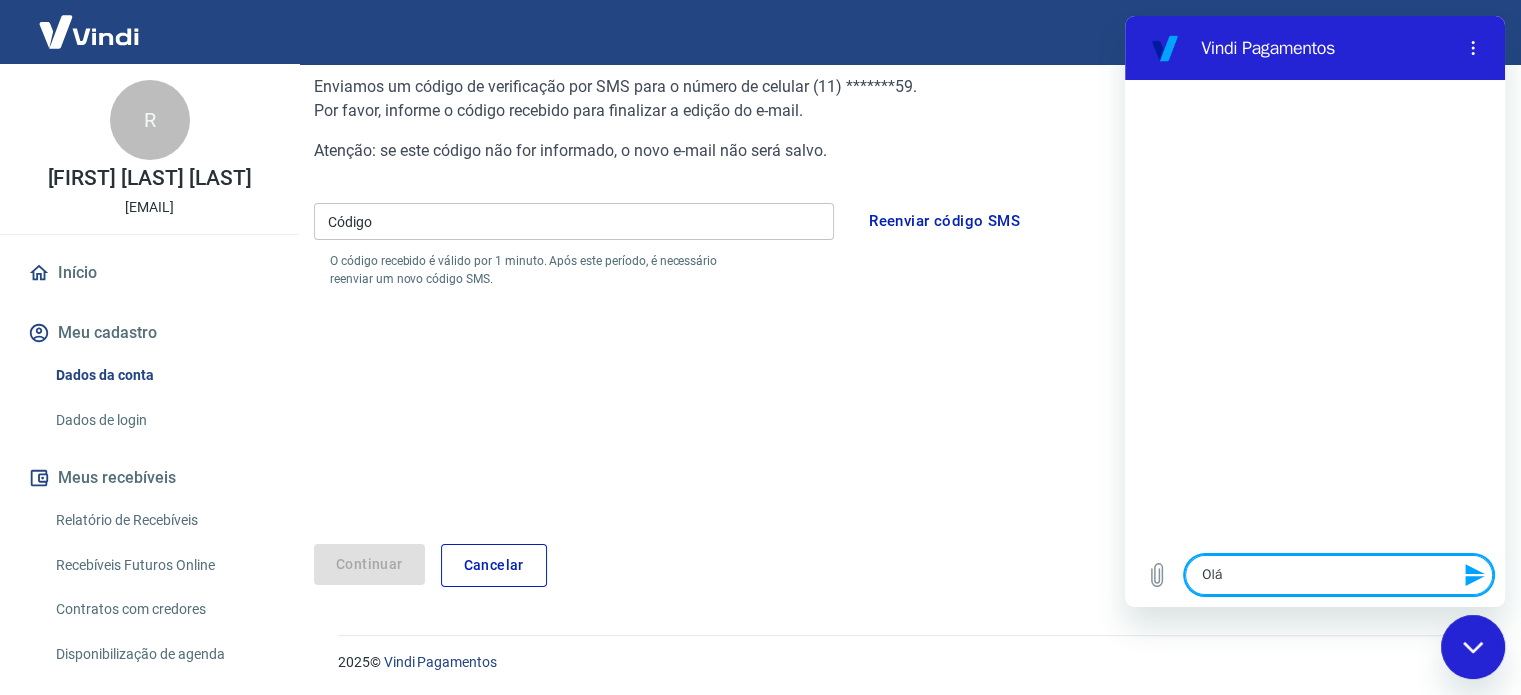 type 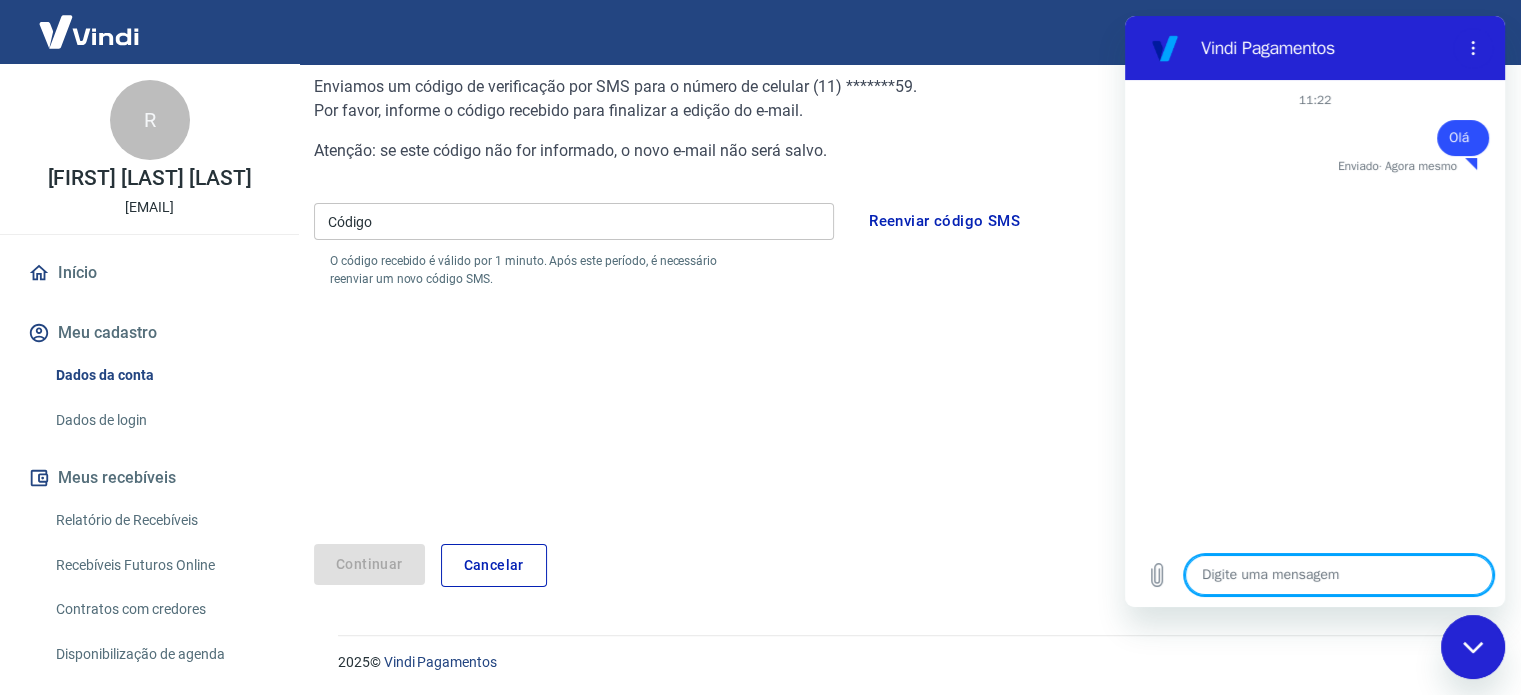 type on "x" 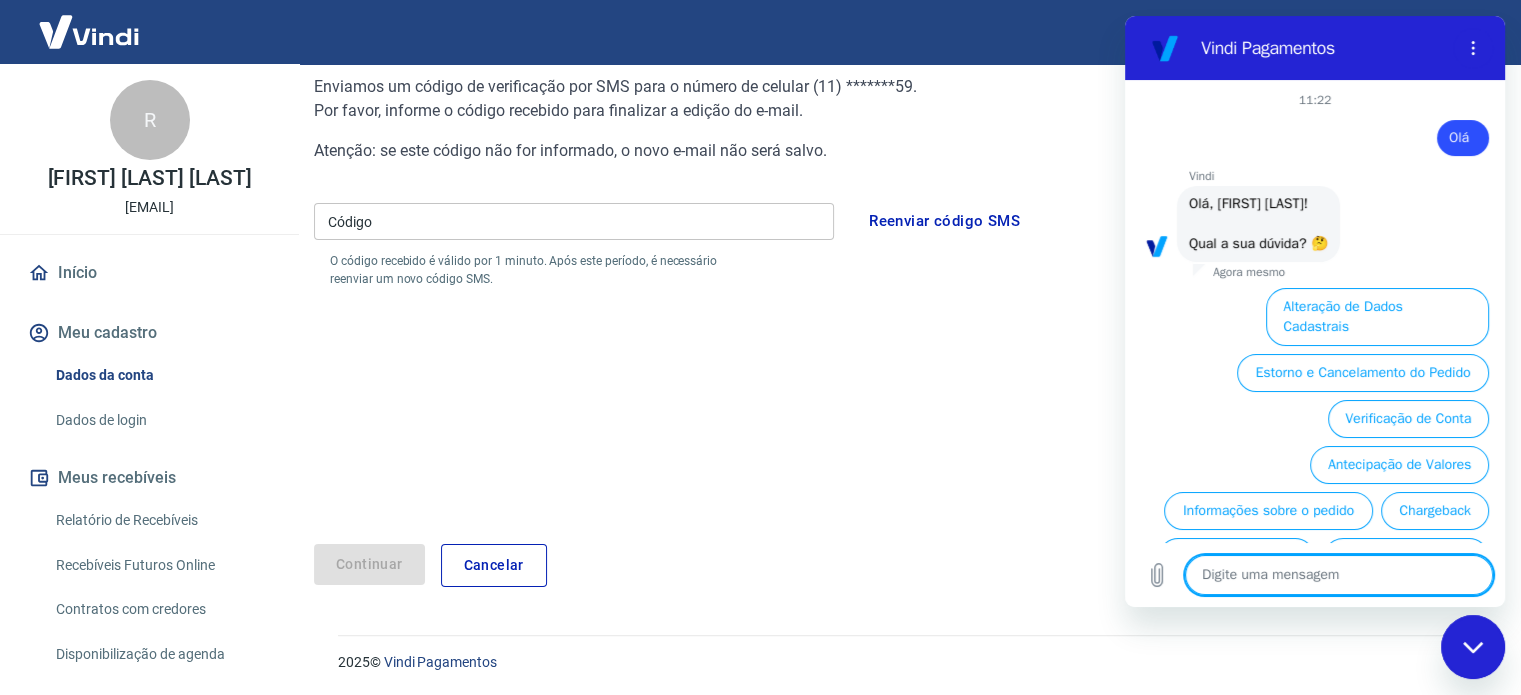 scroll, scrollTop: 106, scrollLeft: 0, axis: vertical 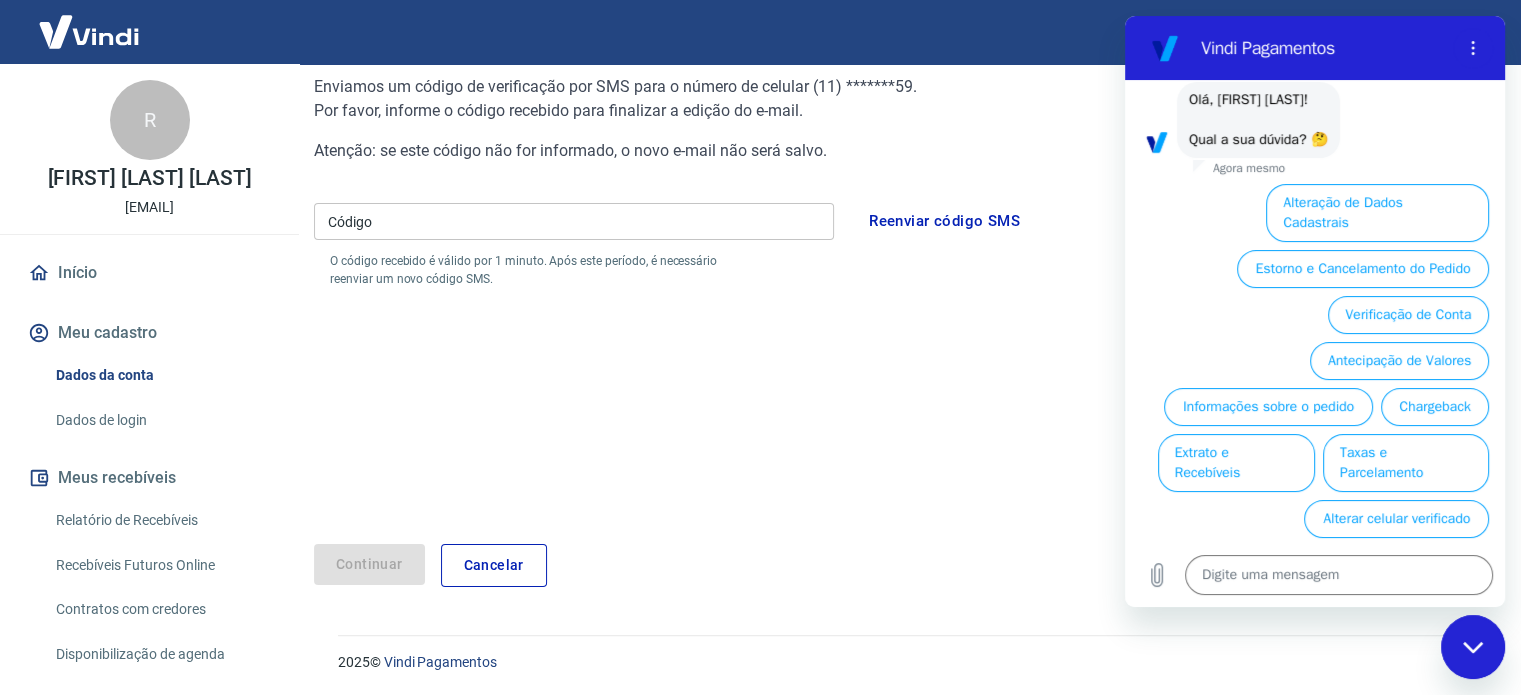 click on "Código" at bounding box center [574, 221] 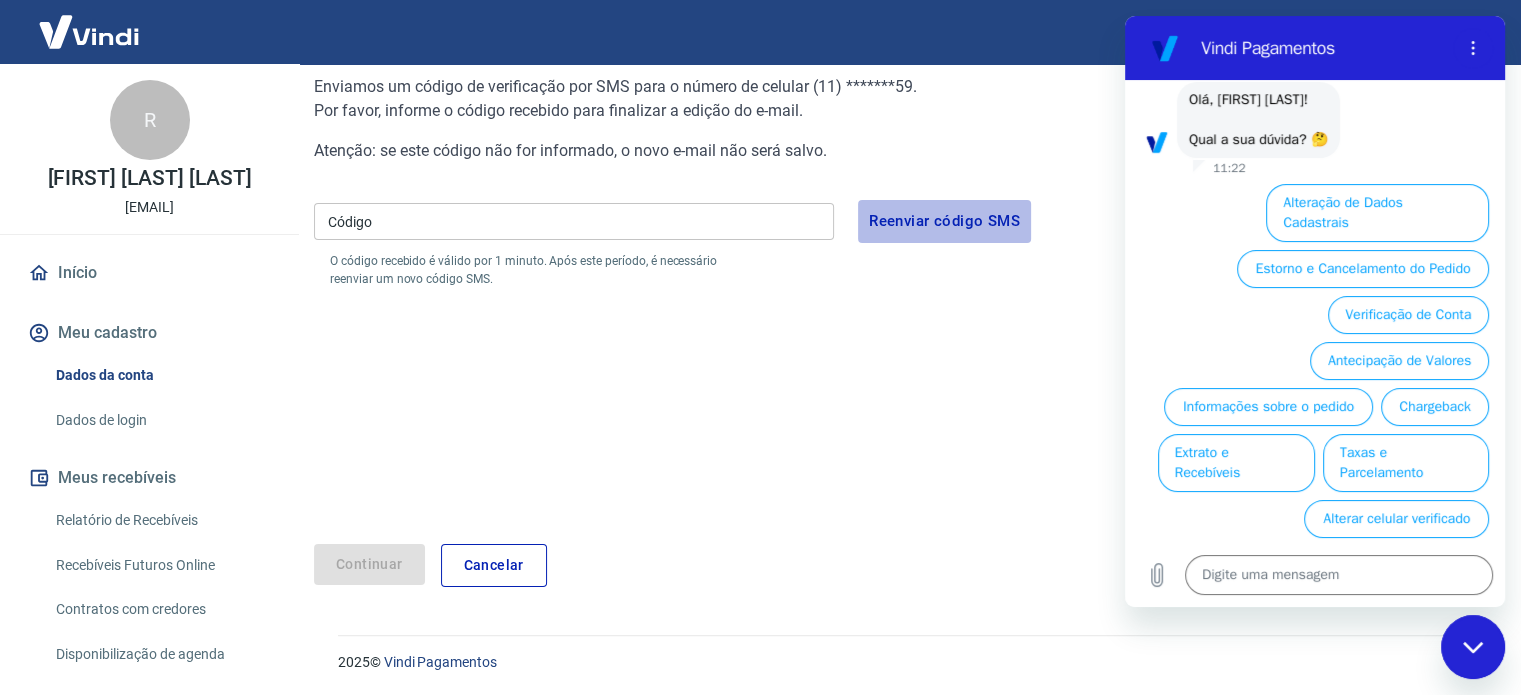 click on "Reenviar código SMS" at bounding box center [944, 221] 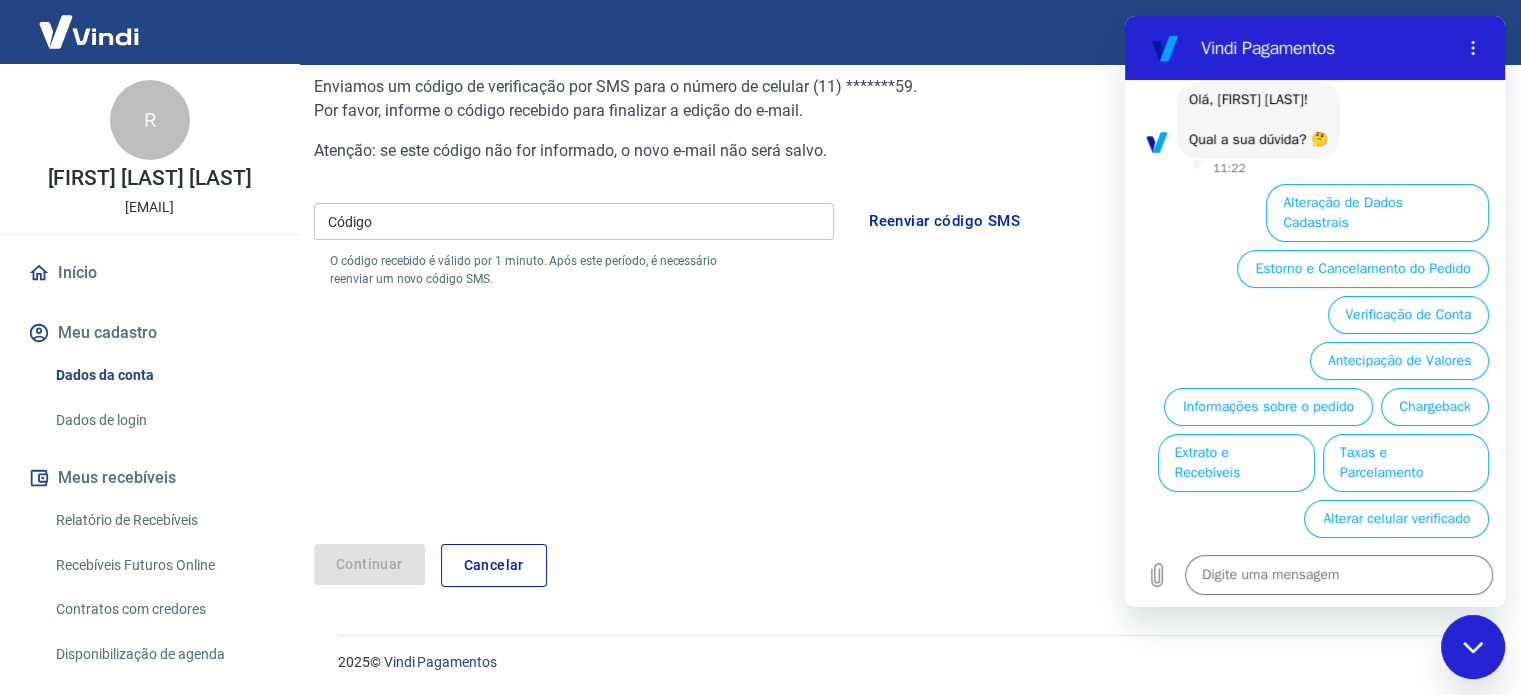 type 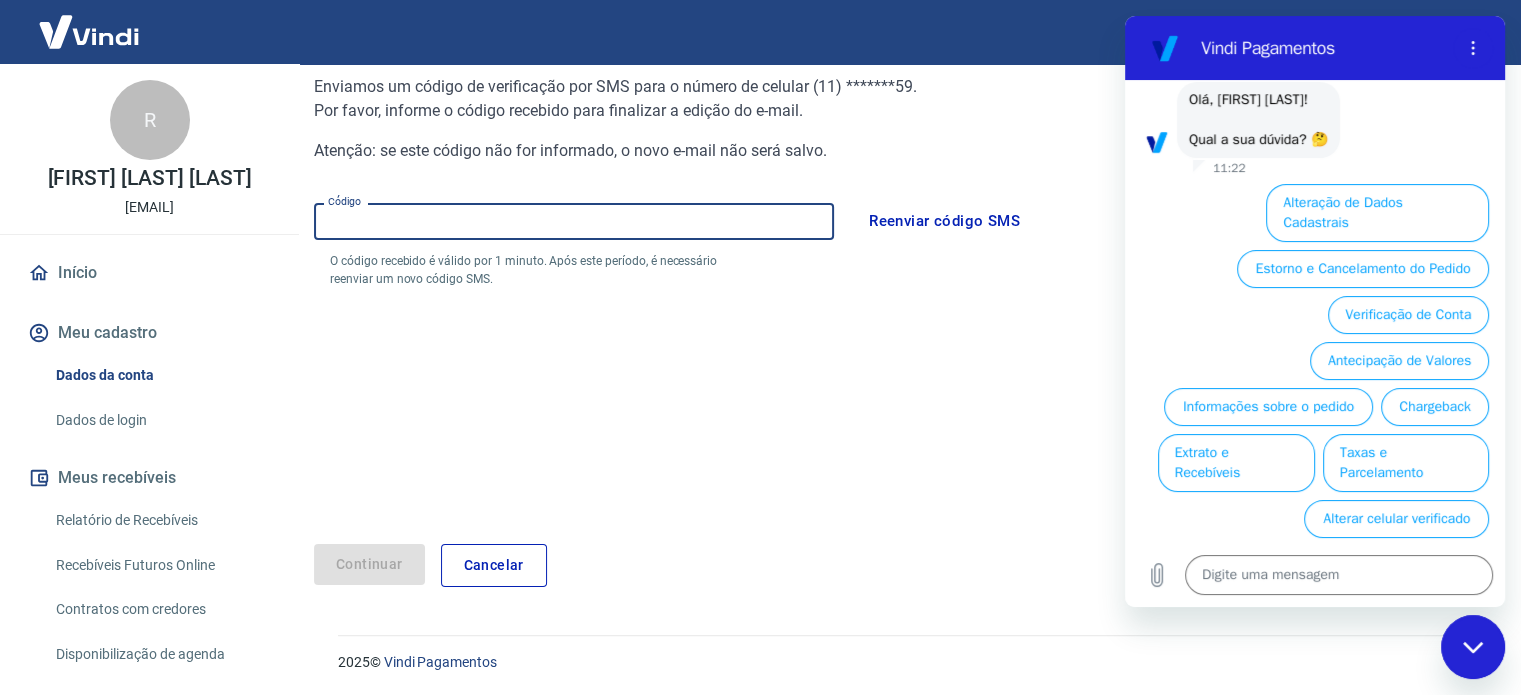 click on "Código" at bounding box center [574, 221] 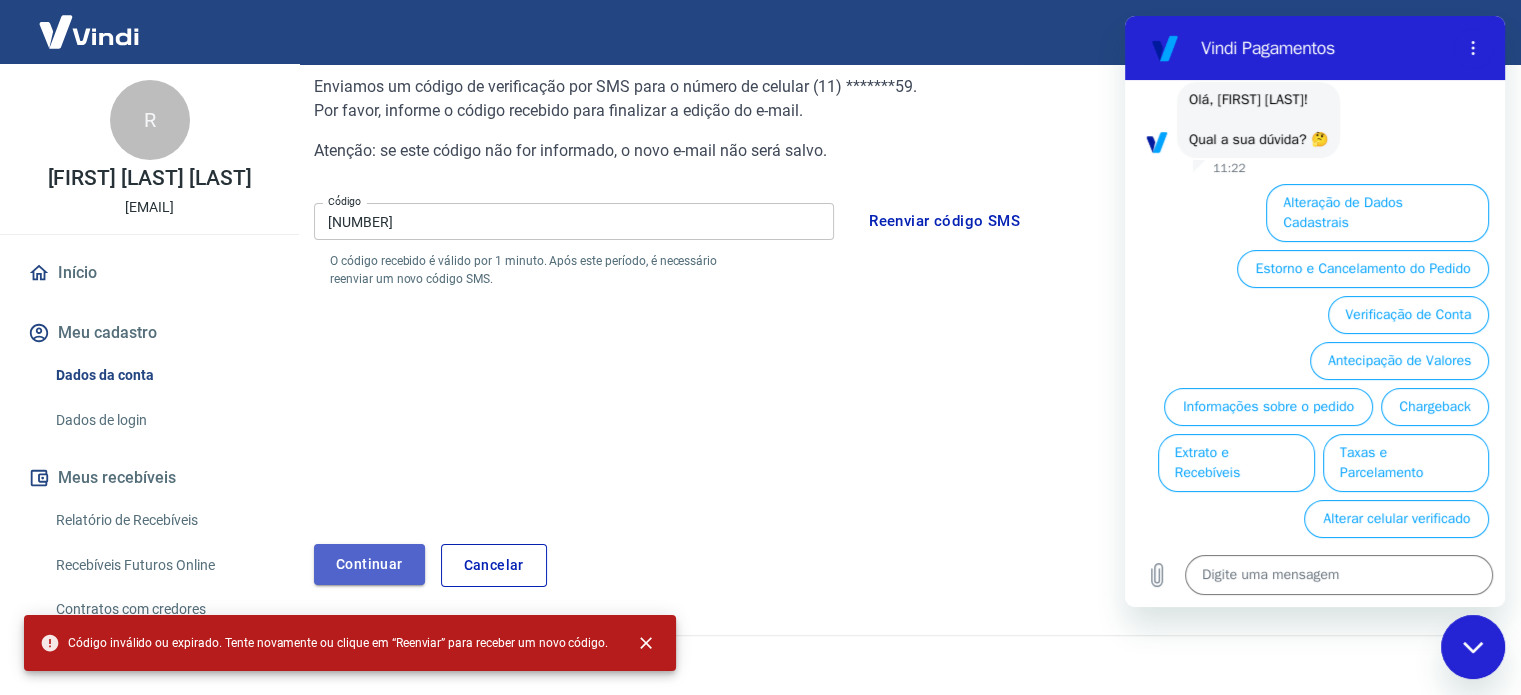click on "Continuar" at bounding box center [369, 564] 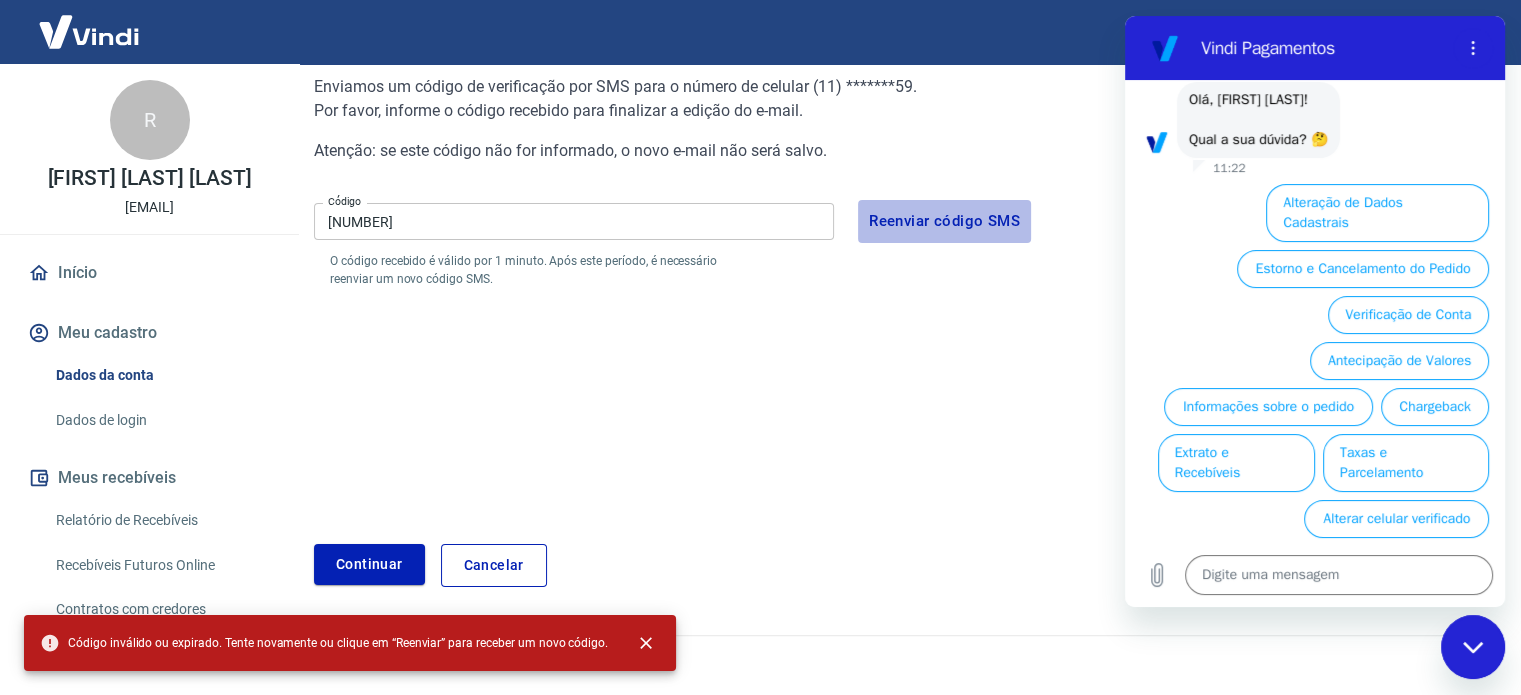 click on "Reenviar código SMS" at bounding box center [944, 221] 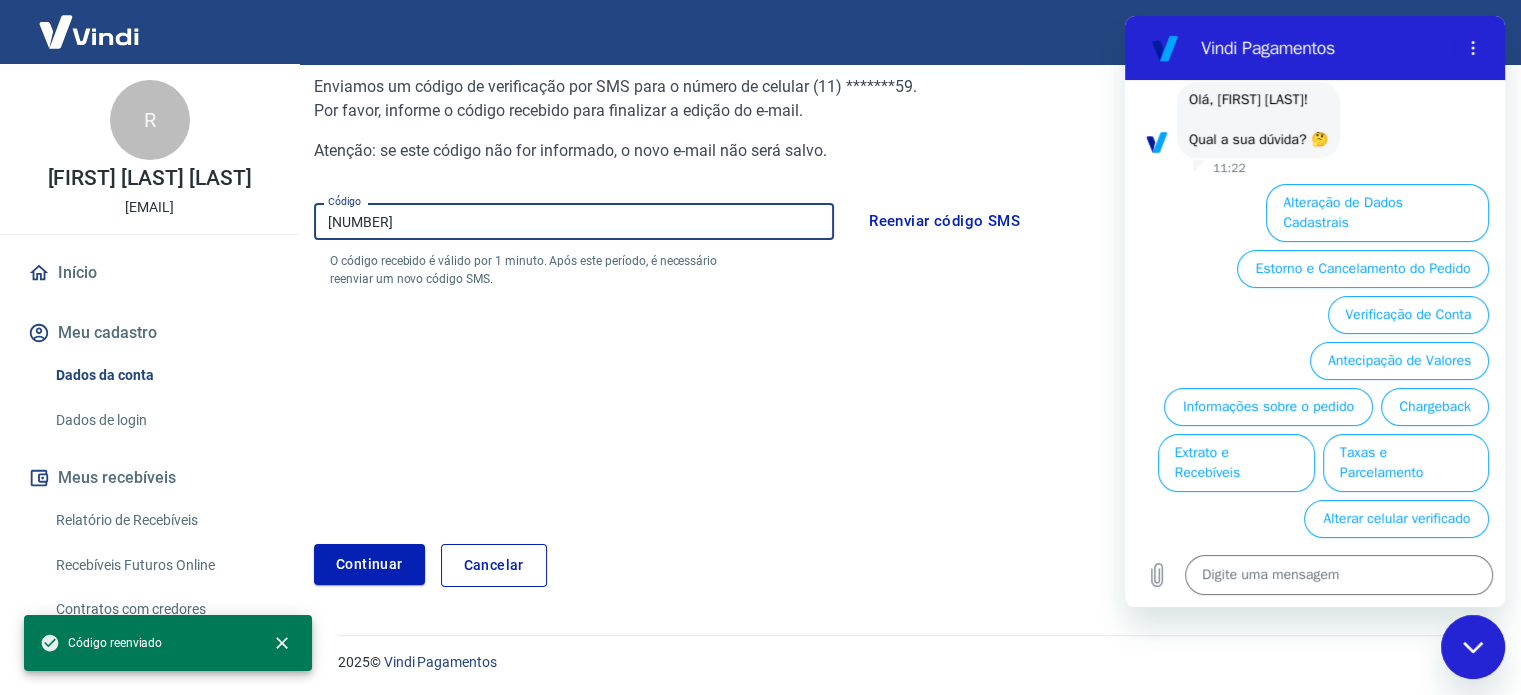 click on "[NUMBER]" at bounding box center [574, 221] 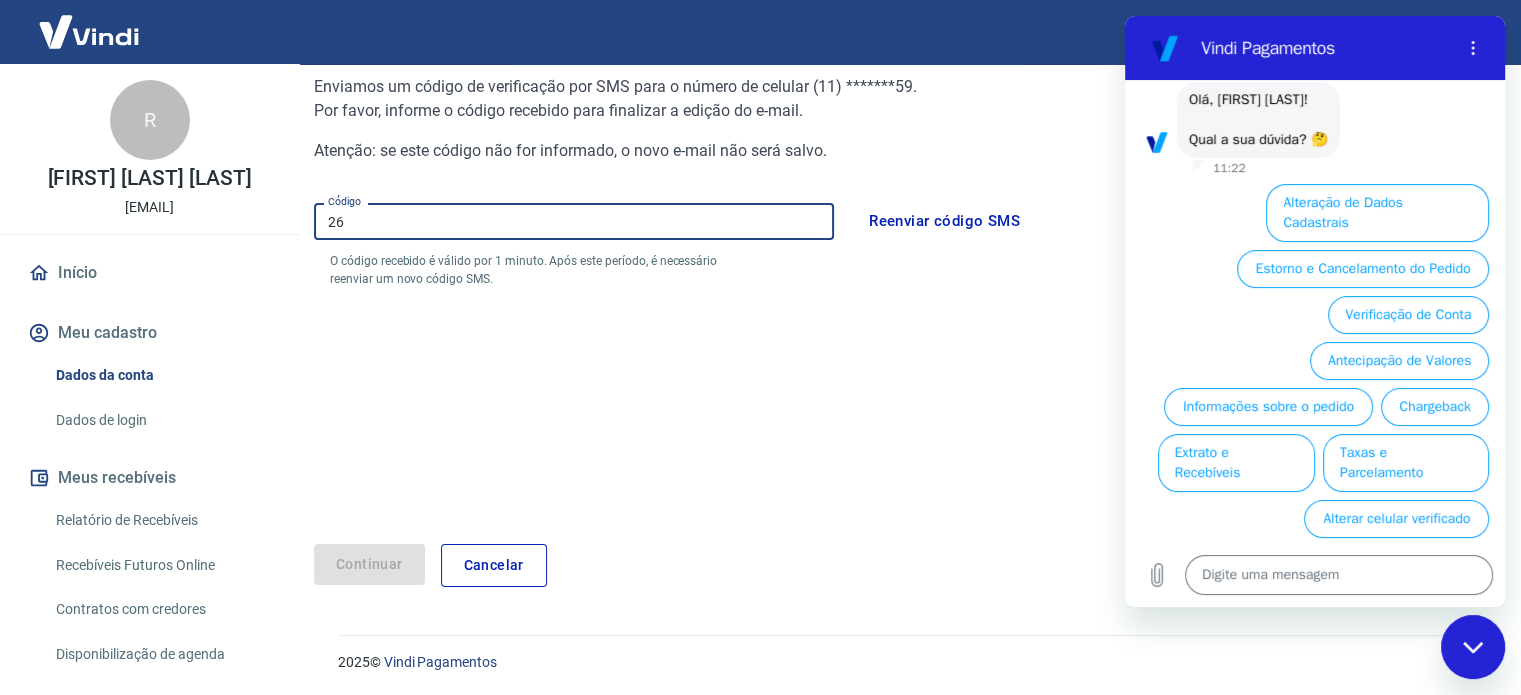 type on "2" 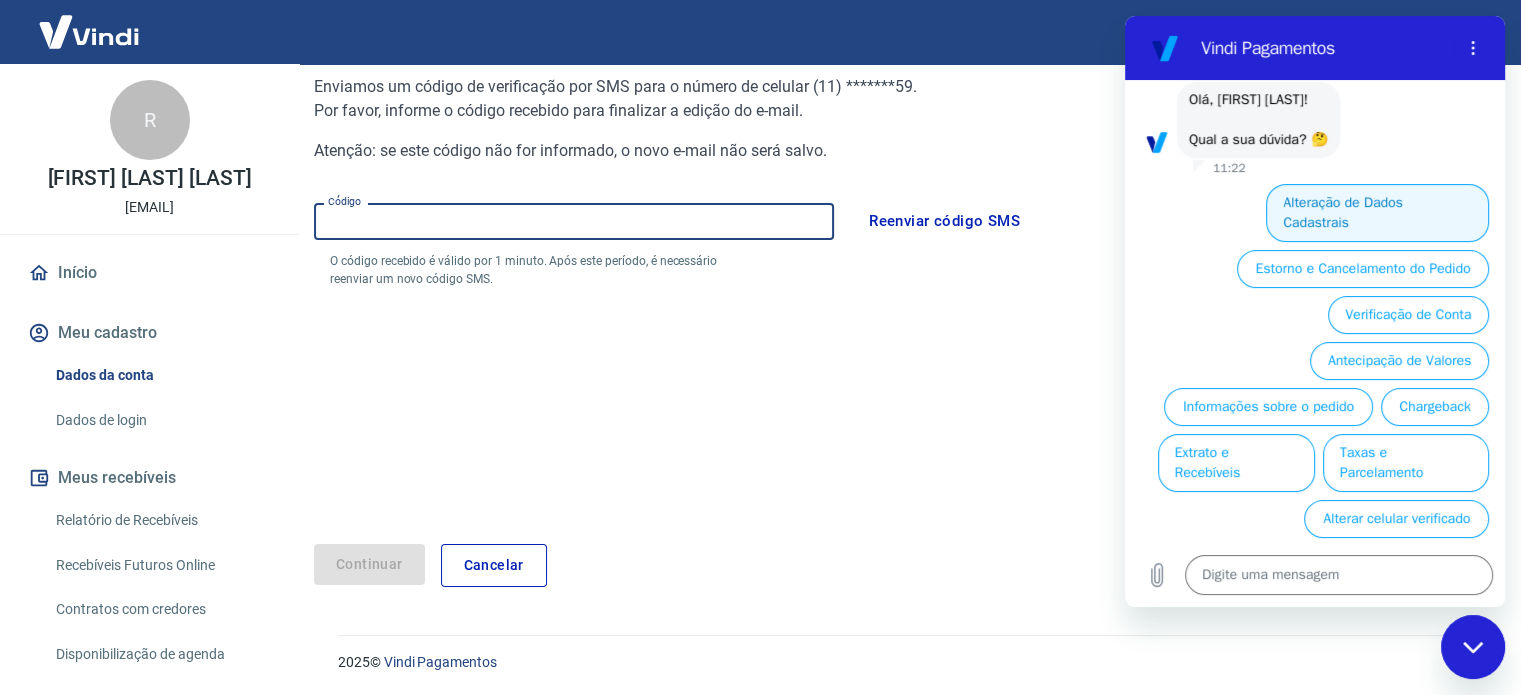 type 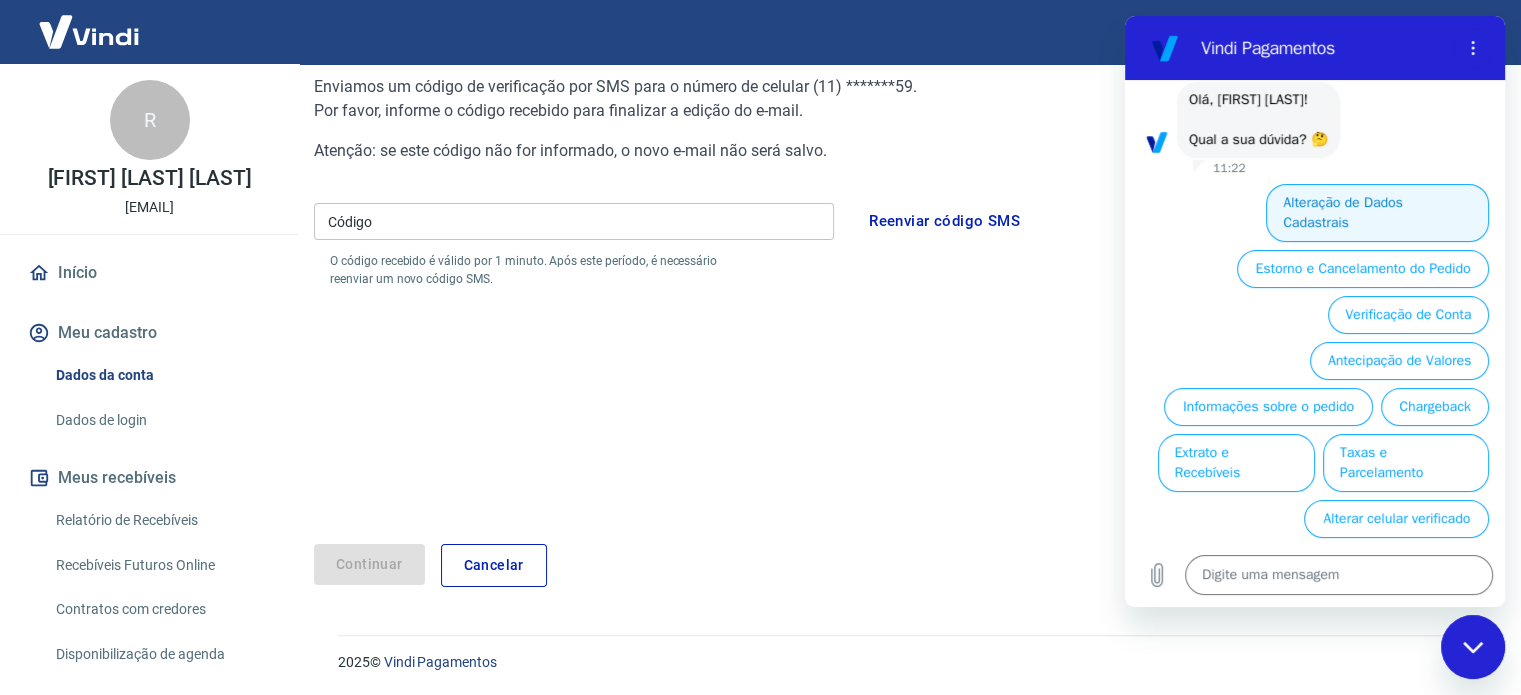 click on "Alteração de Dados Cadastrais" at bounding box center (1377, 213) 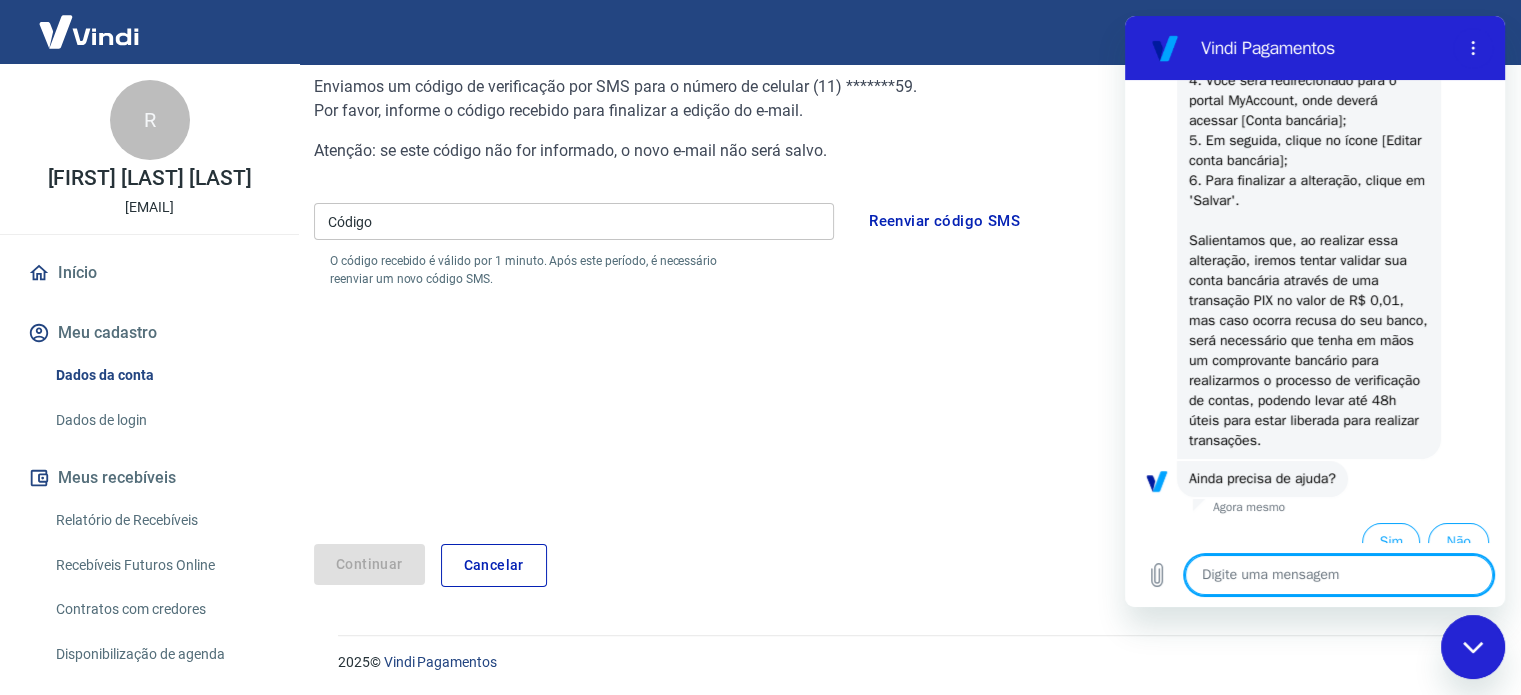 scroll, scrollTop: 479, scrollLeft: 0, axis: vertical 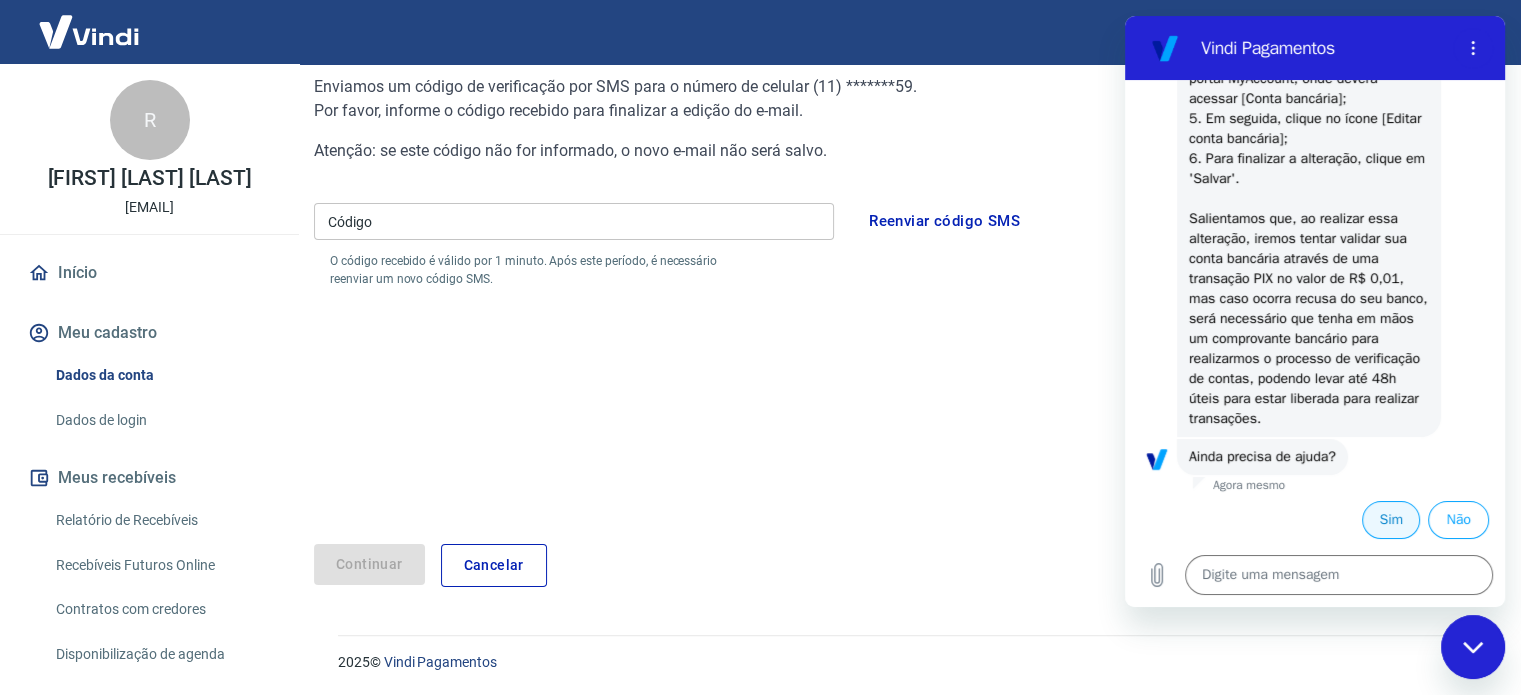 click on "Sim" at bounding box center (1391, 520) 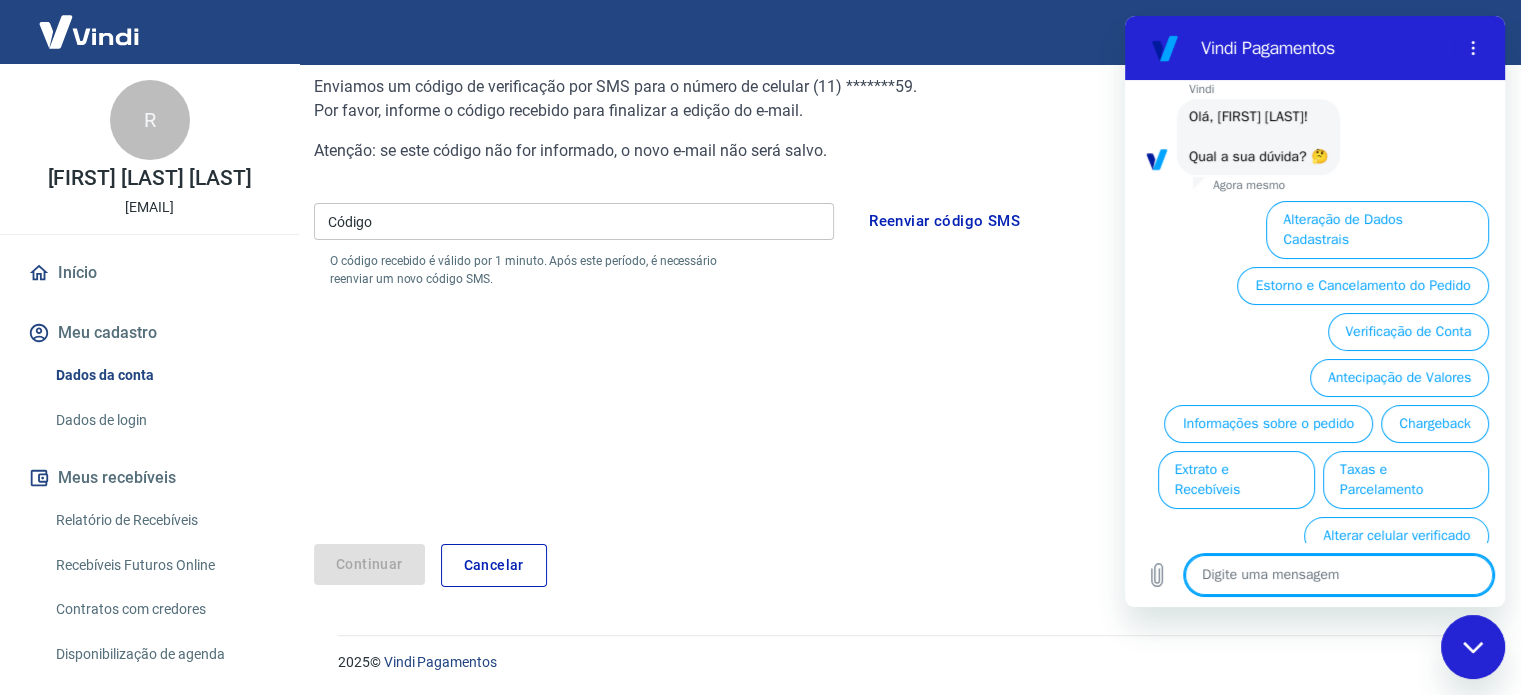 scroll, scrollTop: 952, scrollLeft: 0, axis: vertical 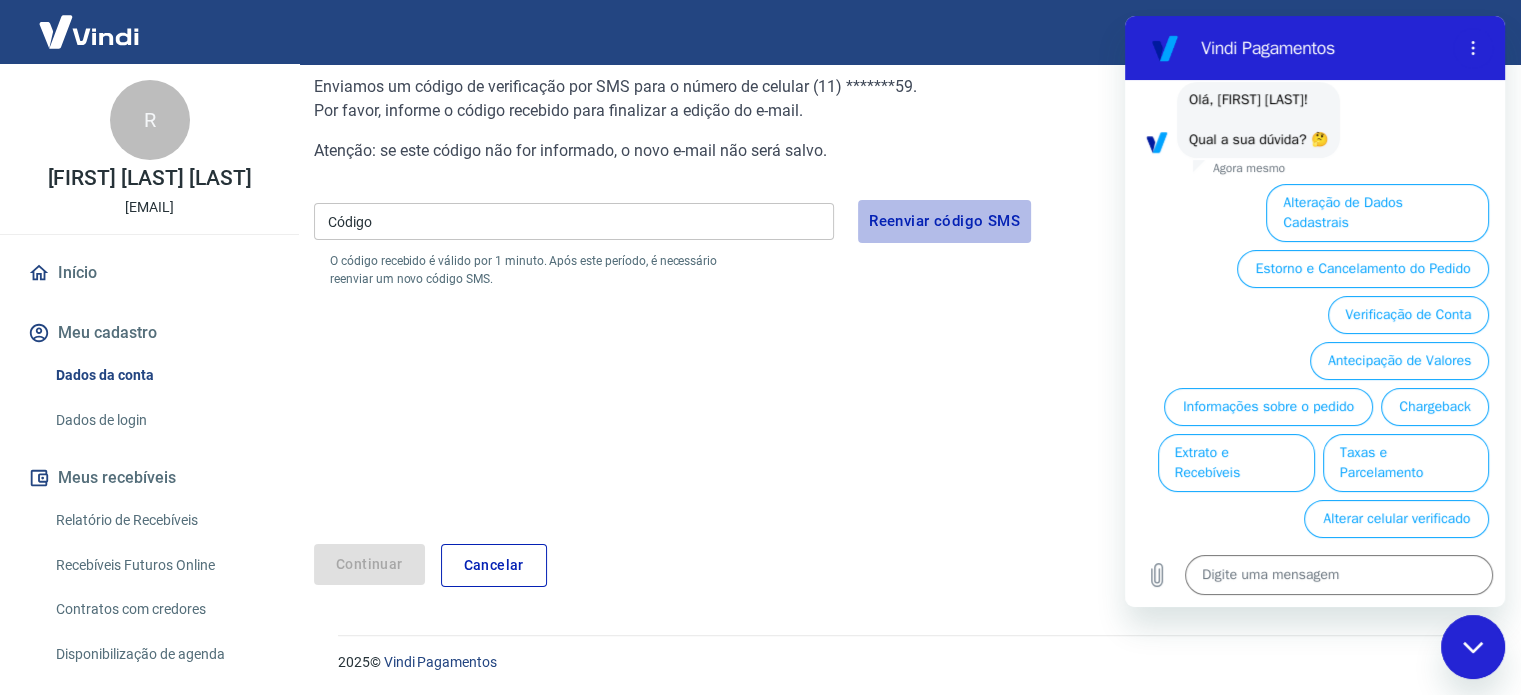 click on "Reenviar código SMS" at bounding box center [944, 221] 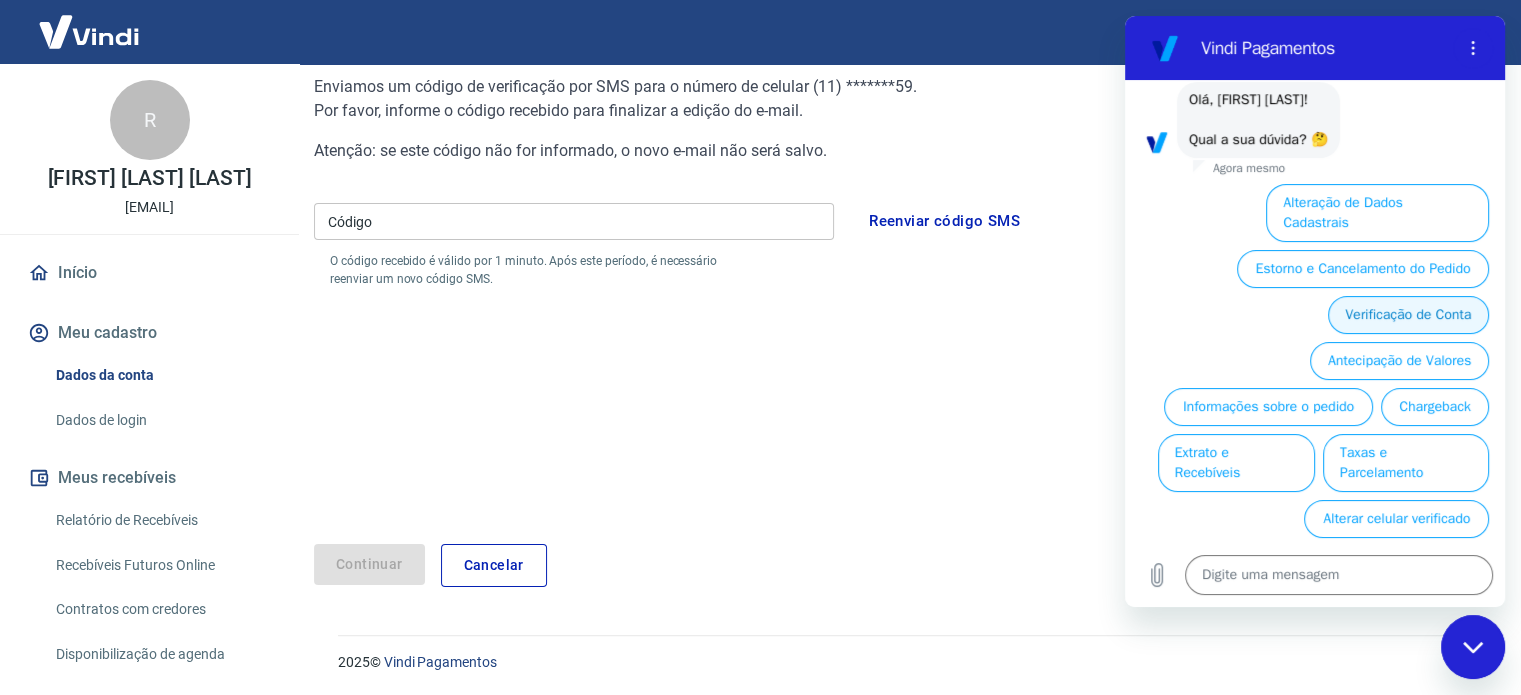 click on "Verificação de Conta" at bounding box center [1408, 315] 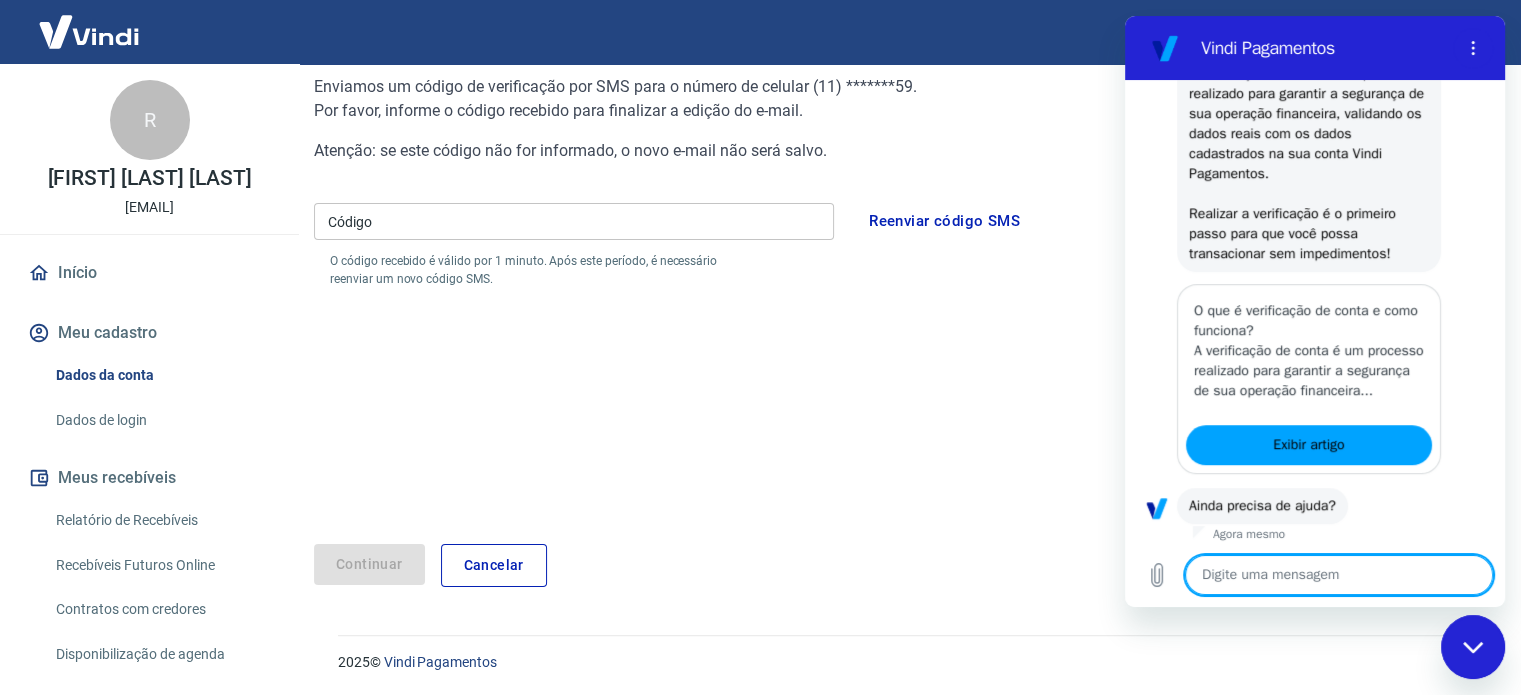 scroll, scrollTop: 1199, scrollLeft: 0, axis: vertical 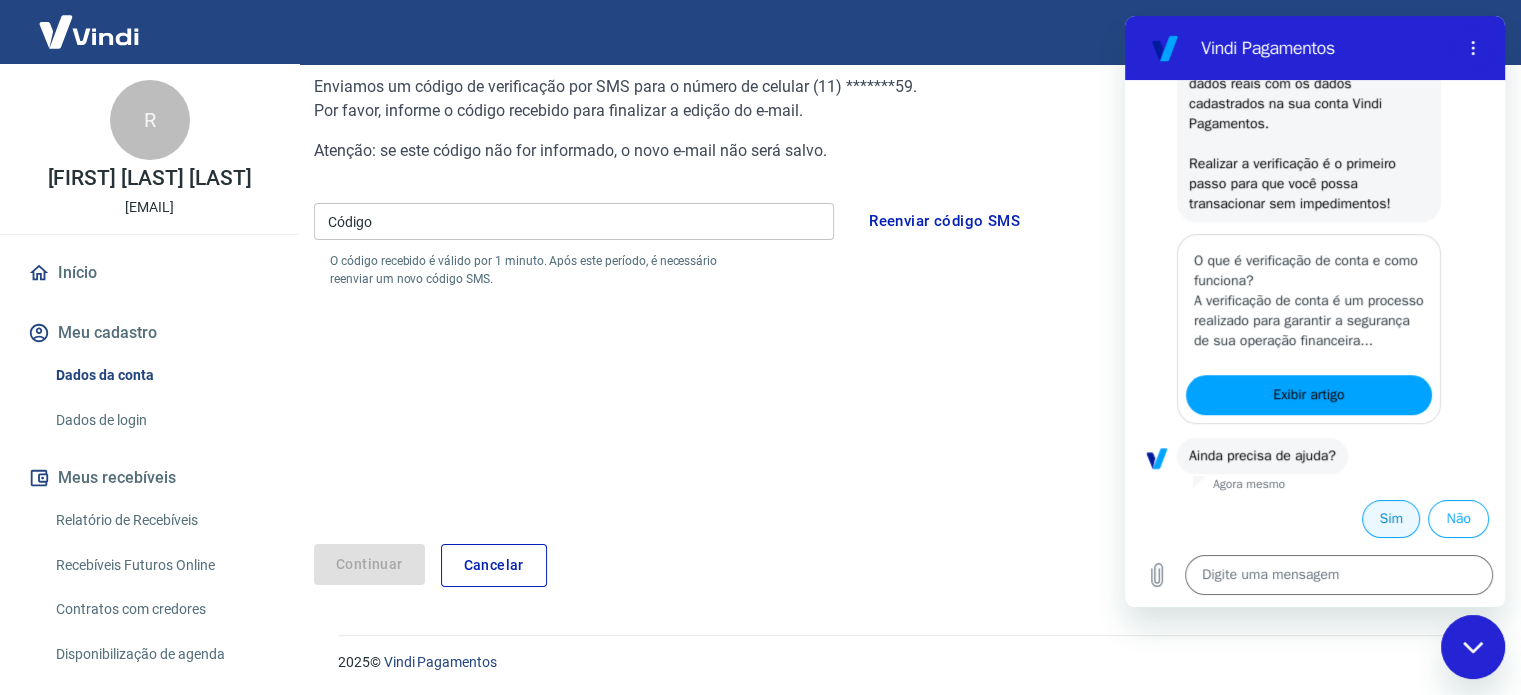 click on "Sim" at bounding box center (1391, 519) 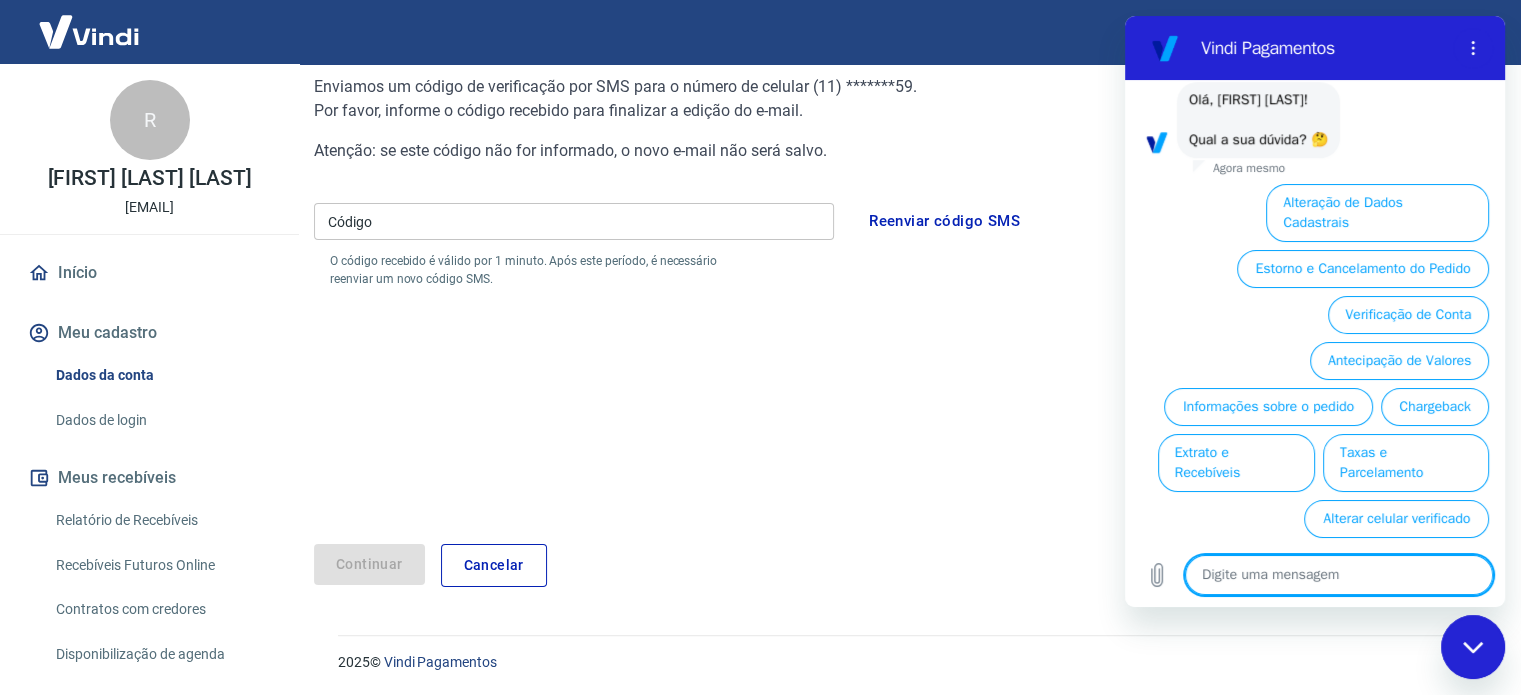 scroll, scrollTop: 1672, scrollLeft: 0, axis: vertical 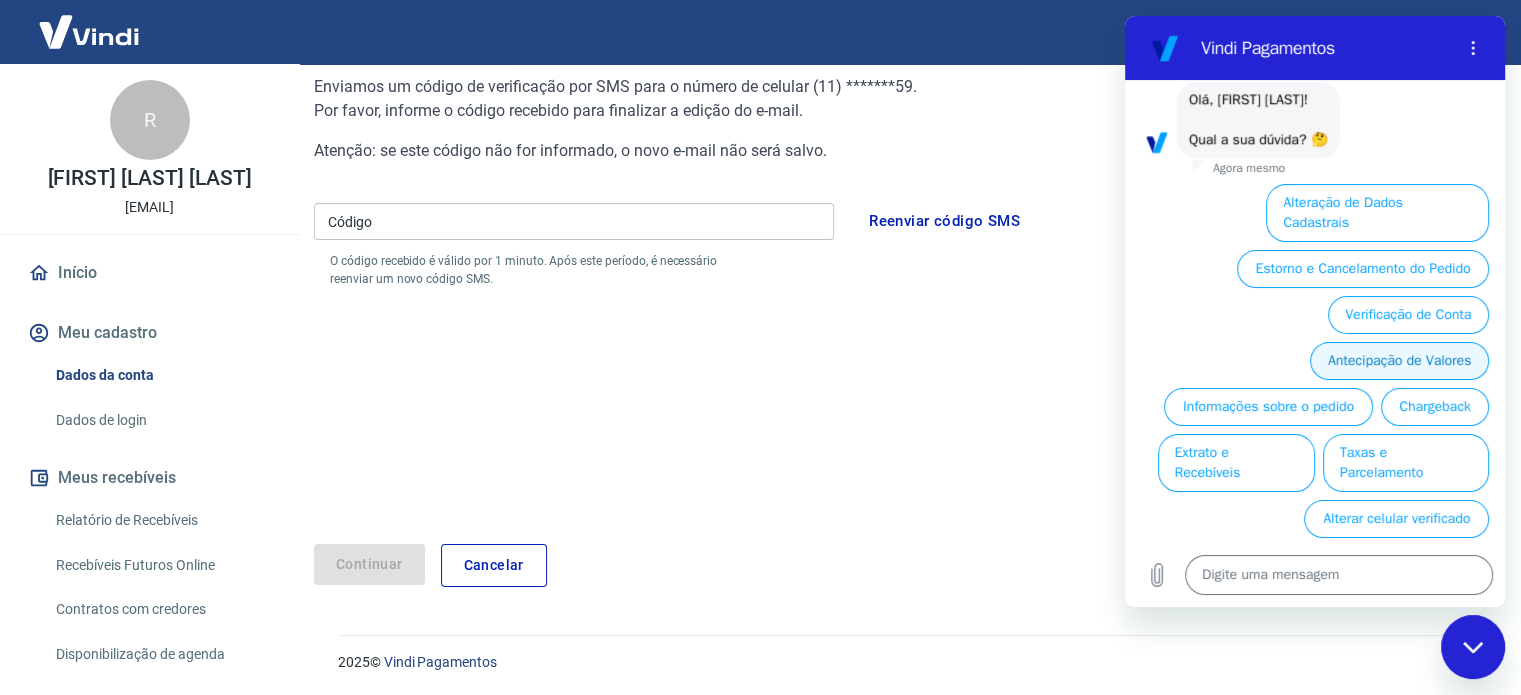 click on "Antecipação de Valores" at bounding box center (1399, 361) 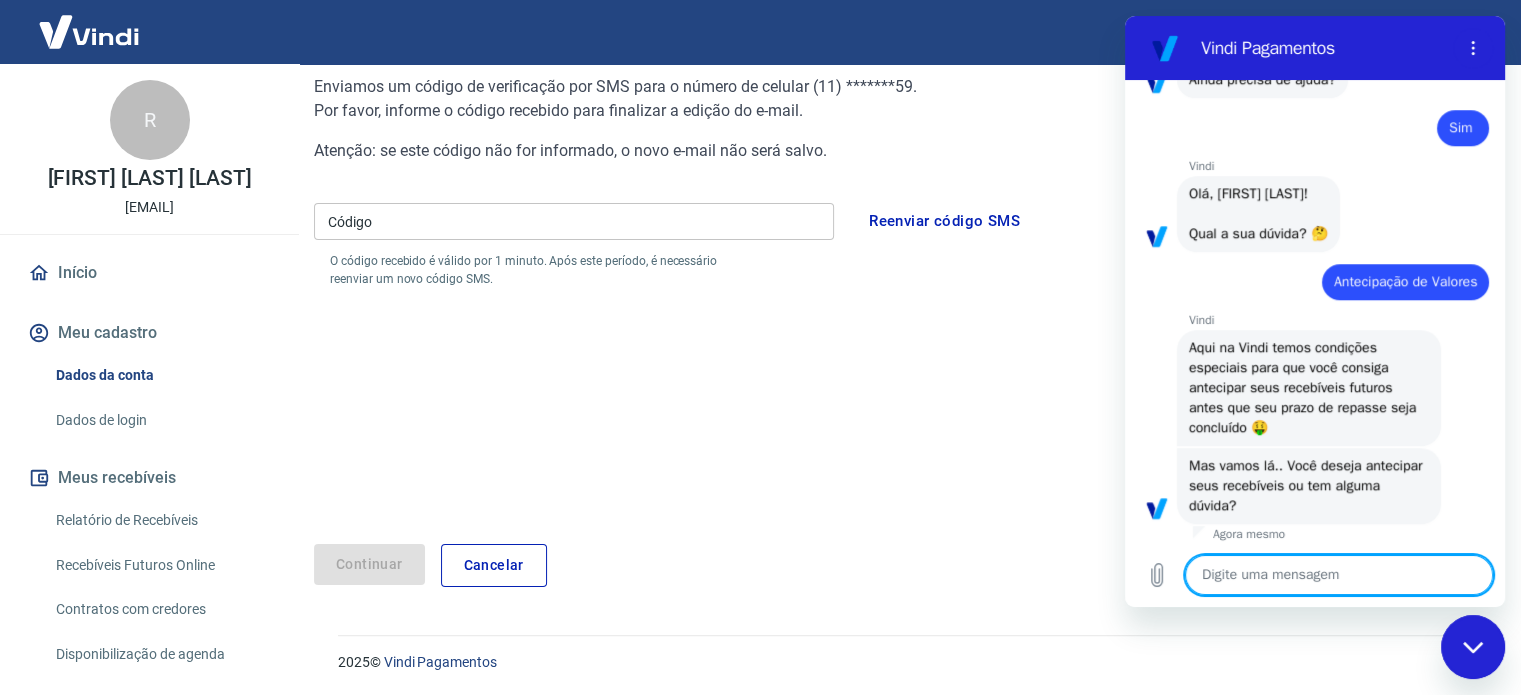 scroll, scrollTop: 1670, scrollLeft: 0, axis: vertical 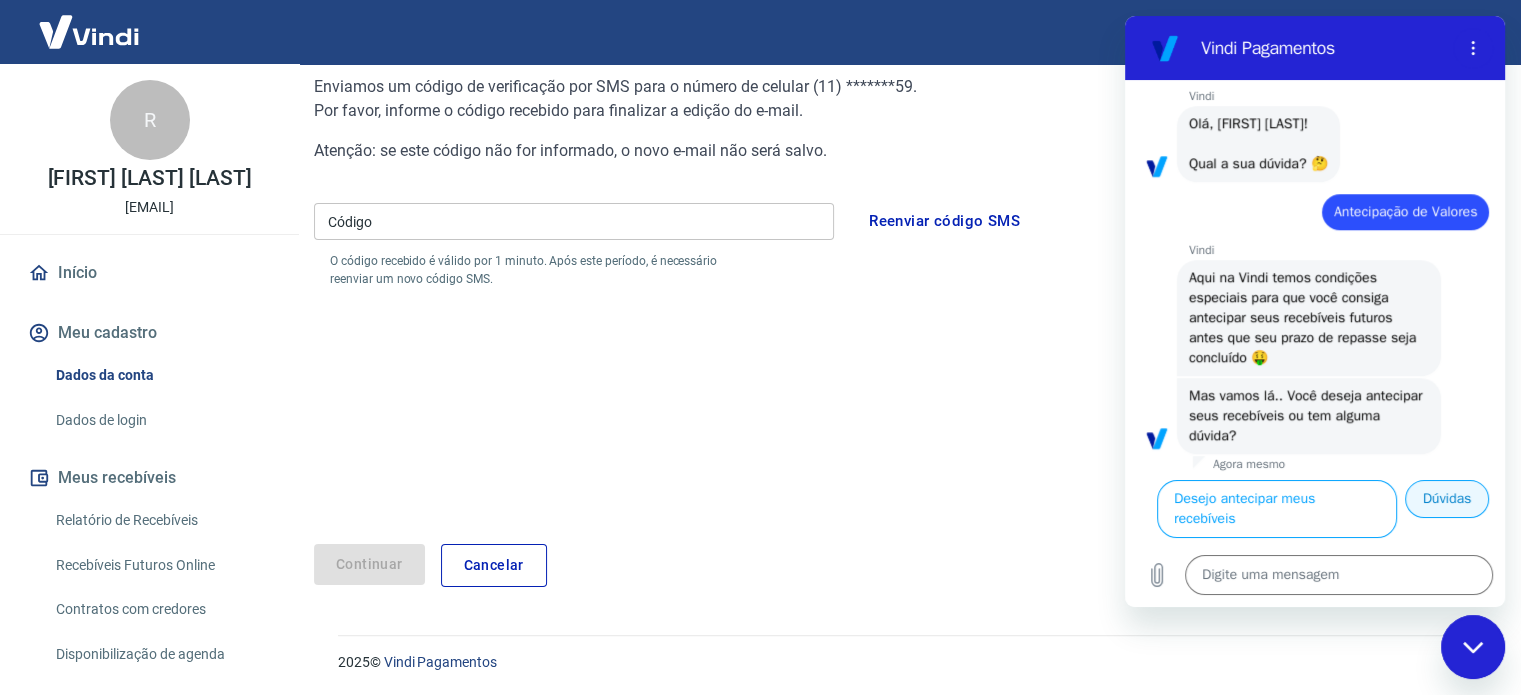click on "Dúvidas" at bounding box center [1447, 499] 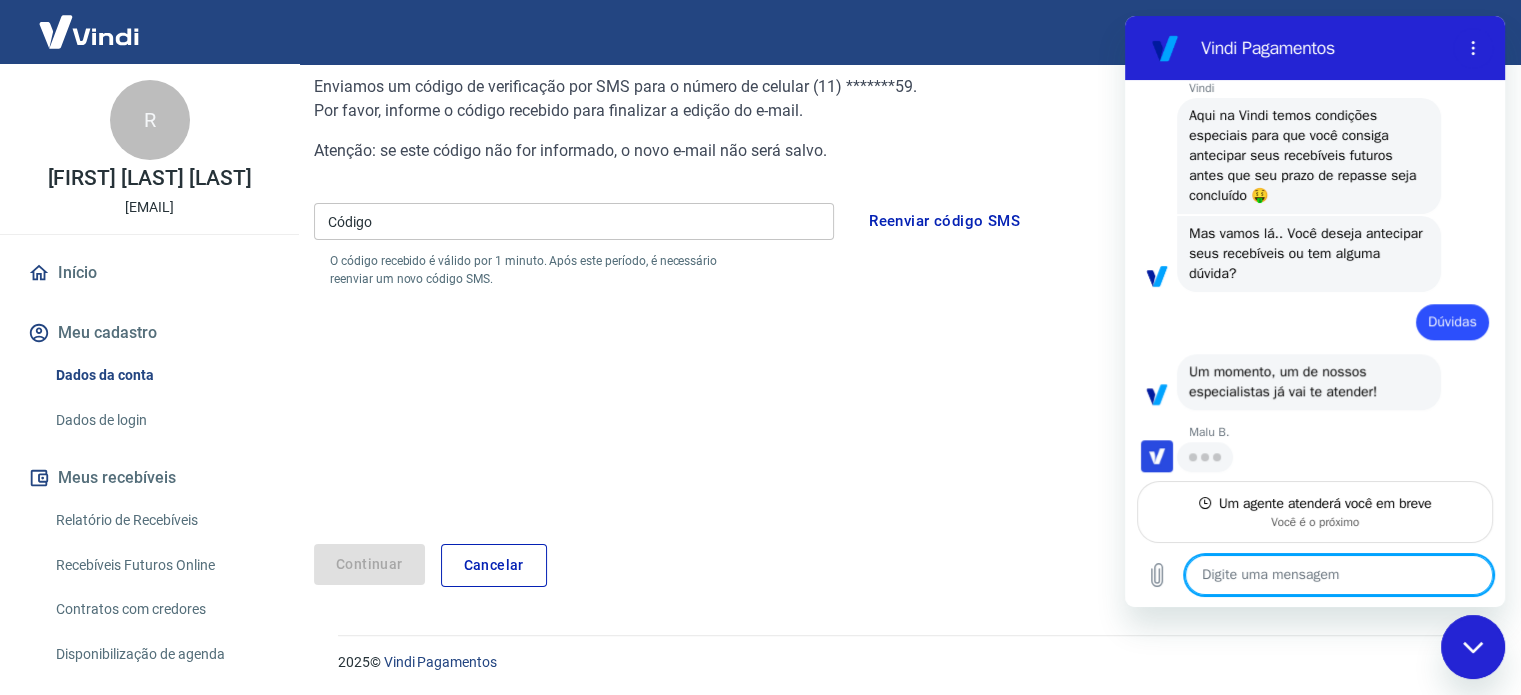 scroll, scrollTop: 1804, scrollLeft: 0, axis: vertical 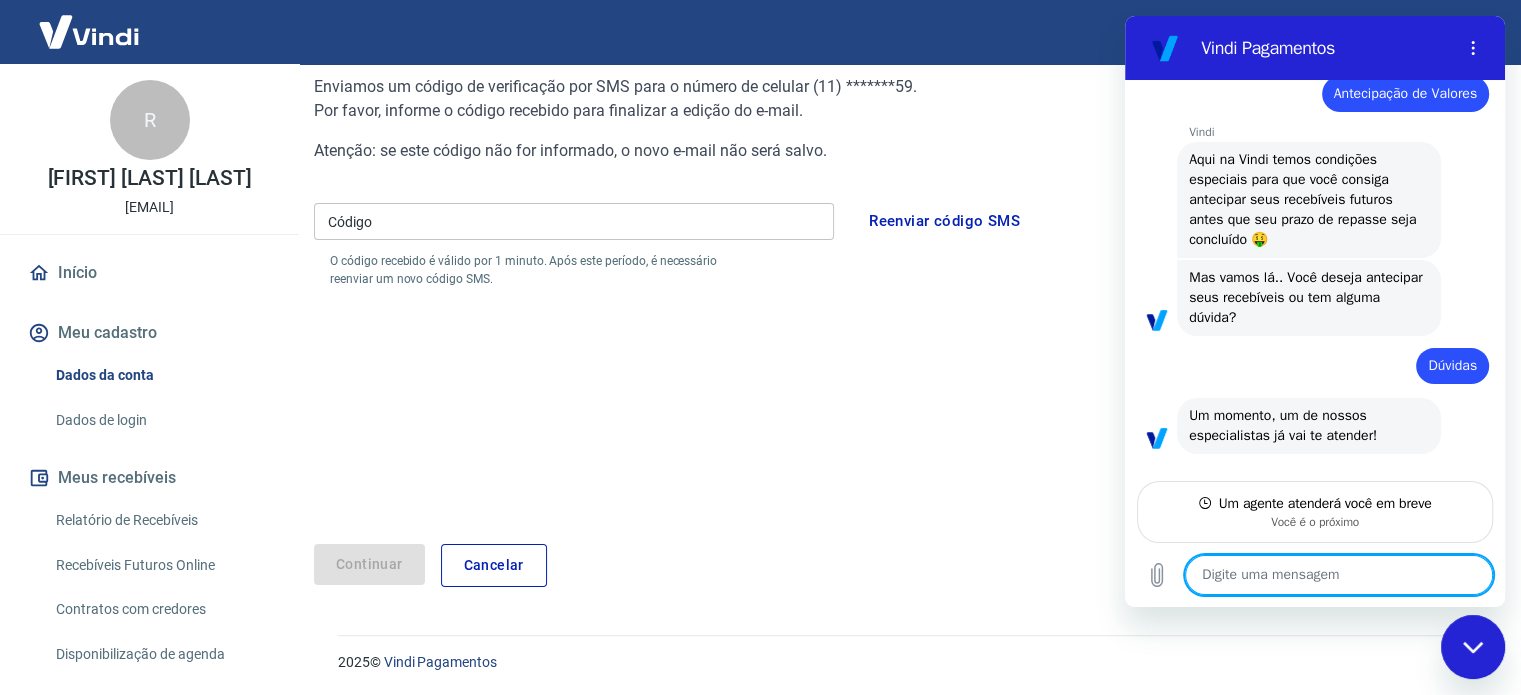 type on "x" 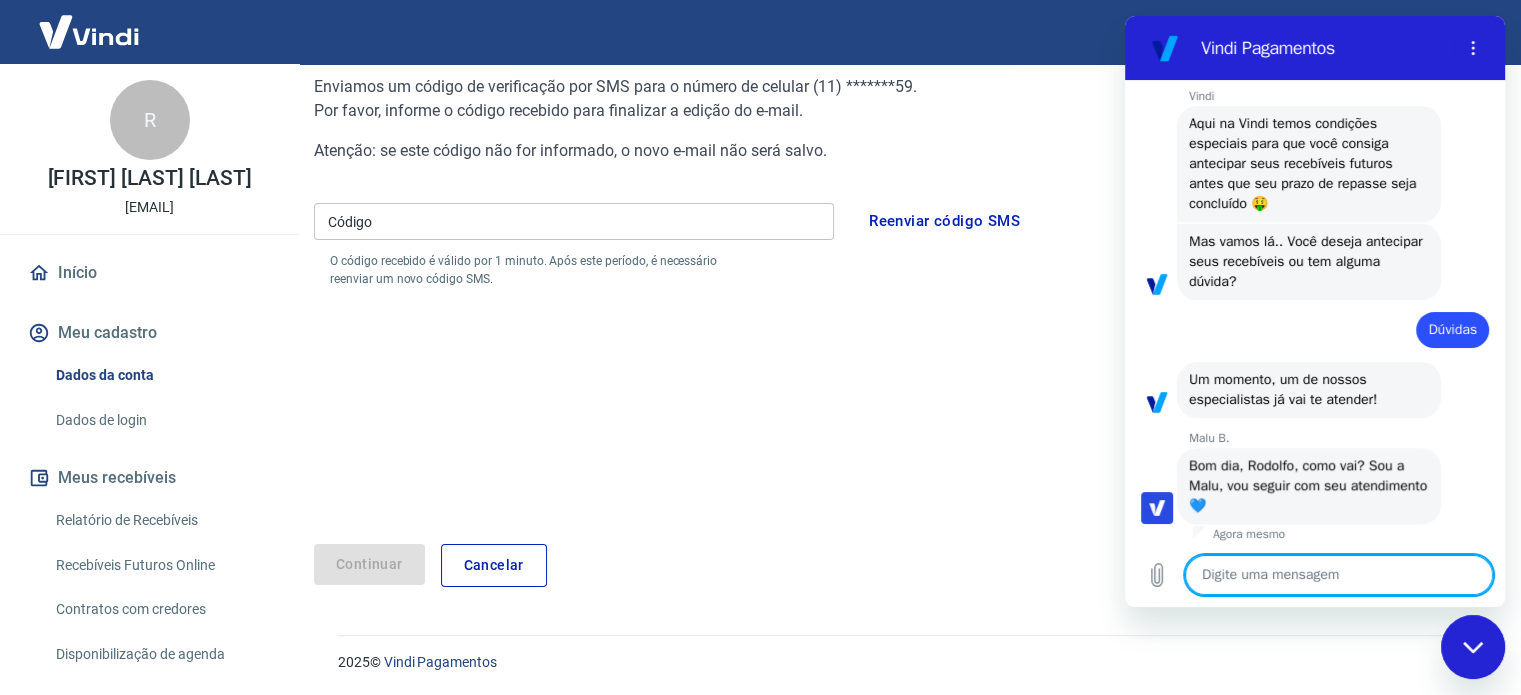 scroll, scrollTop: 1803, scrollLeft: 0, axis: vertical 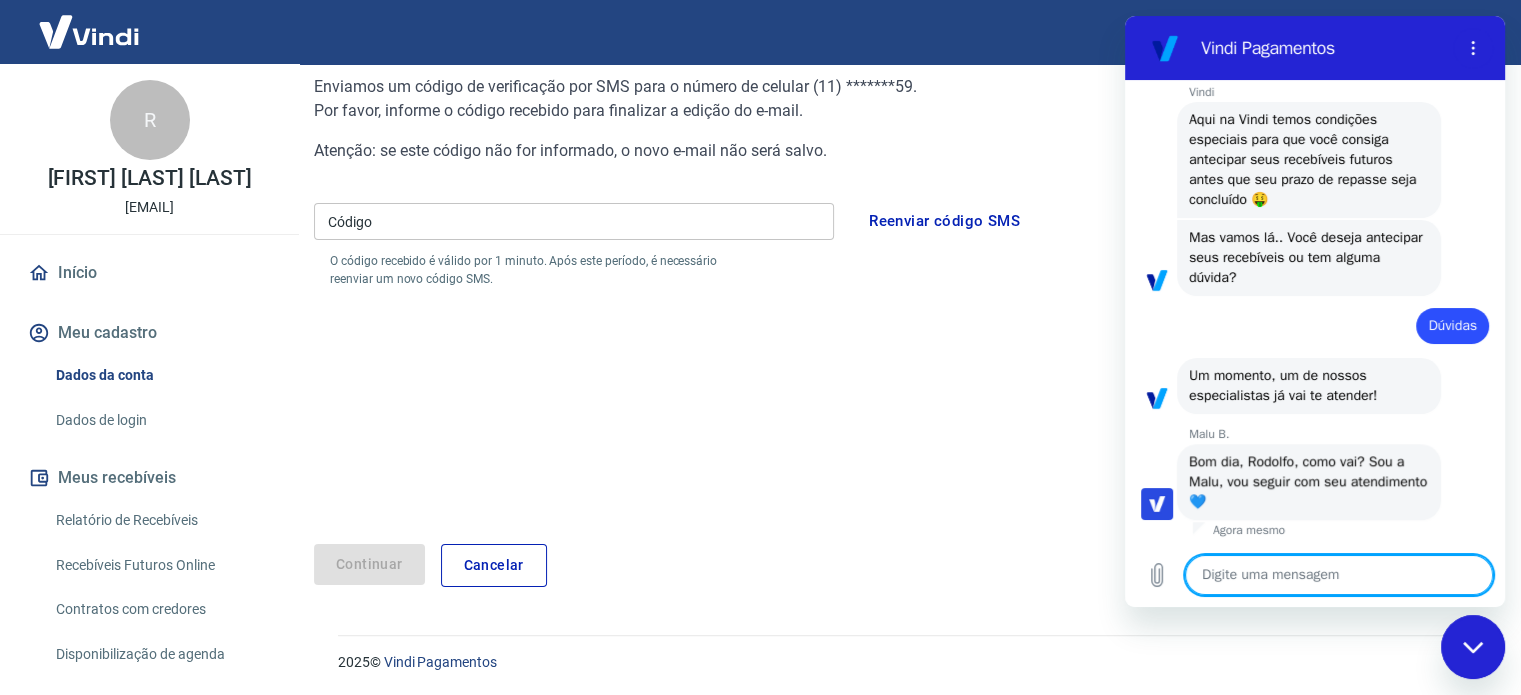 type on "O" 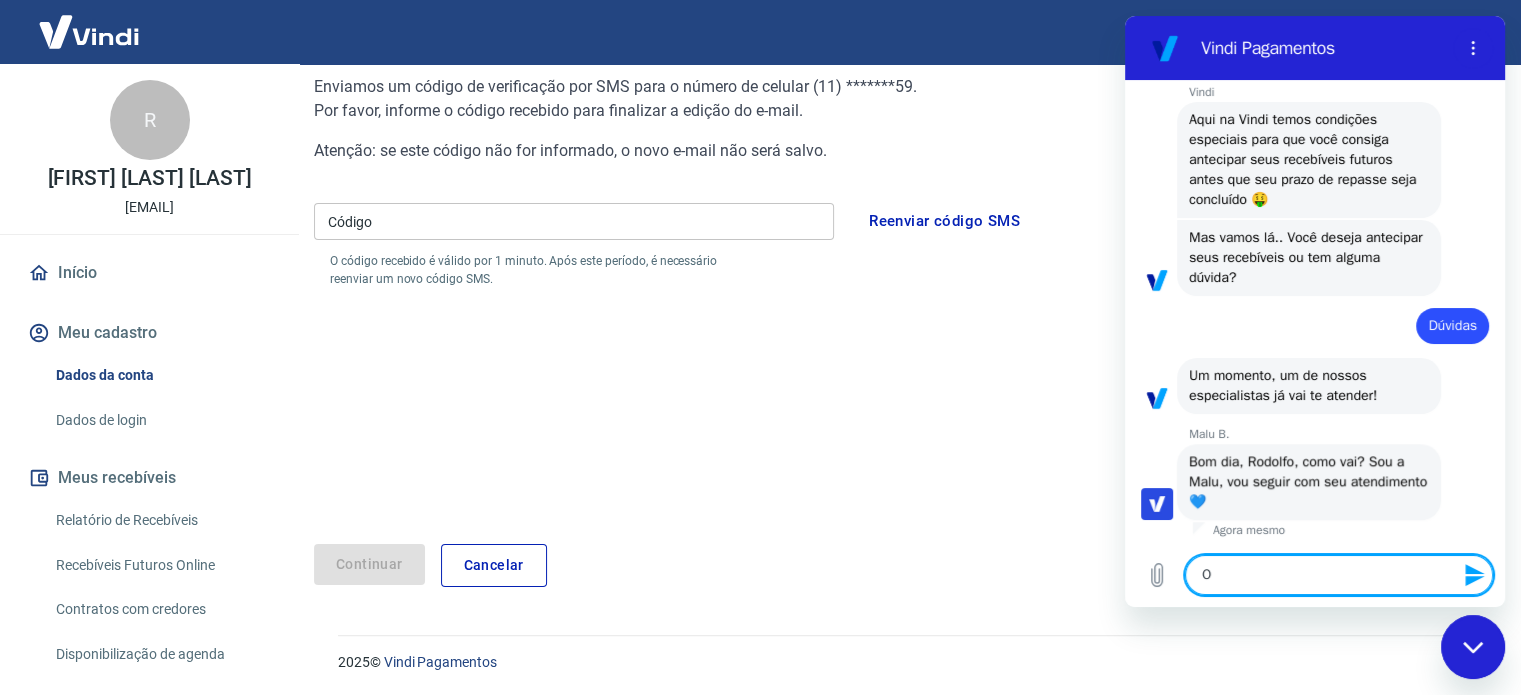 type on "Oi" 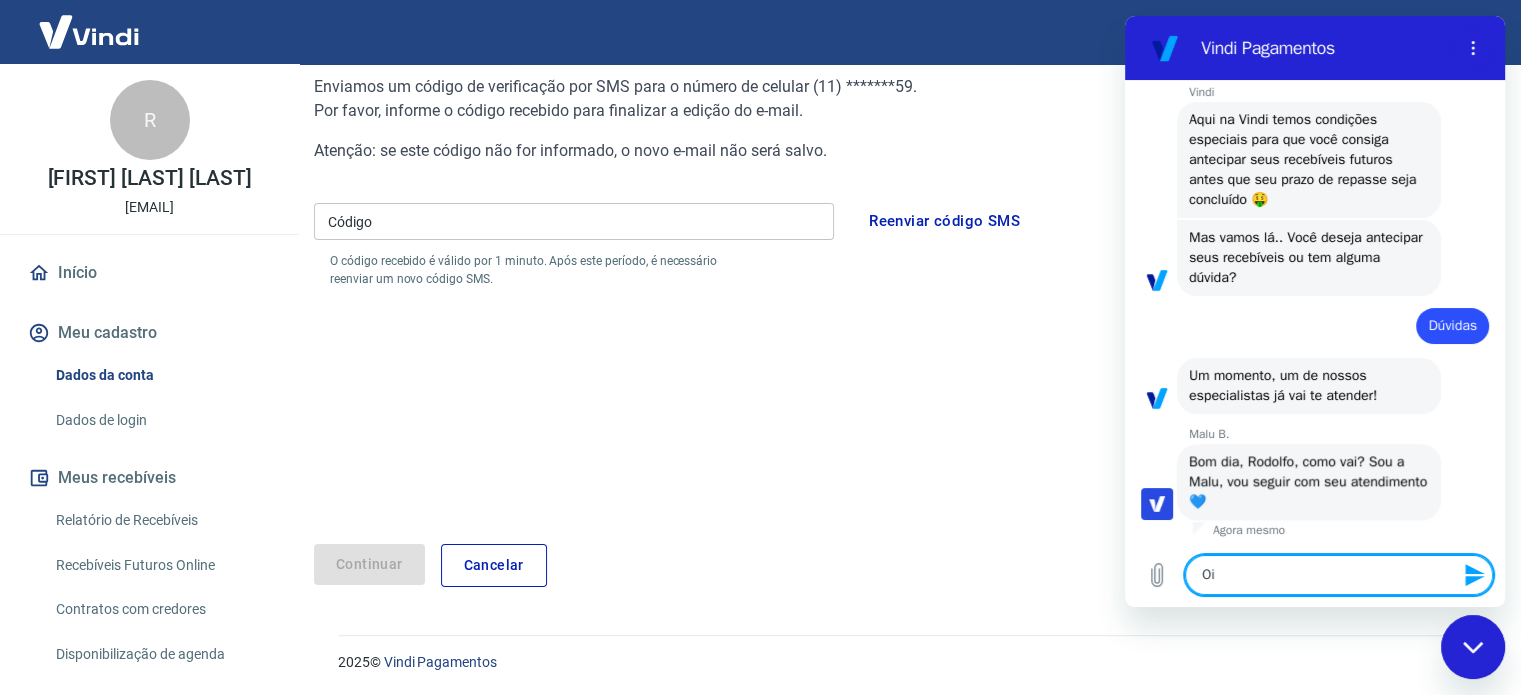 type on "Oi" 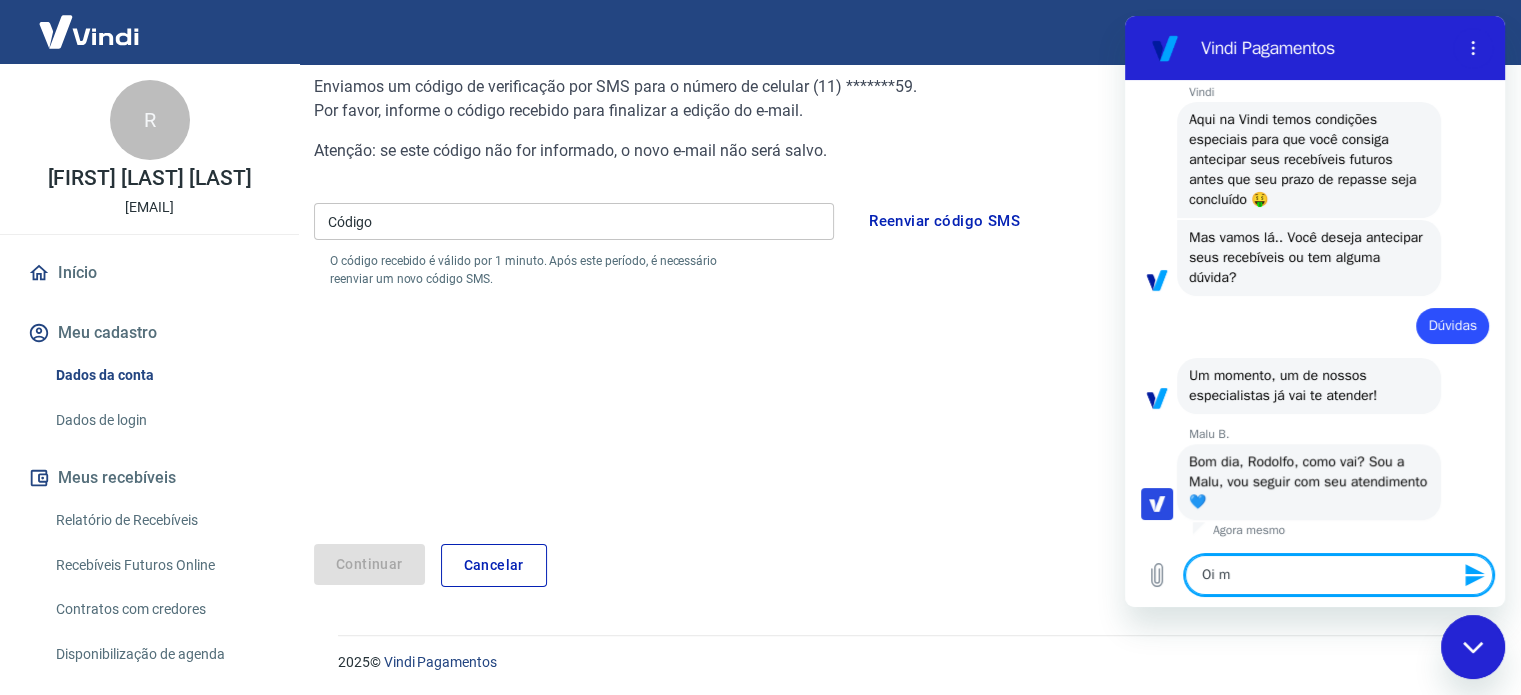 type on "Oi ma" 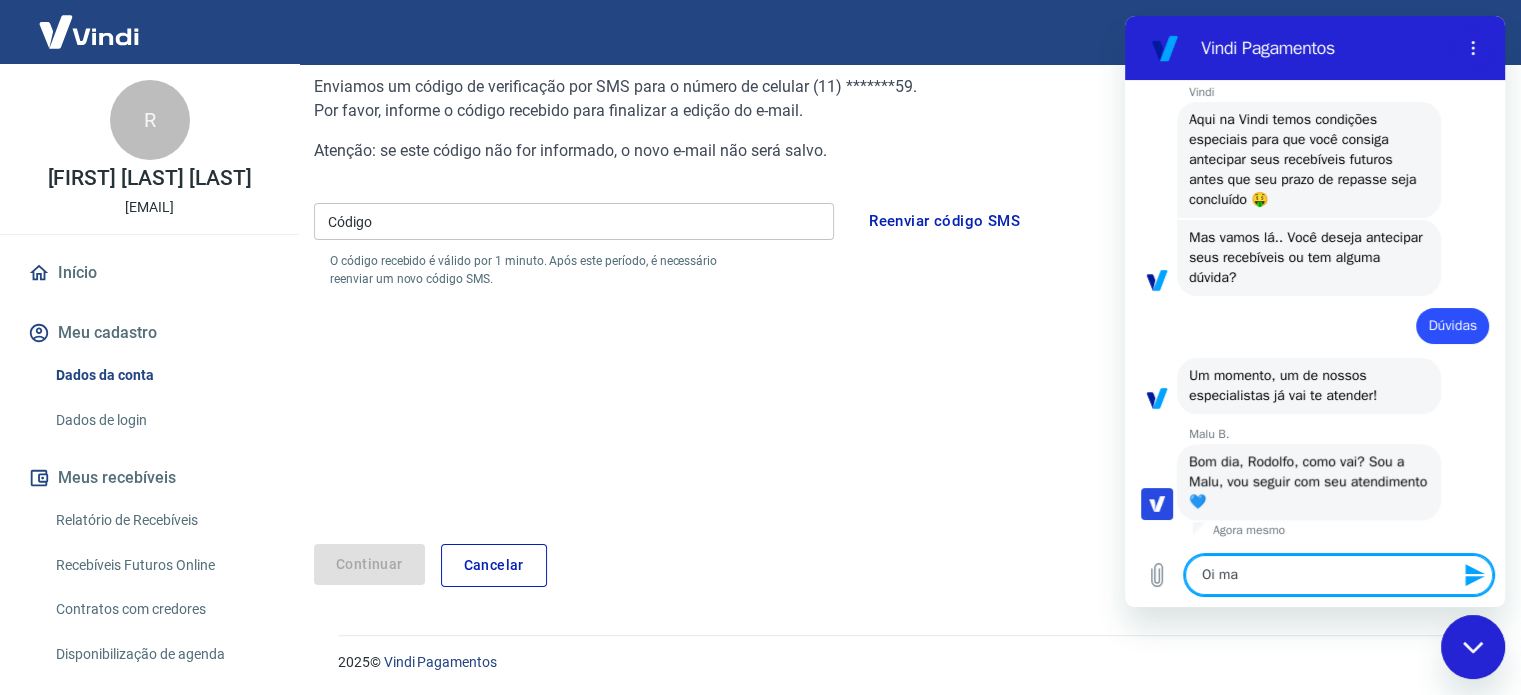 type on "Oi mal" 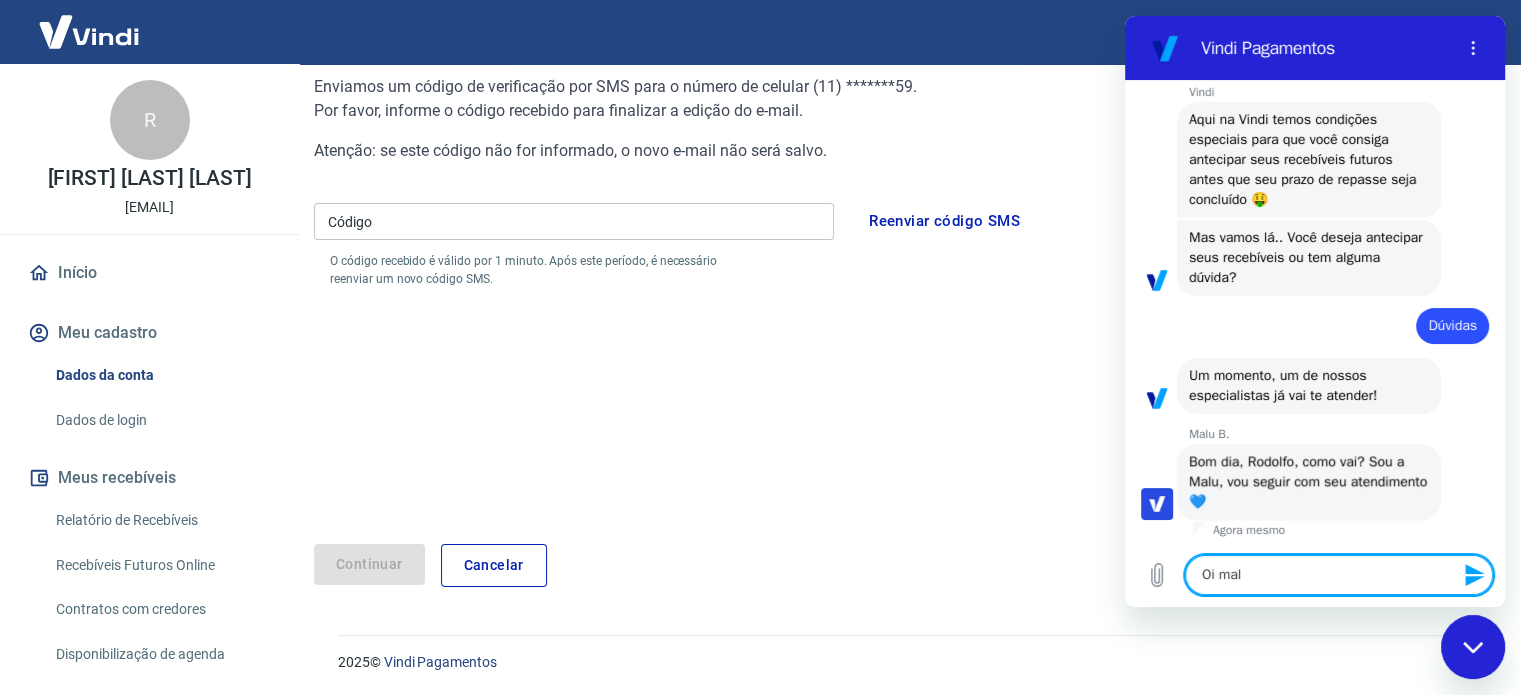 type on "Oi malu" 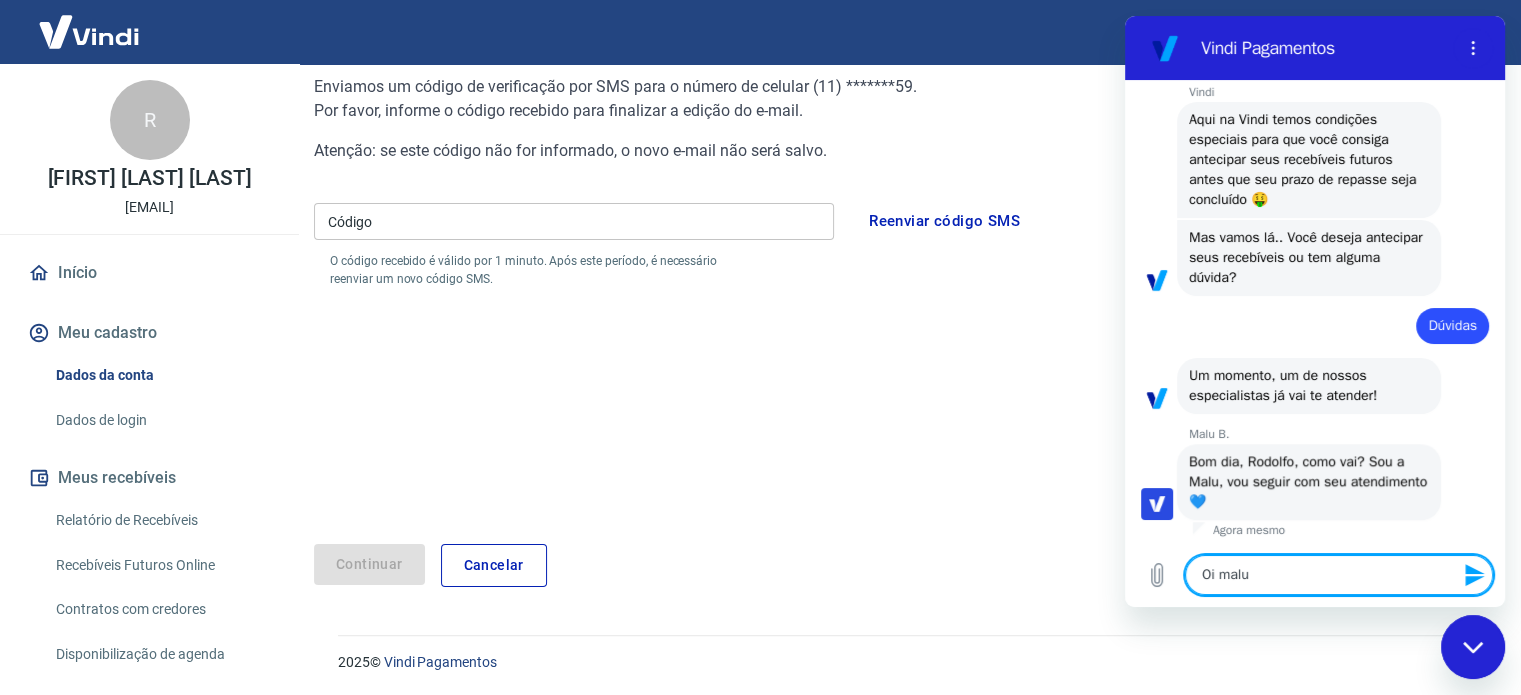 type on "x" 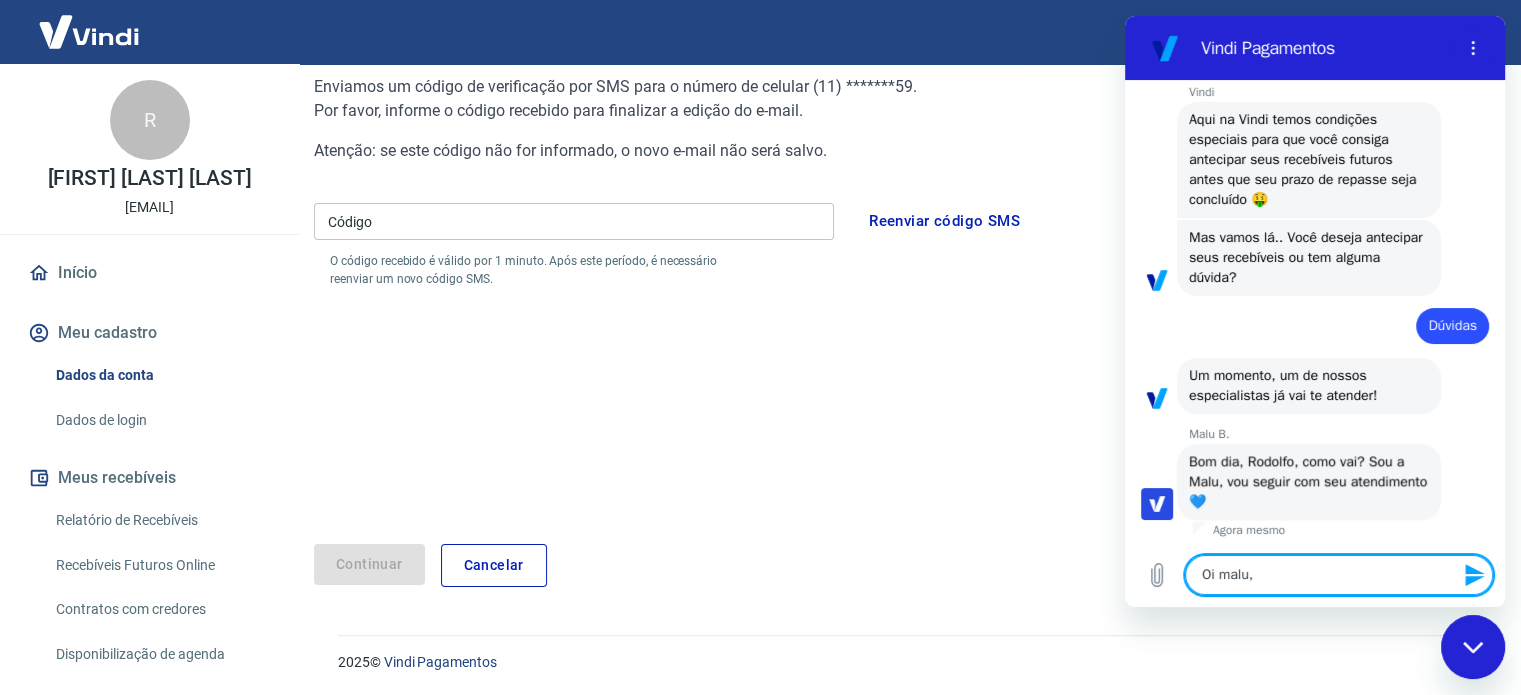 type on "Oi malu," 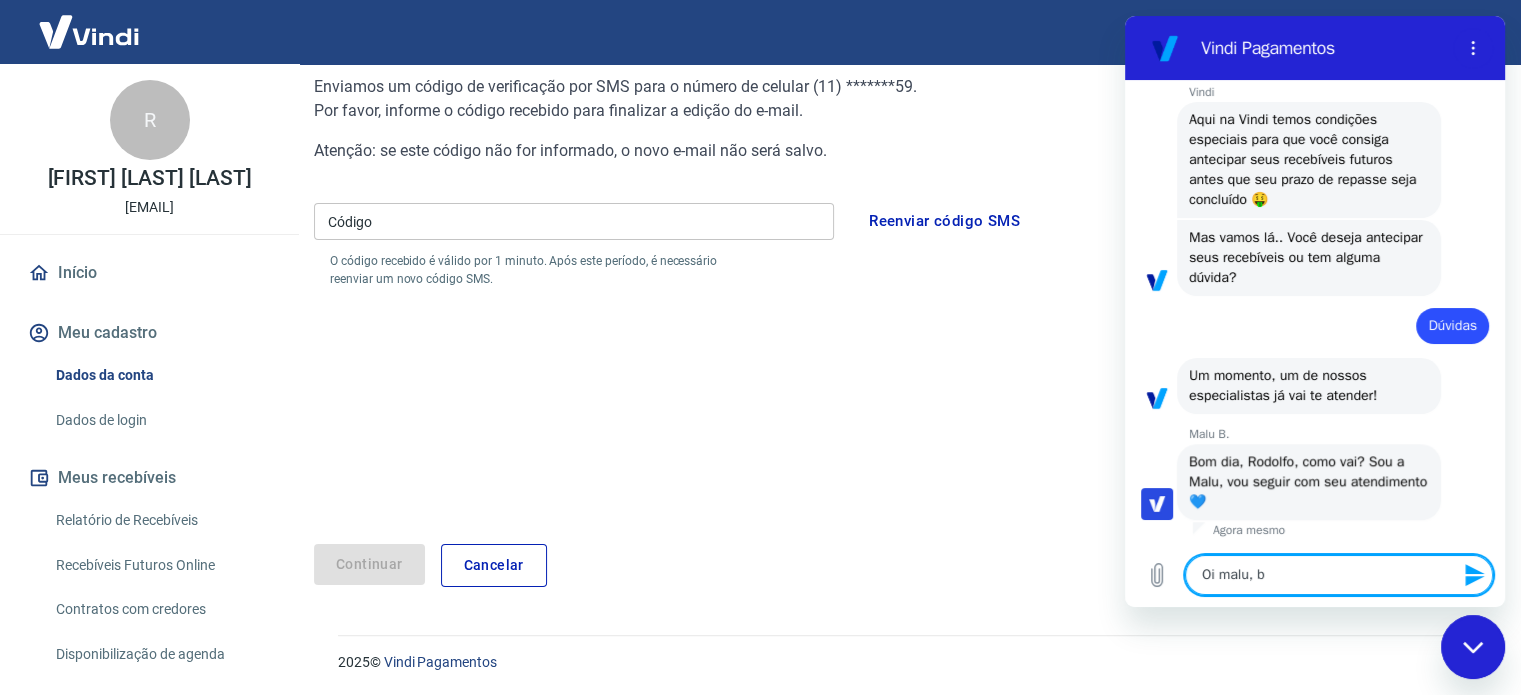 type on "Oi malu, bo" 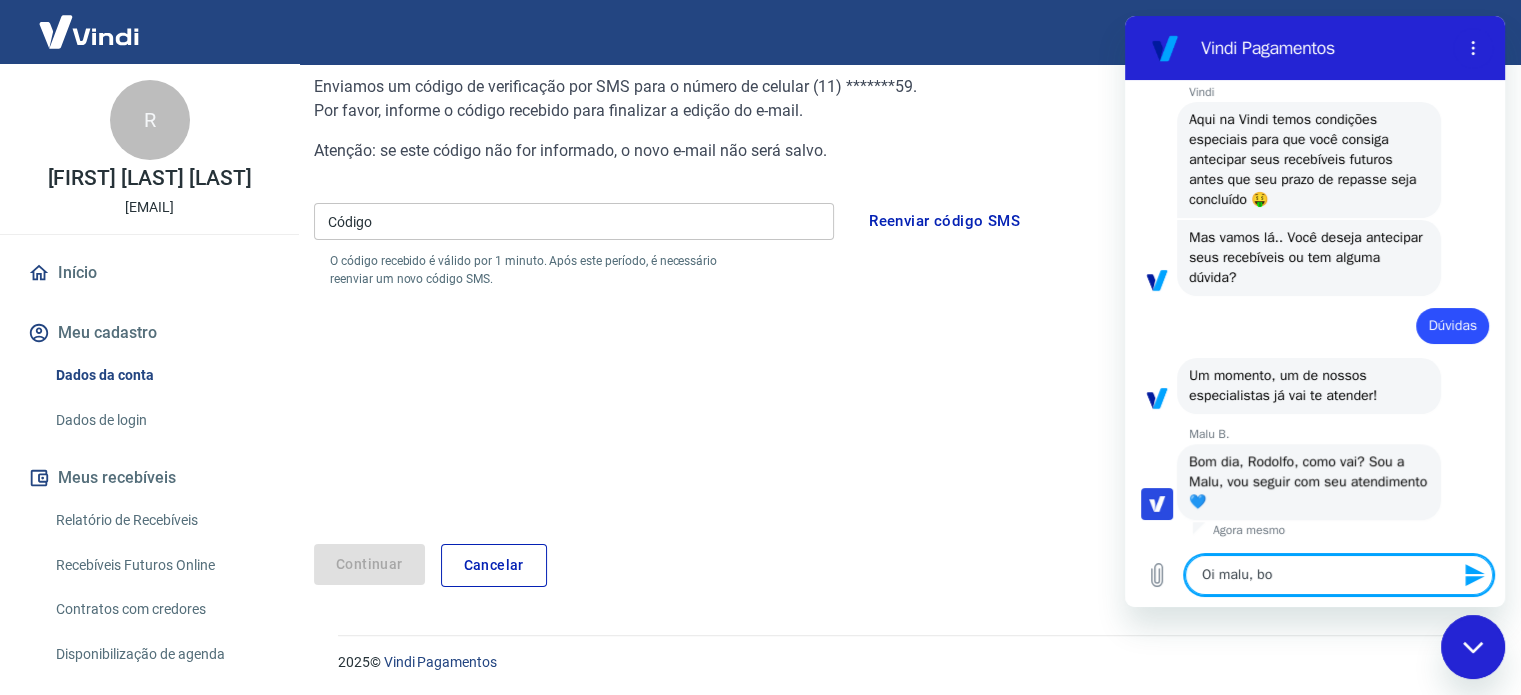 type on "Oi [FIRST], boa" 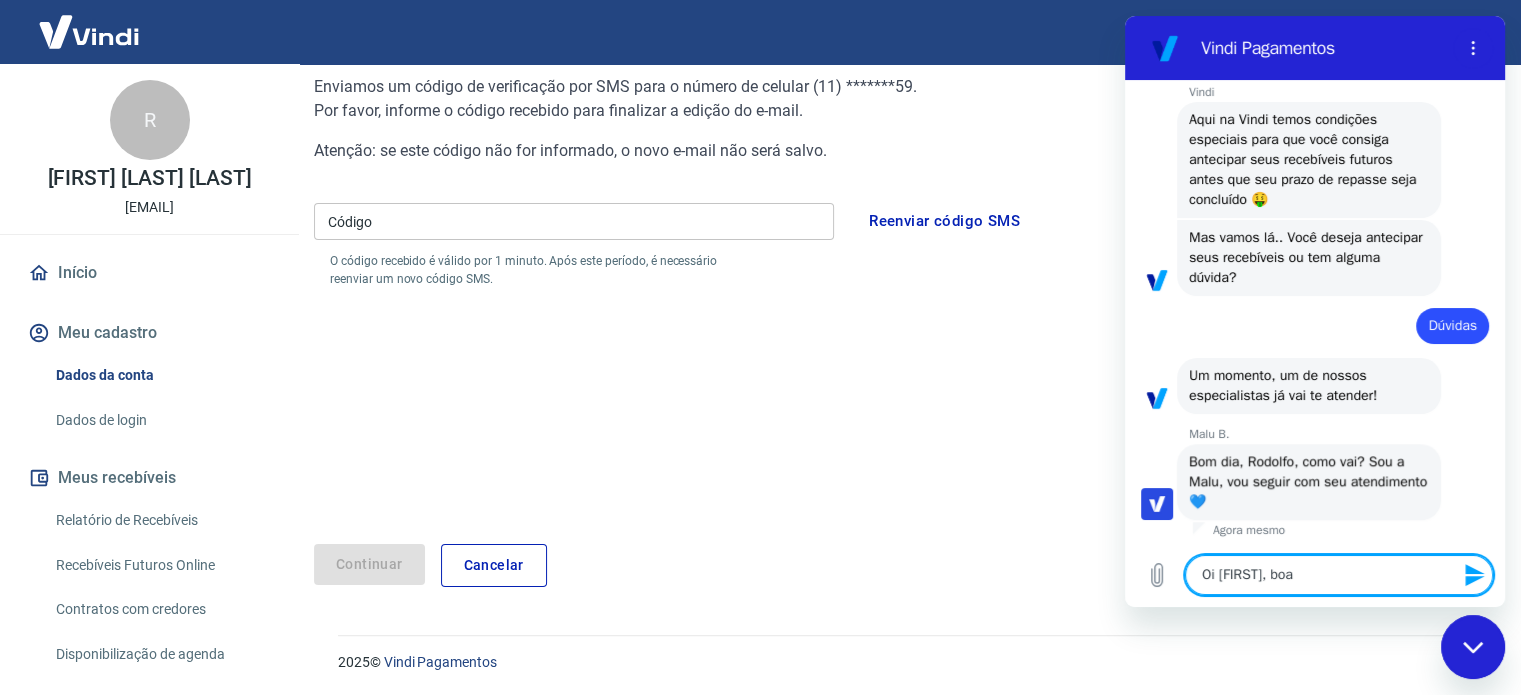 type on "Oi [FIRST], boa" 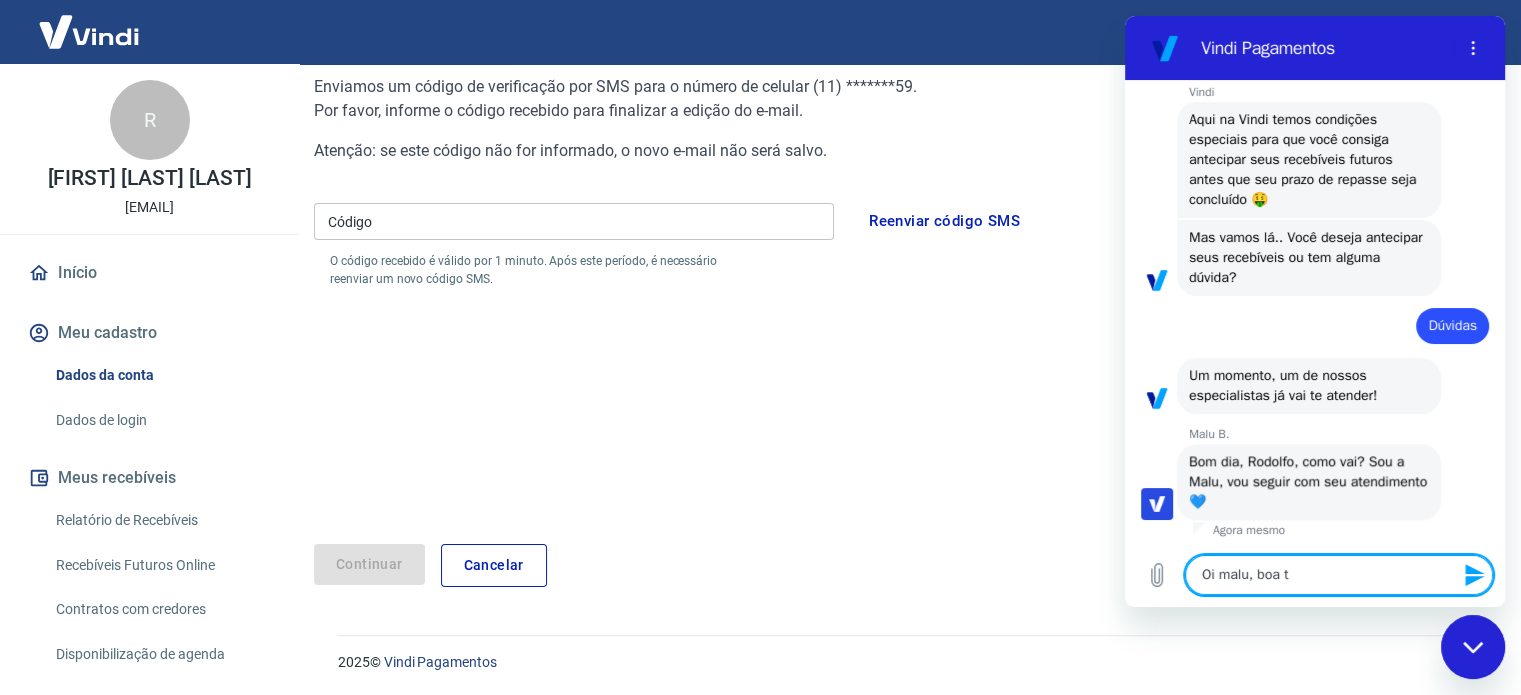 type on "Oi malu, boa ta" 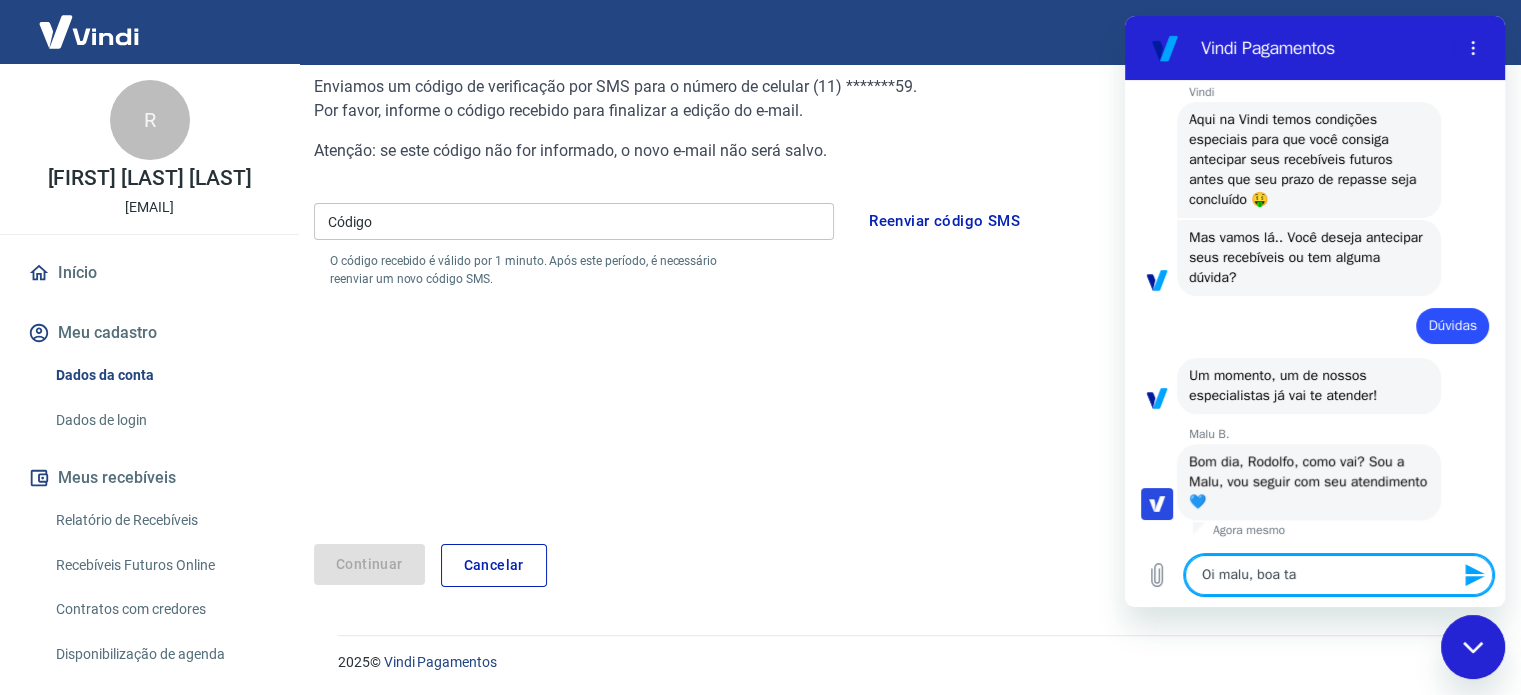 type on "Oi malu, boa tar" 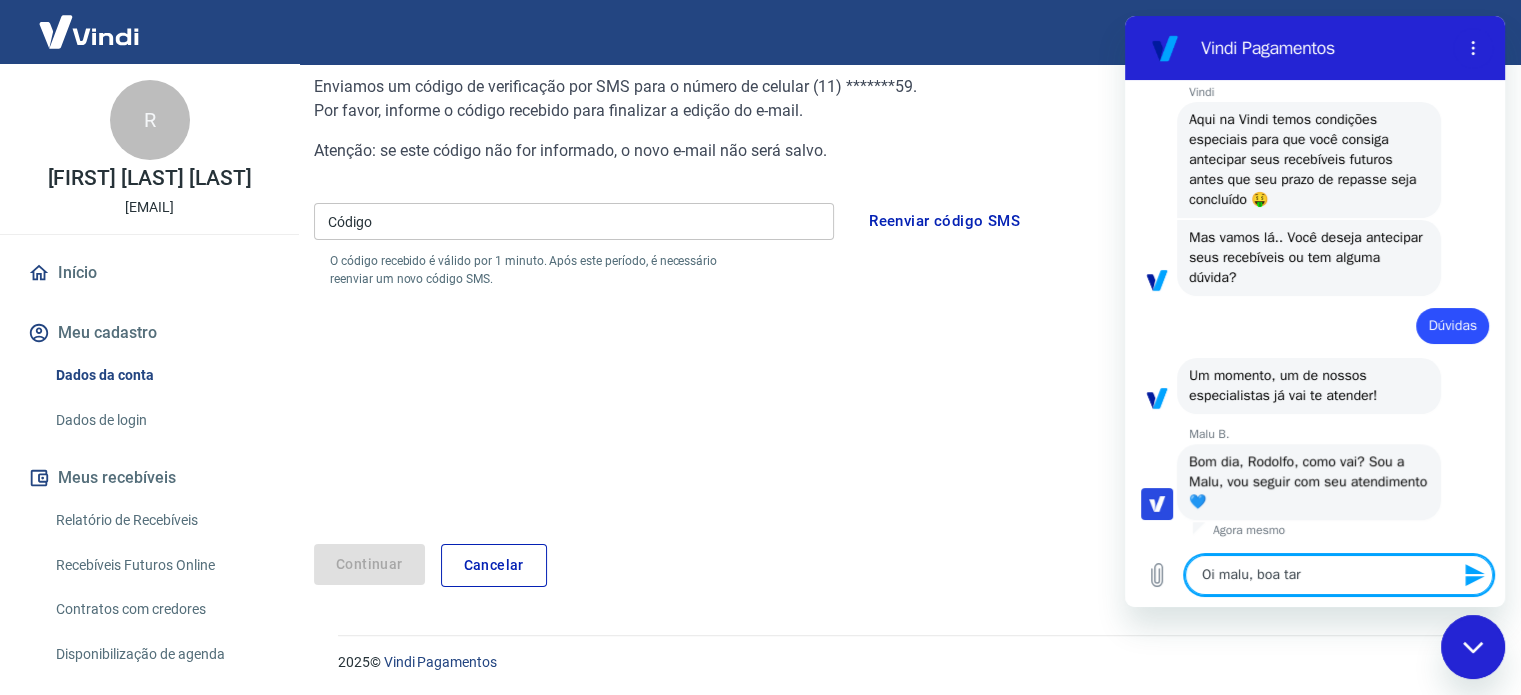 type on "Oi malu, boa tard" 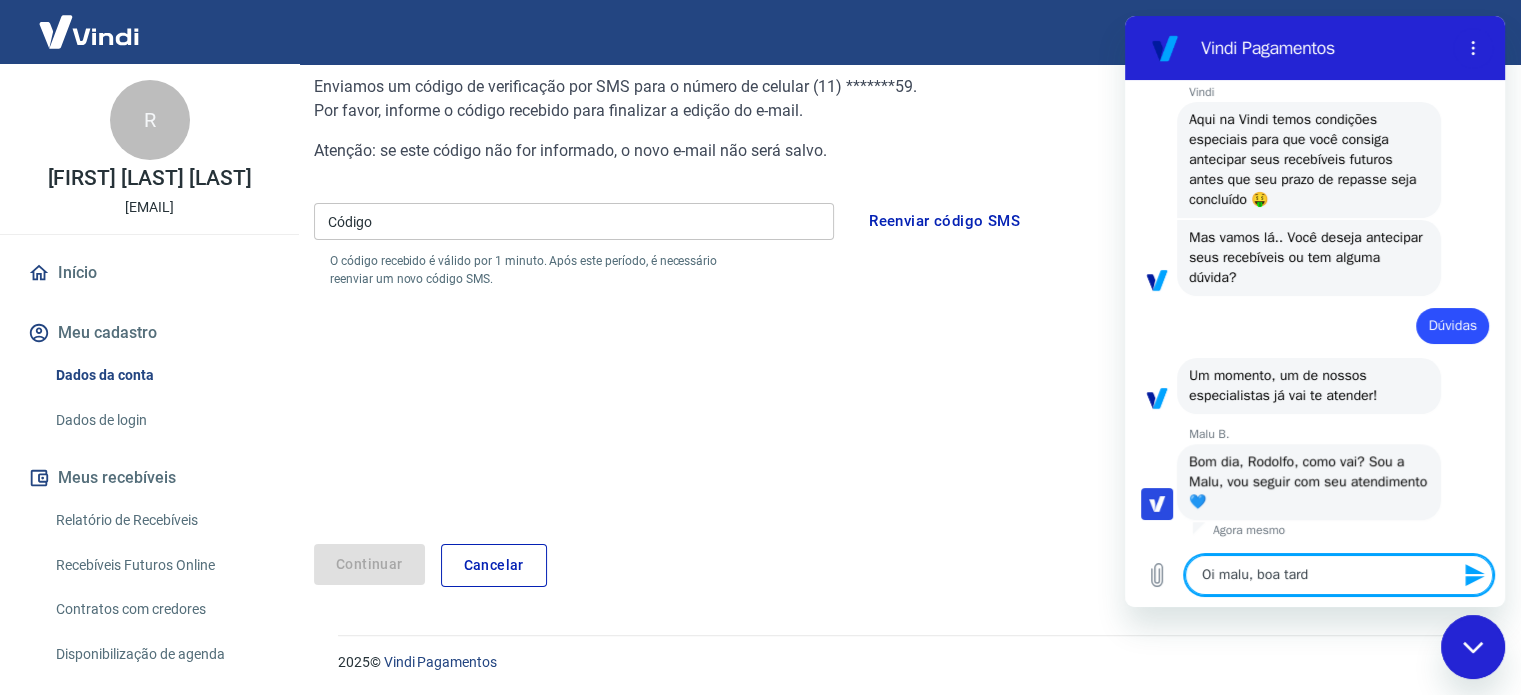 type on "Oi malu, boa tarde" 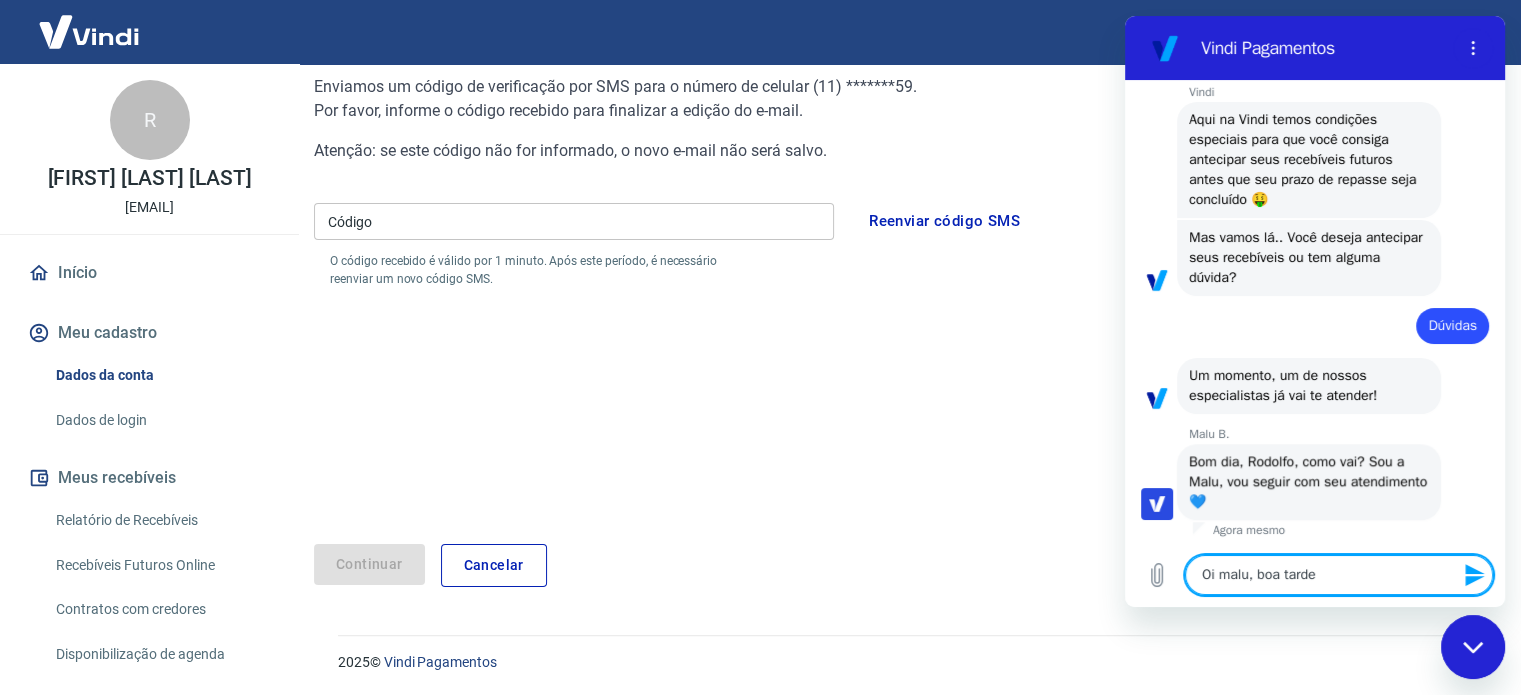 type on "Oi malu, boa tarde." 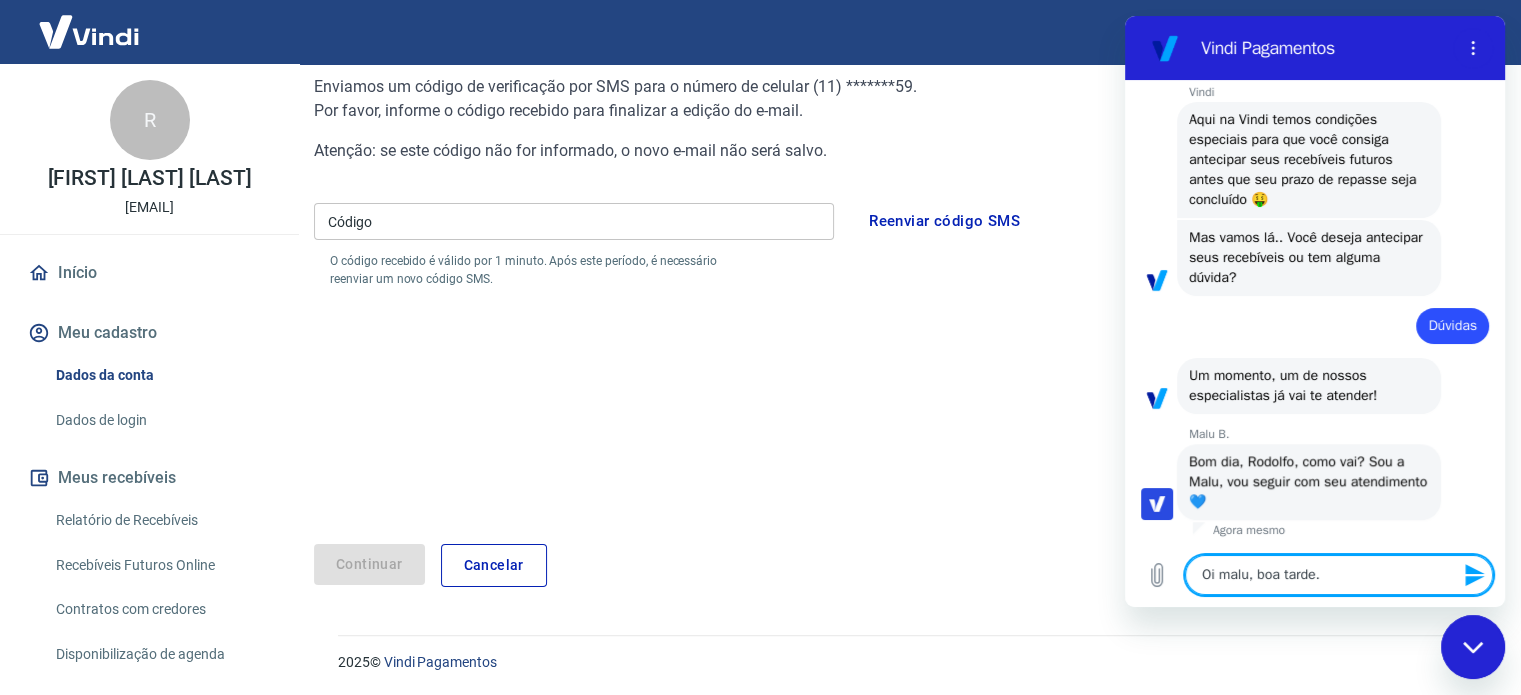 type on "Oi malu, boa tarde." 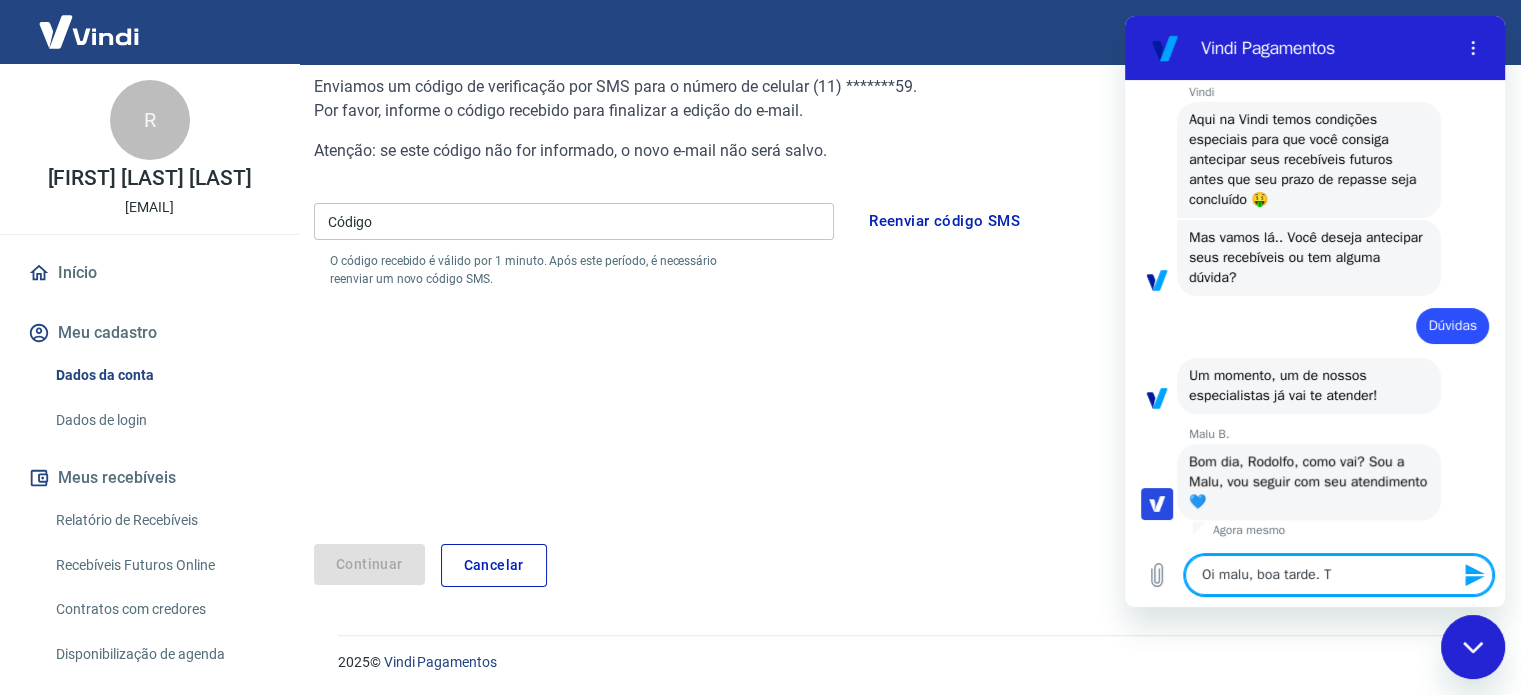 type on "Oi malu, boa tarde. Tu" 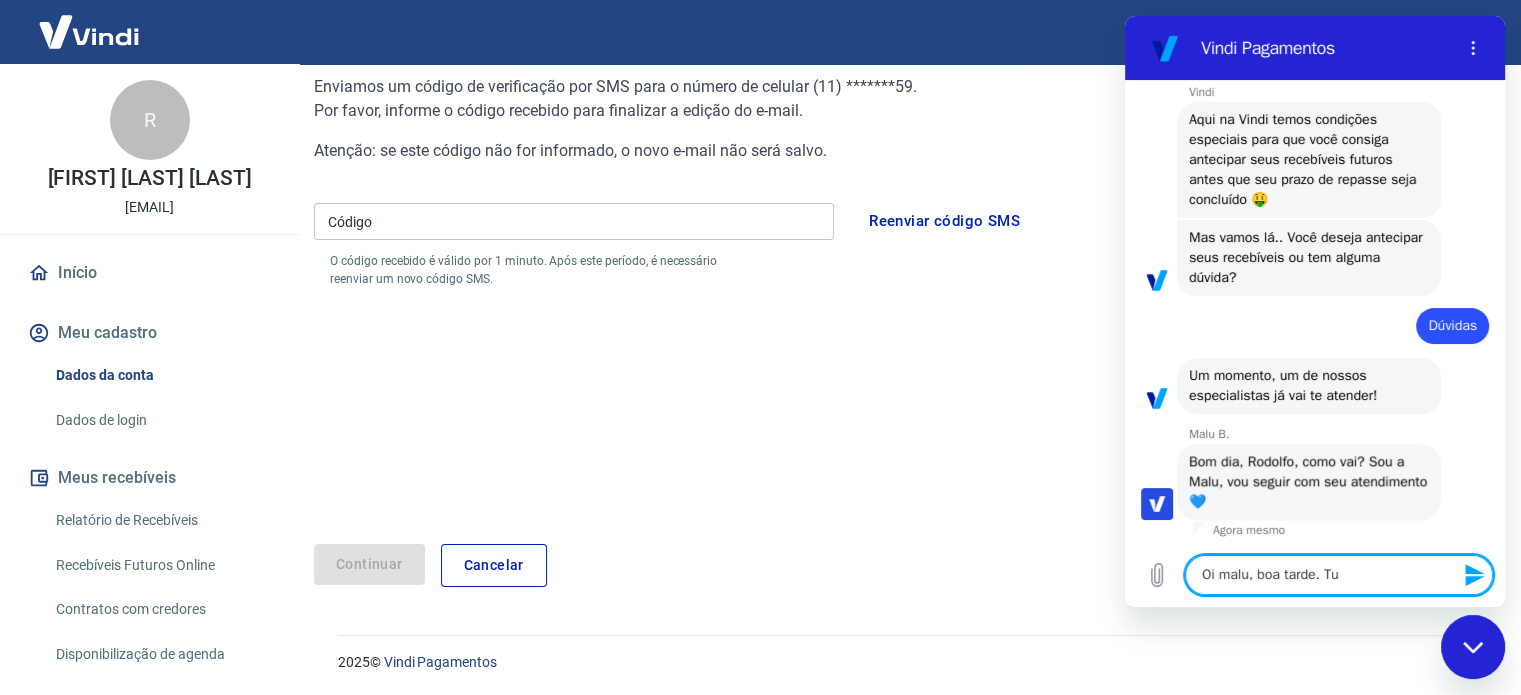 type on "Oi malu, boa tarde. Tud" 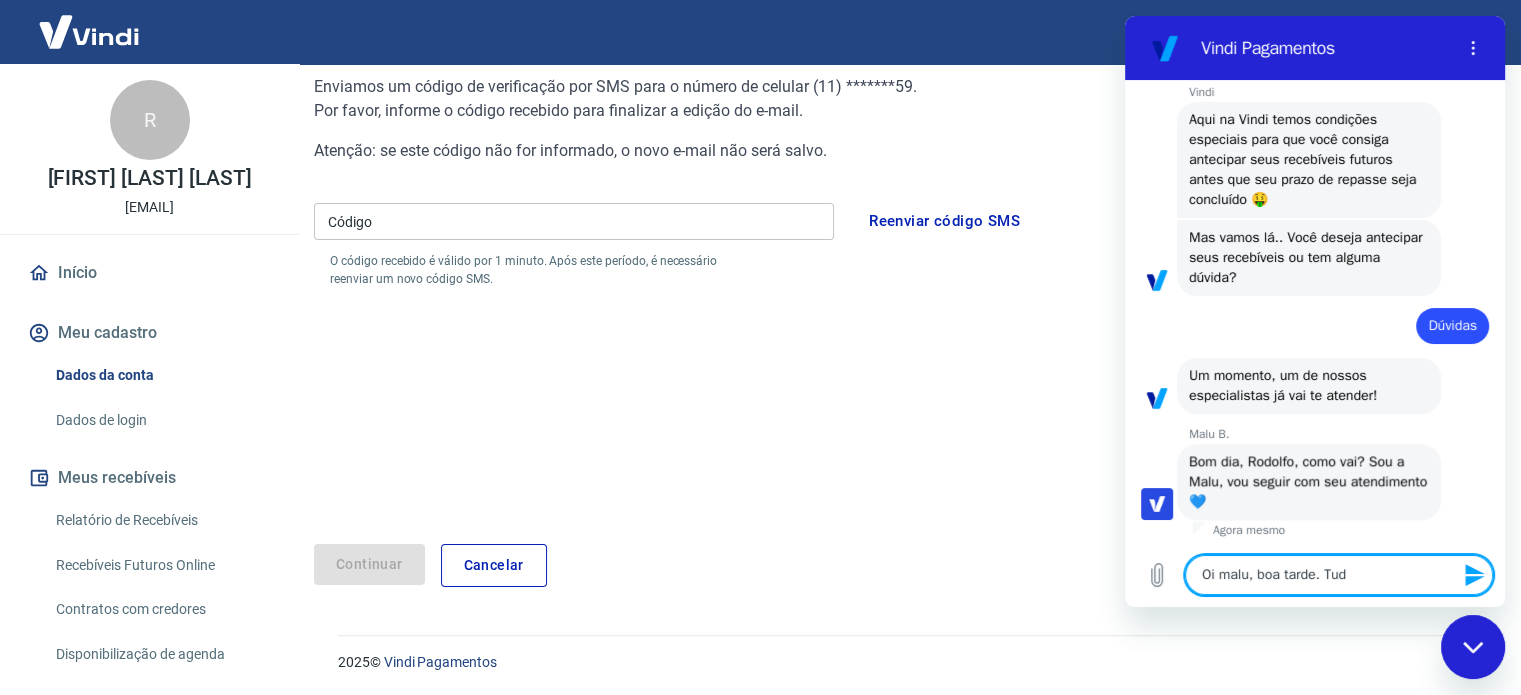 type on "Oi malu, boa tarde." 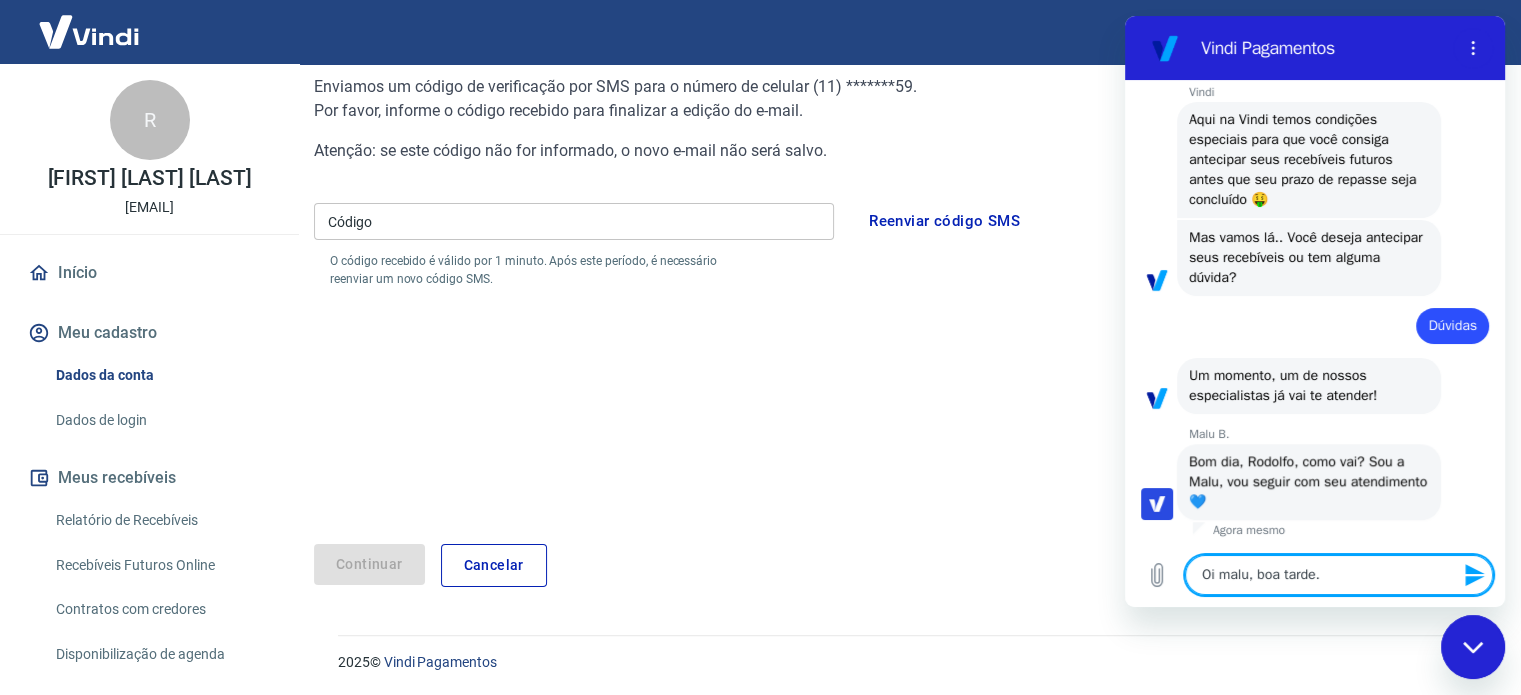 type on "Oi malu, boa tarde." 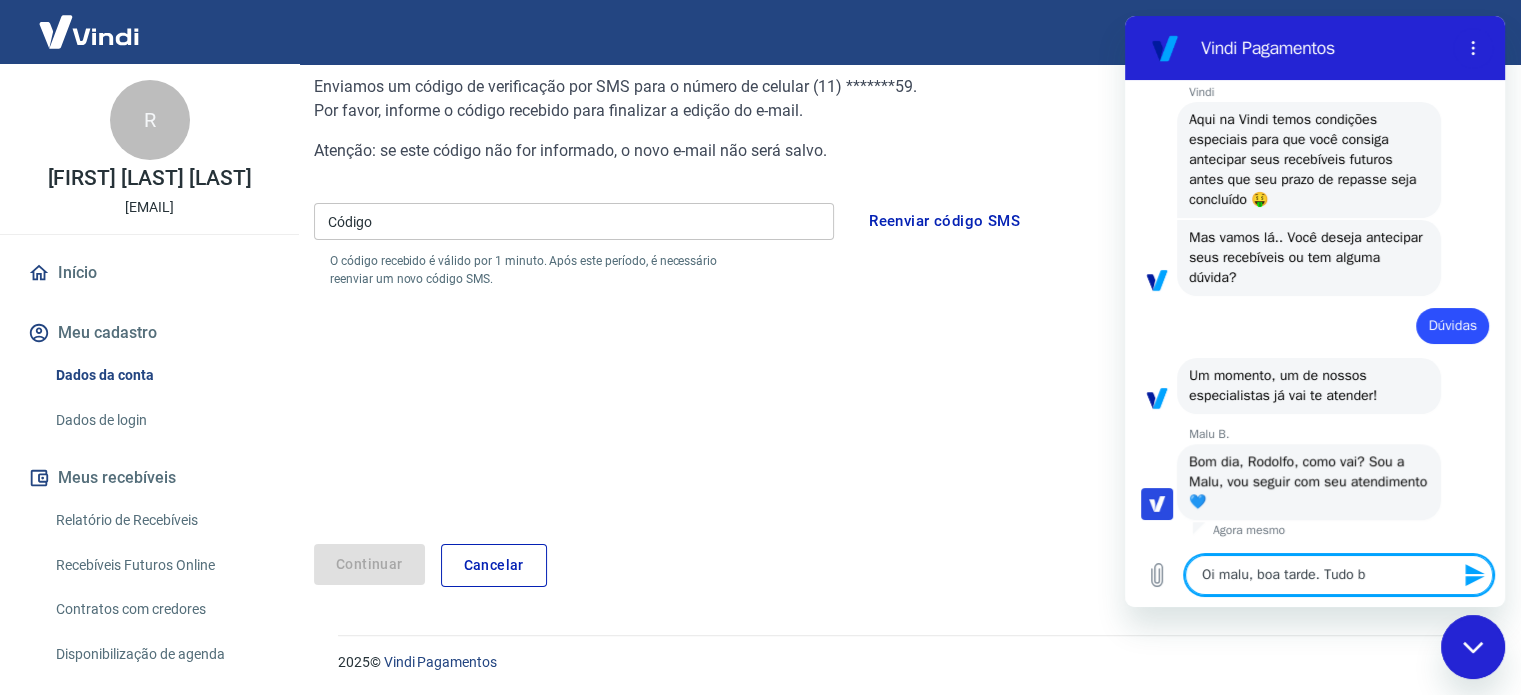 type on "Oi malu, boa tarde. Tudo be" 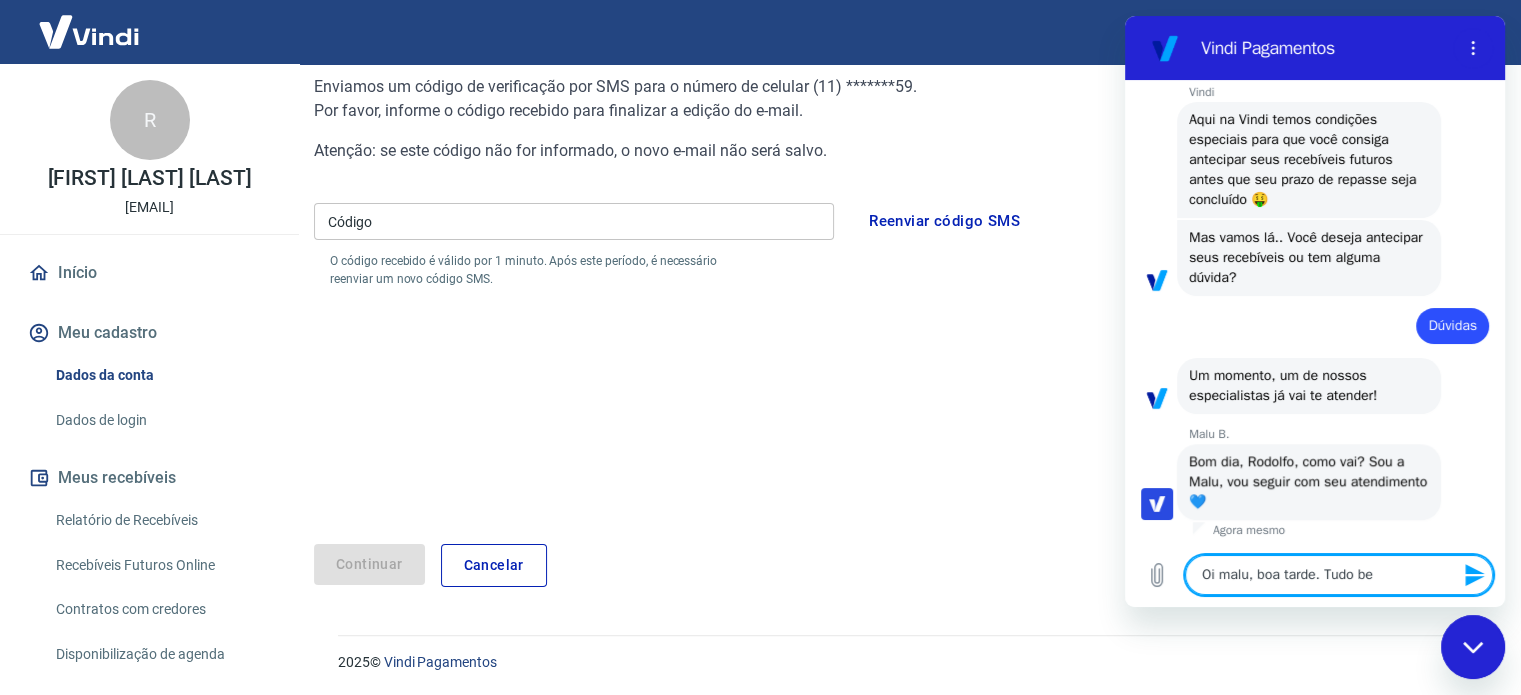 type on "Oi malu, boa tarde. Tudo bem" 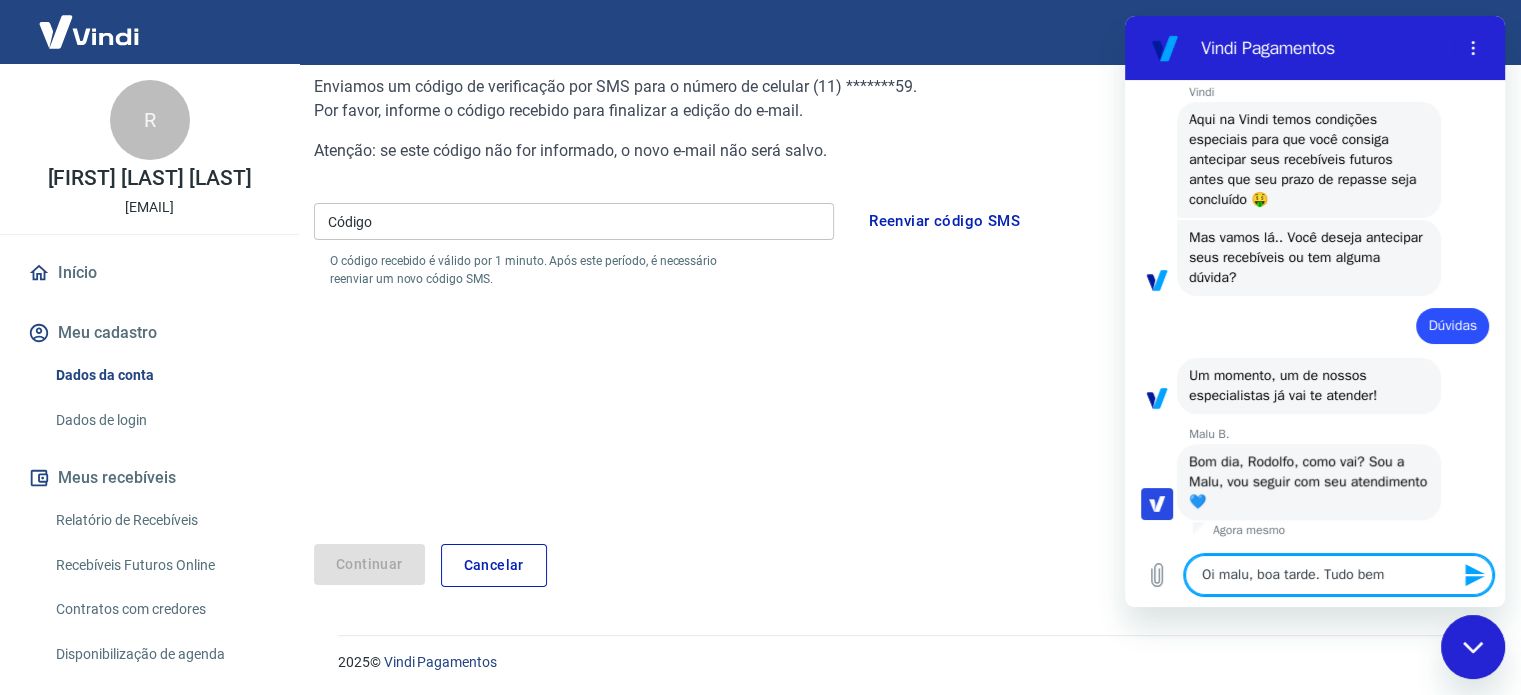 type on "Oi malu, boa tarde. Tudo bem?" 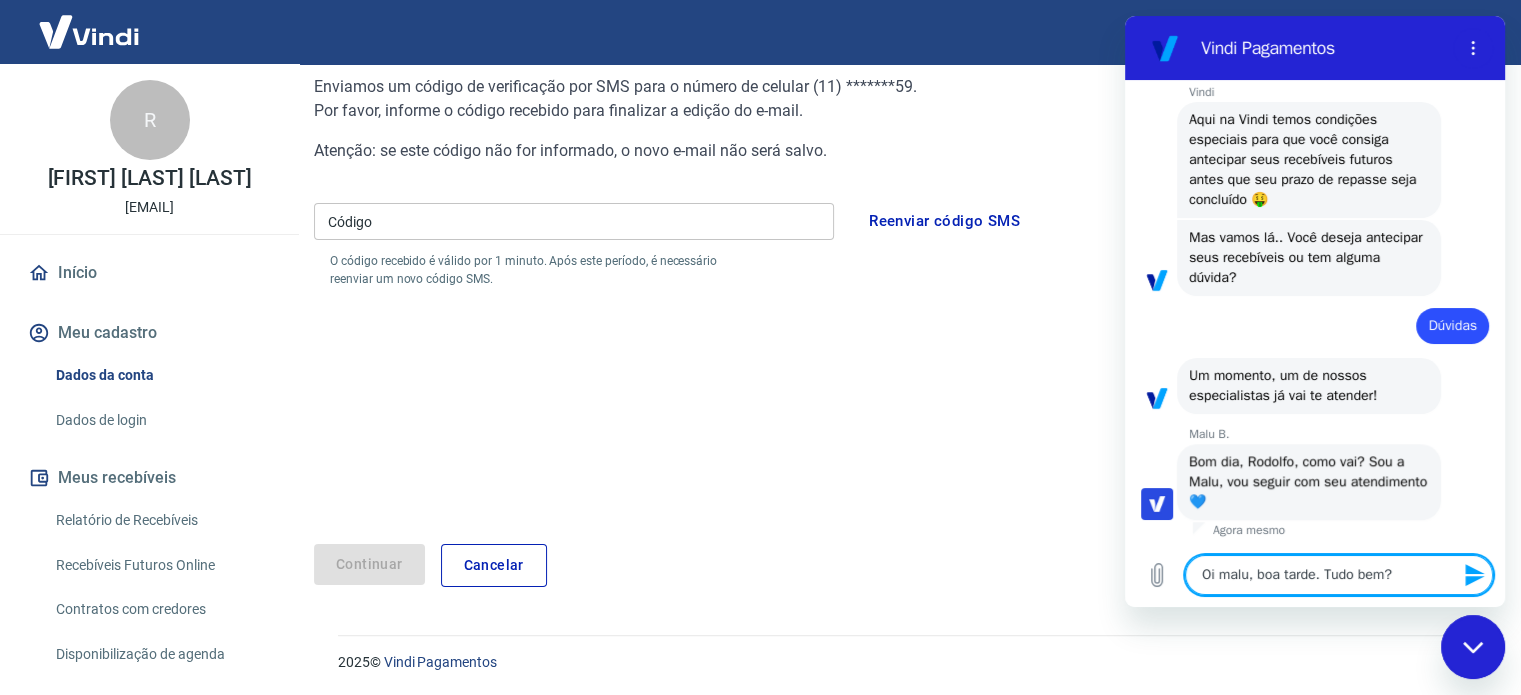 type on "Oi malu, boa tarde. Tudo bem?" 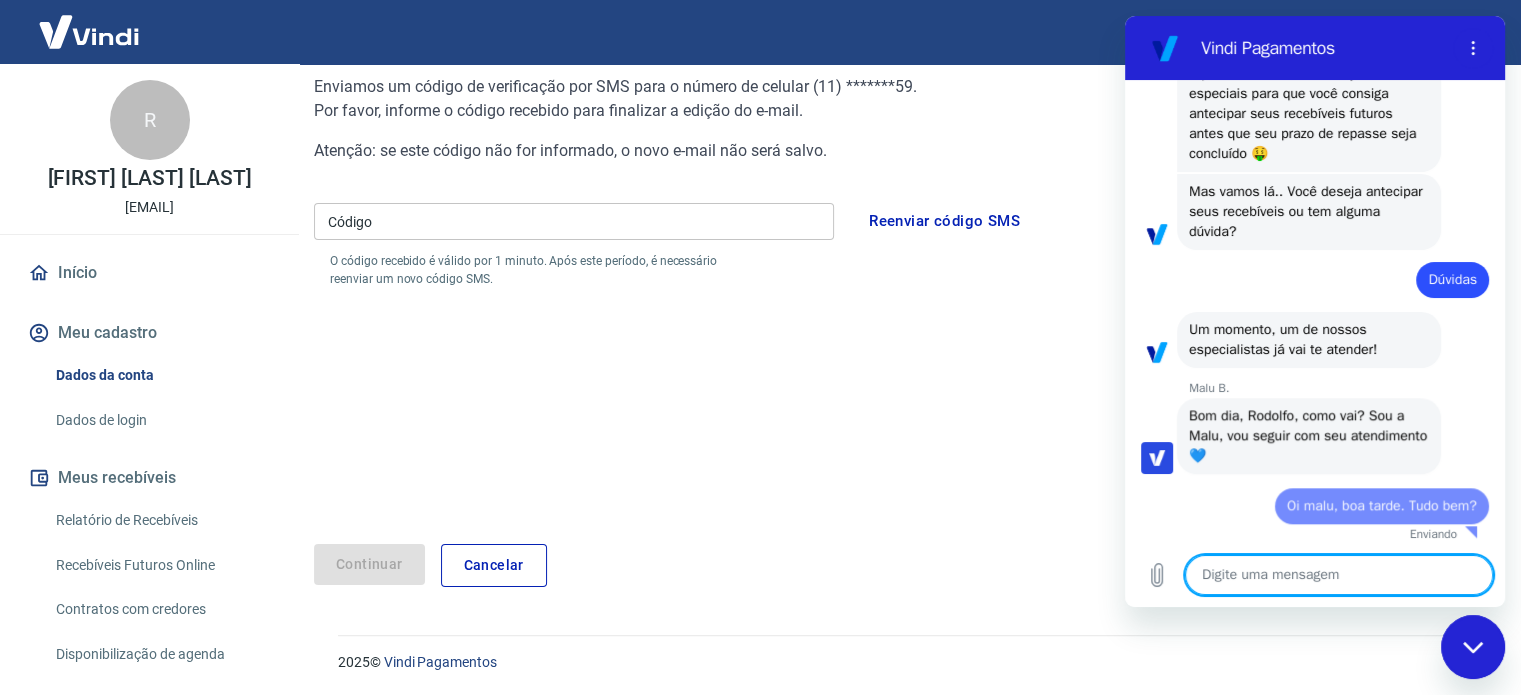 type on "x" 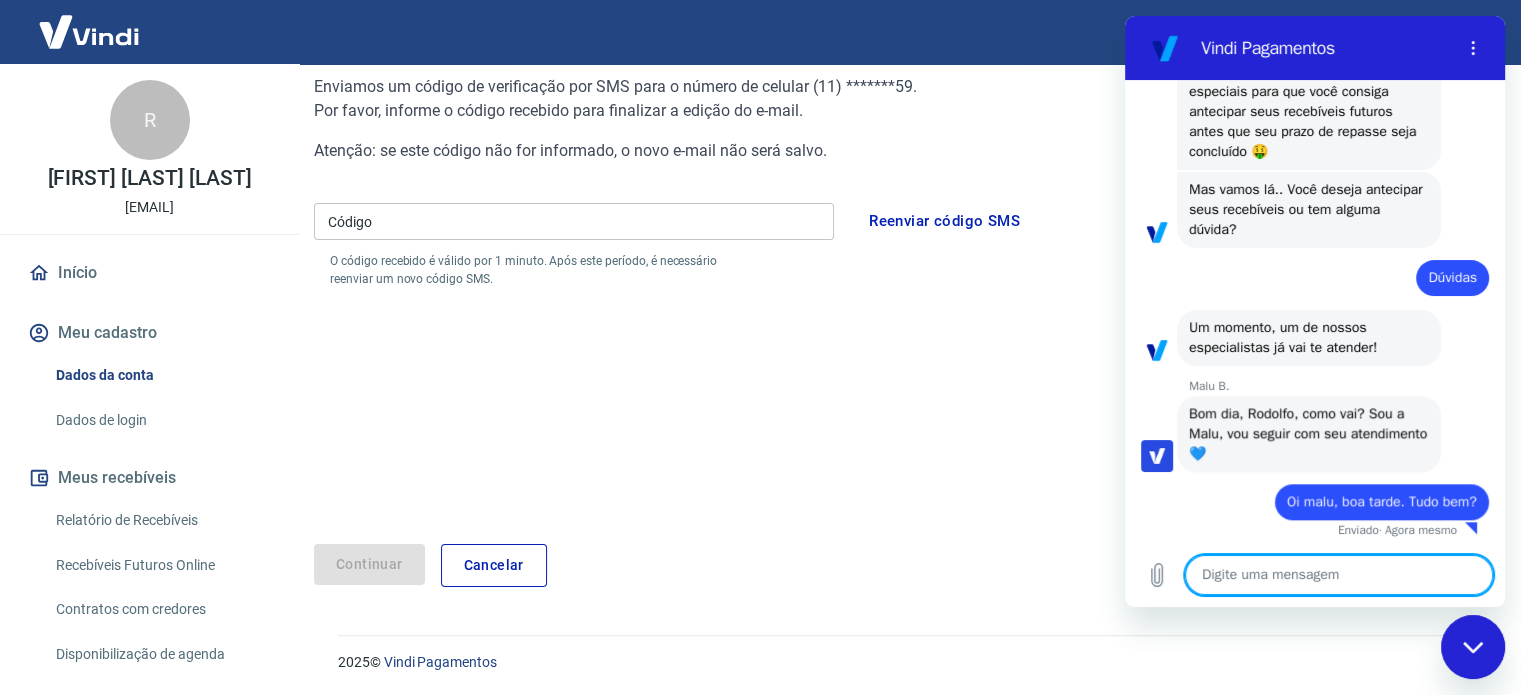 scroll, scrollTop: 1851, scrollLeft: 0, axis: vertical 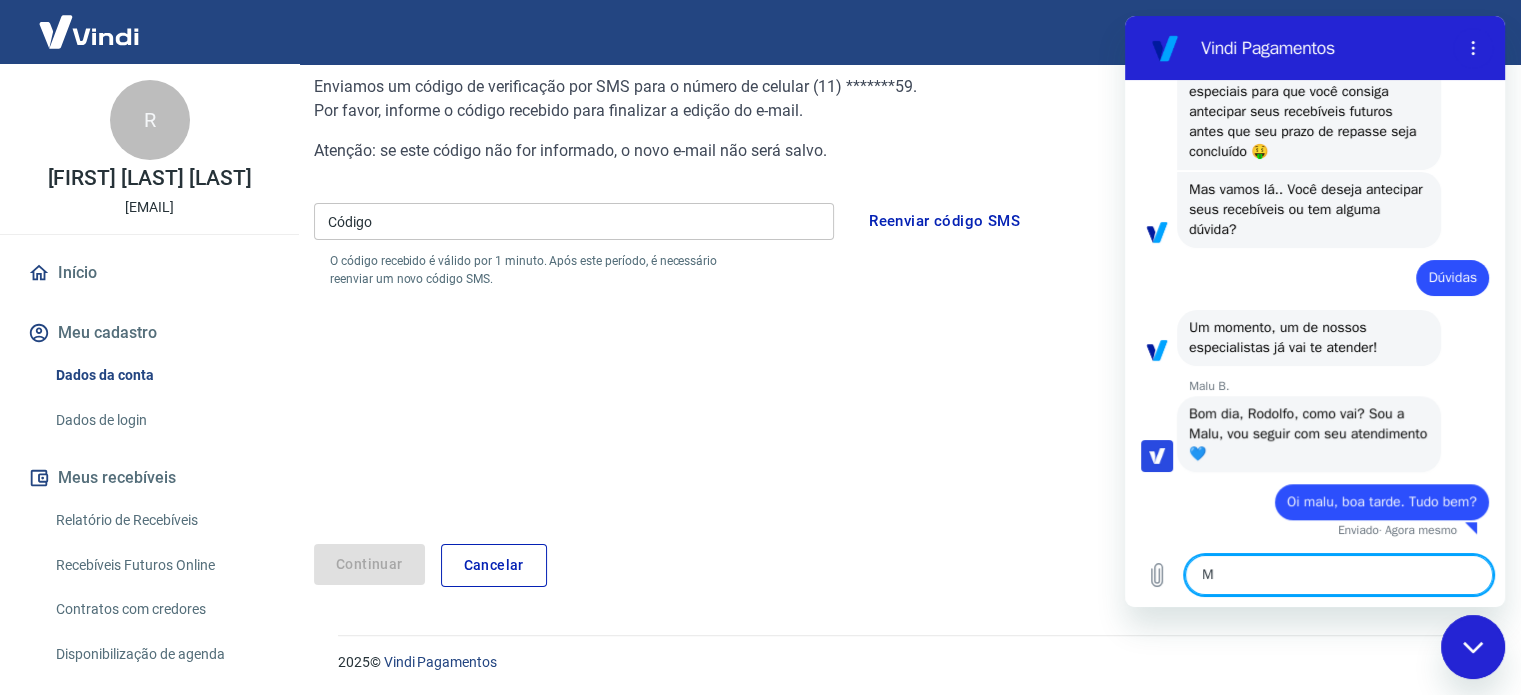 type on "Ma" 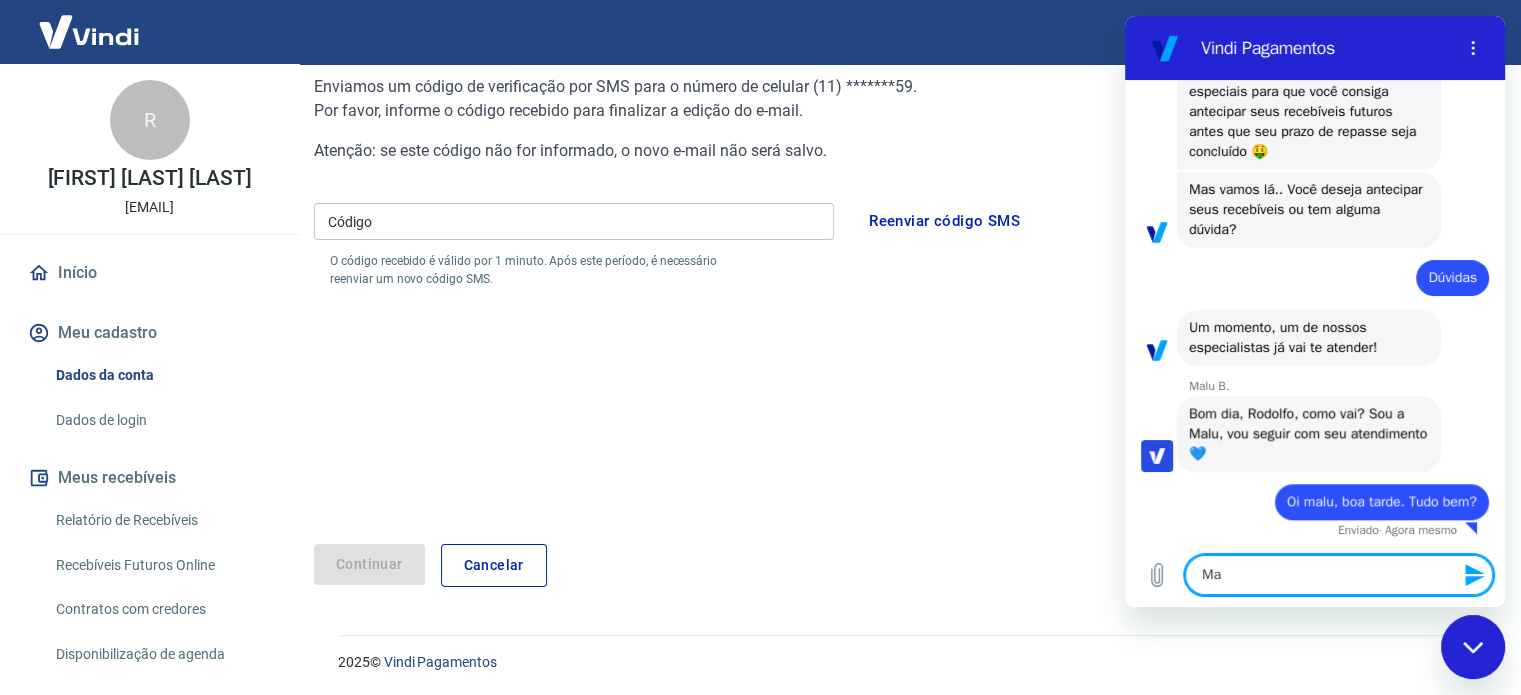 type on "[NAME]," 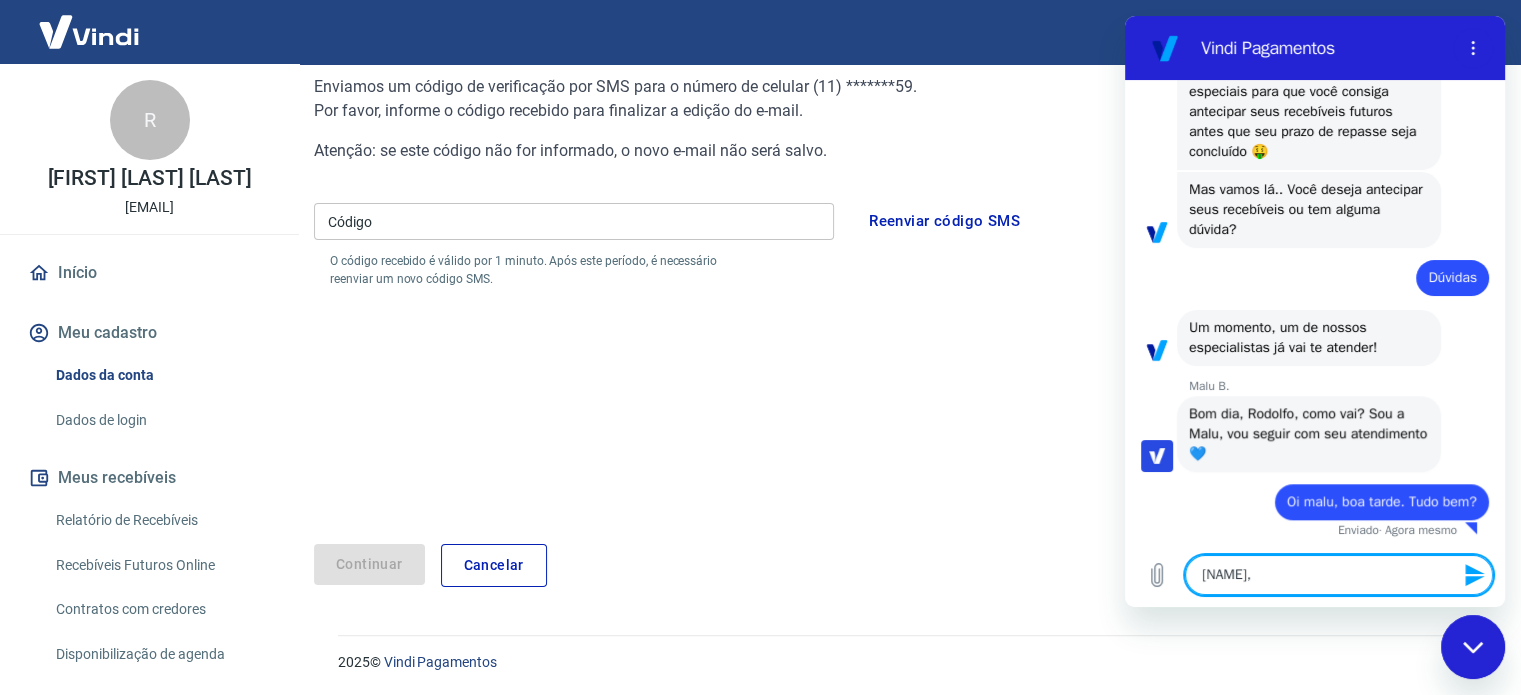 type on "Malu" 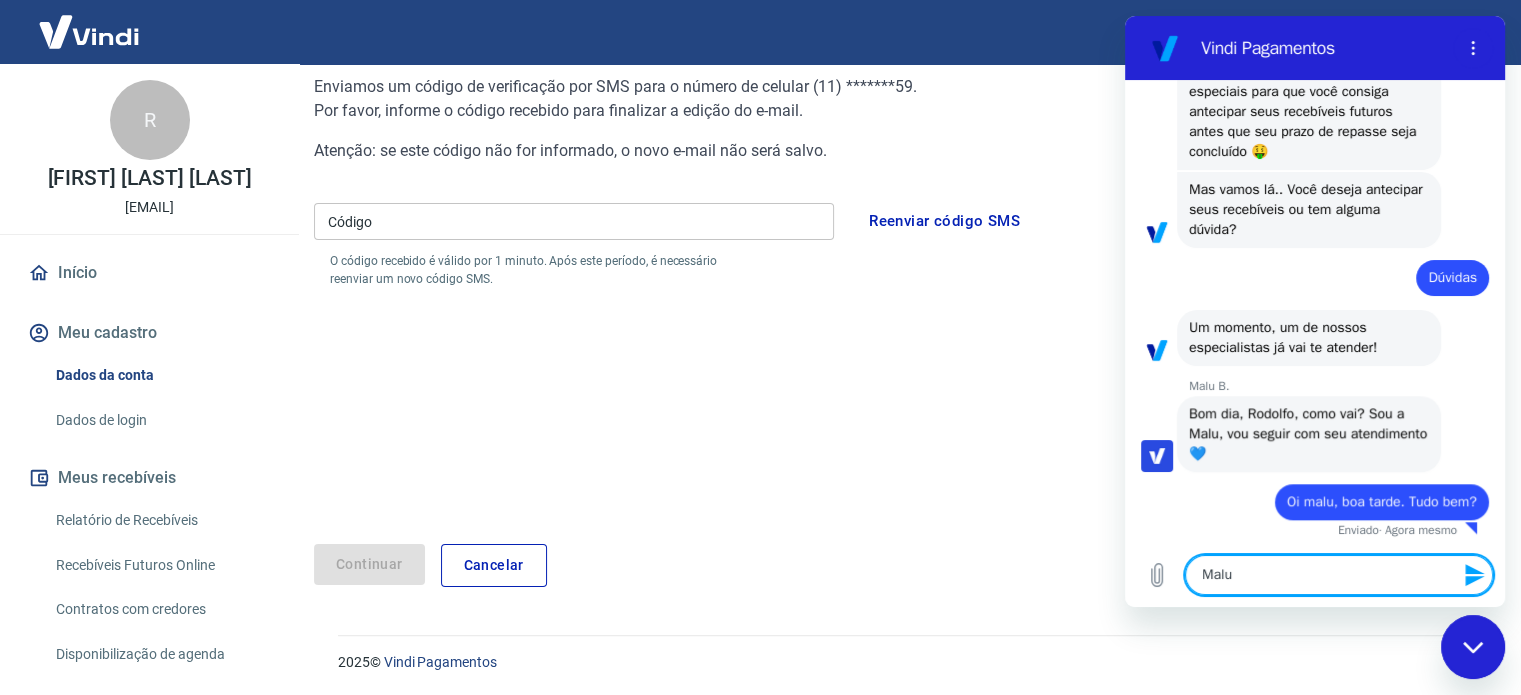 type on "[NAME]," 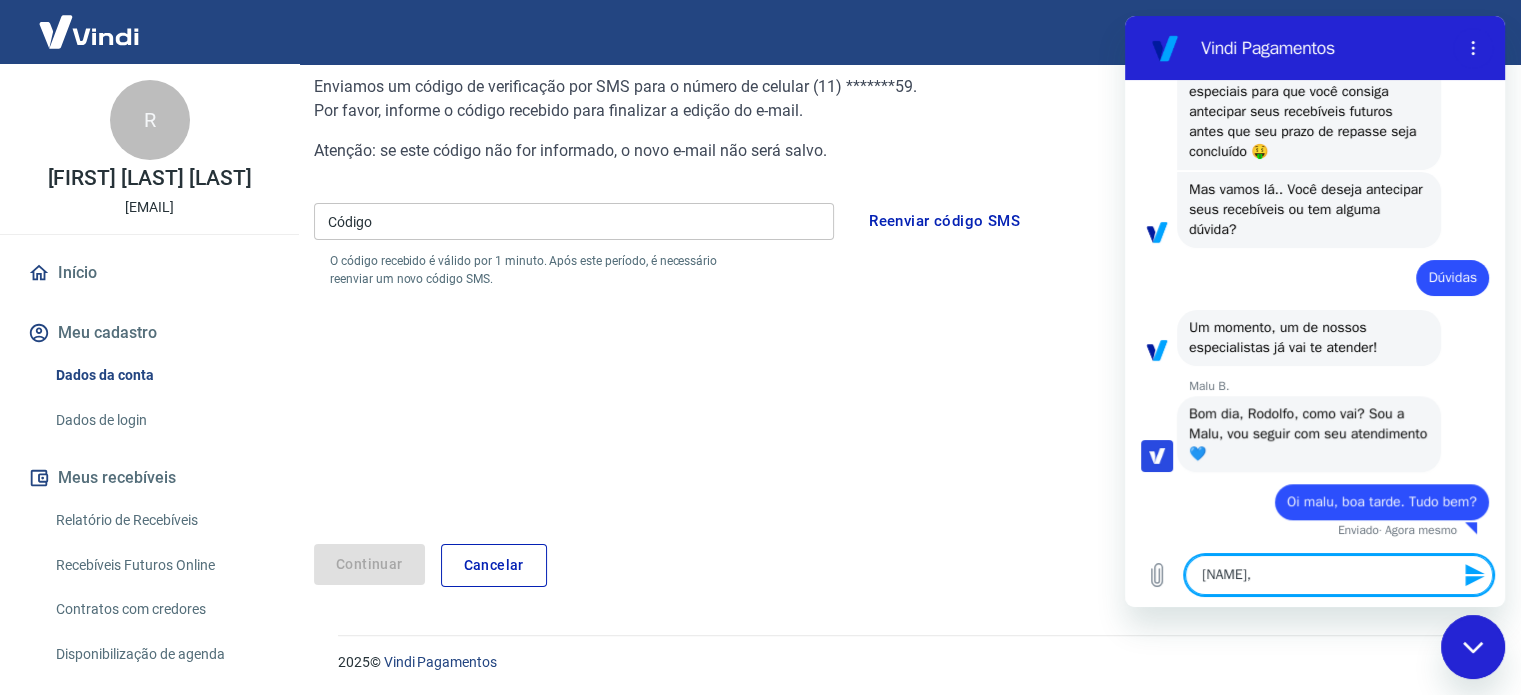 type on "[NAME]," 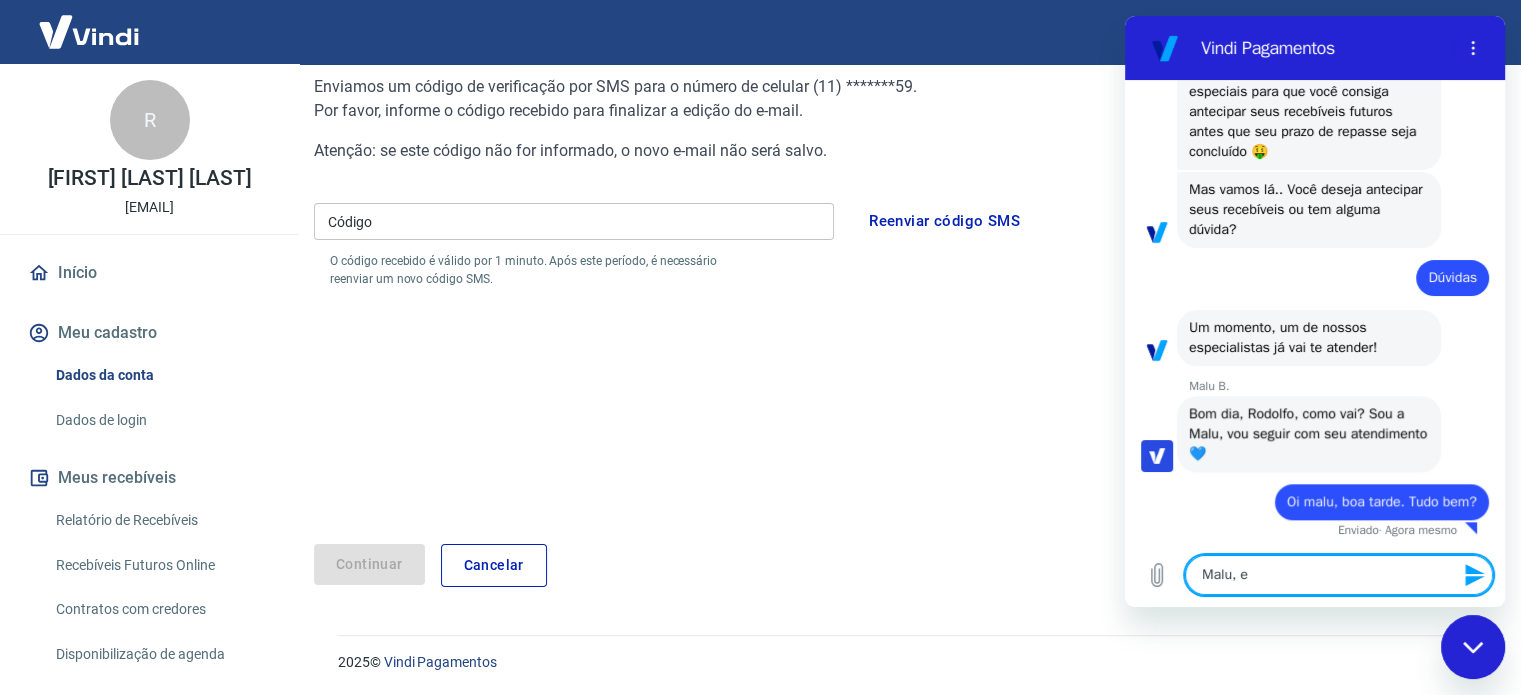 type on "[NAME], eu" 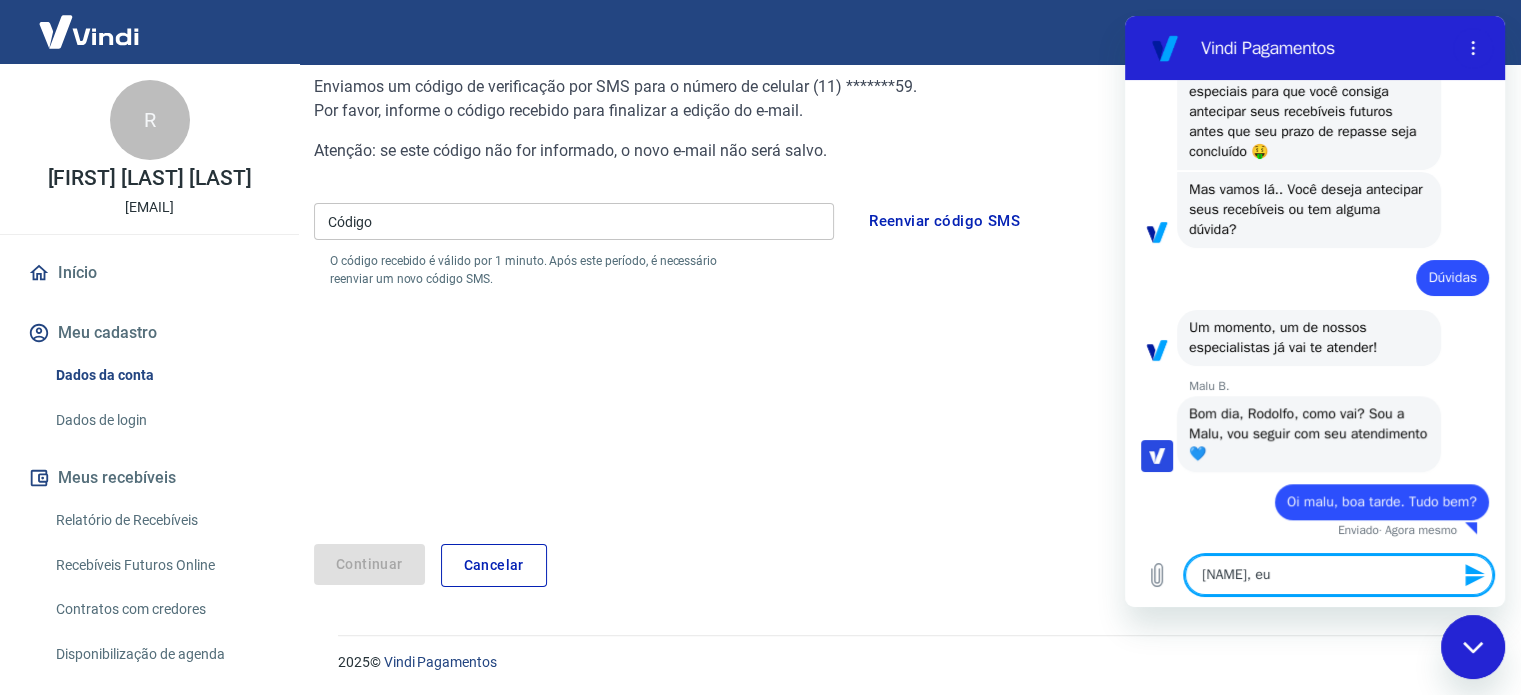 type on "[NAME], eu" 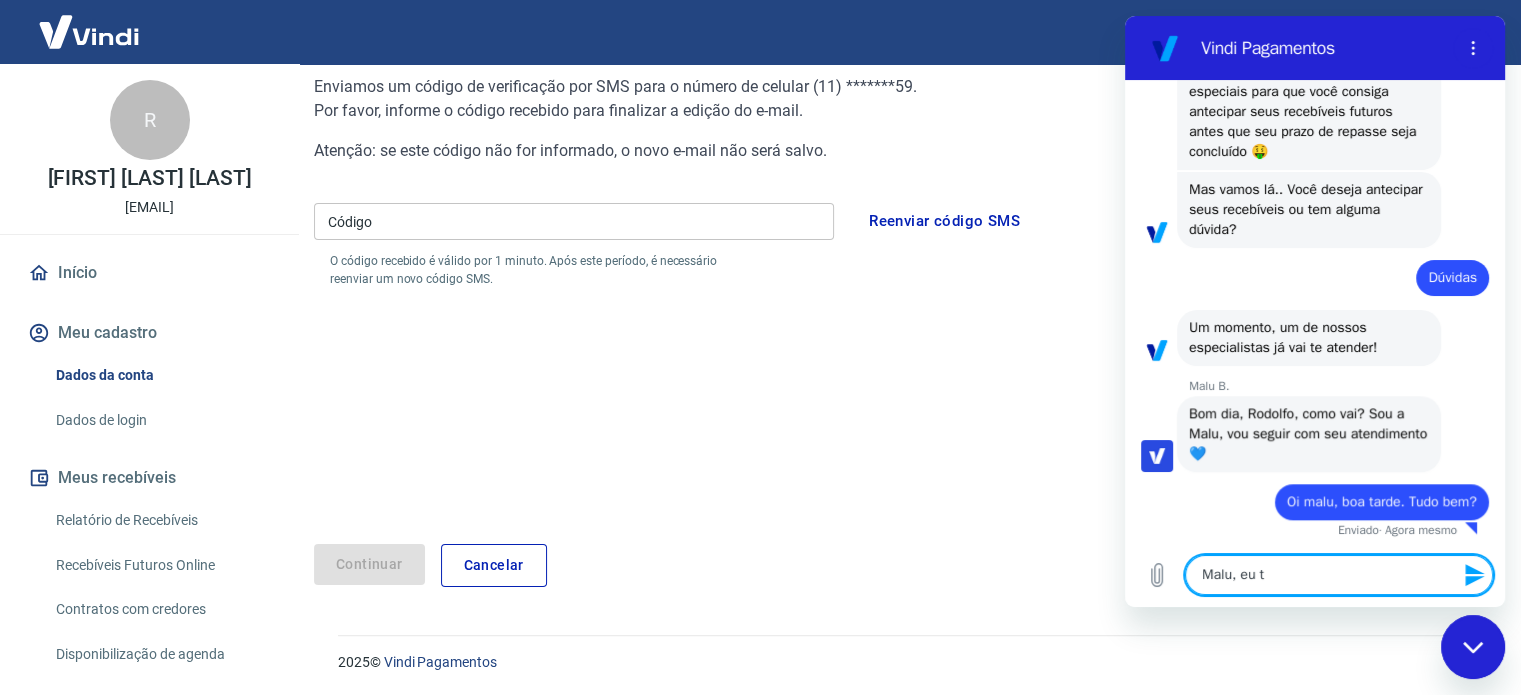 type on "Malu, eu tro" 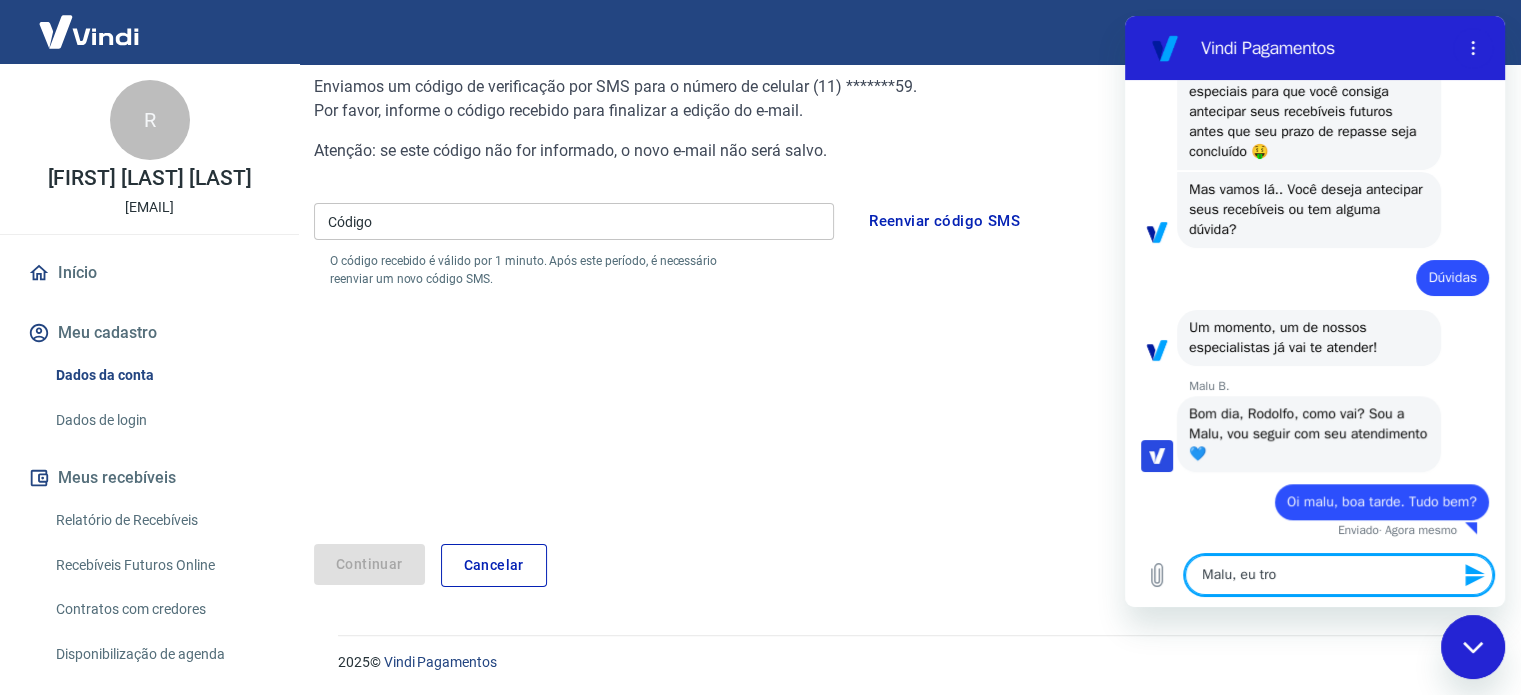 type on "Malu, eu tro" 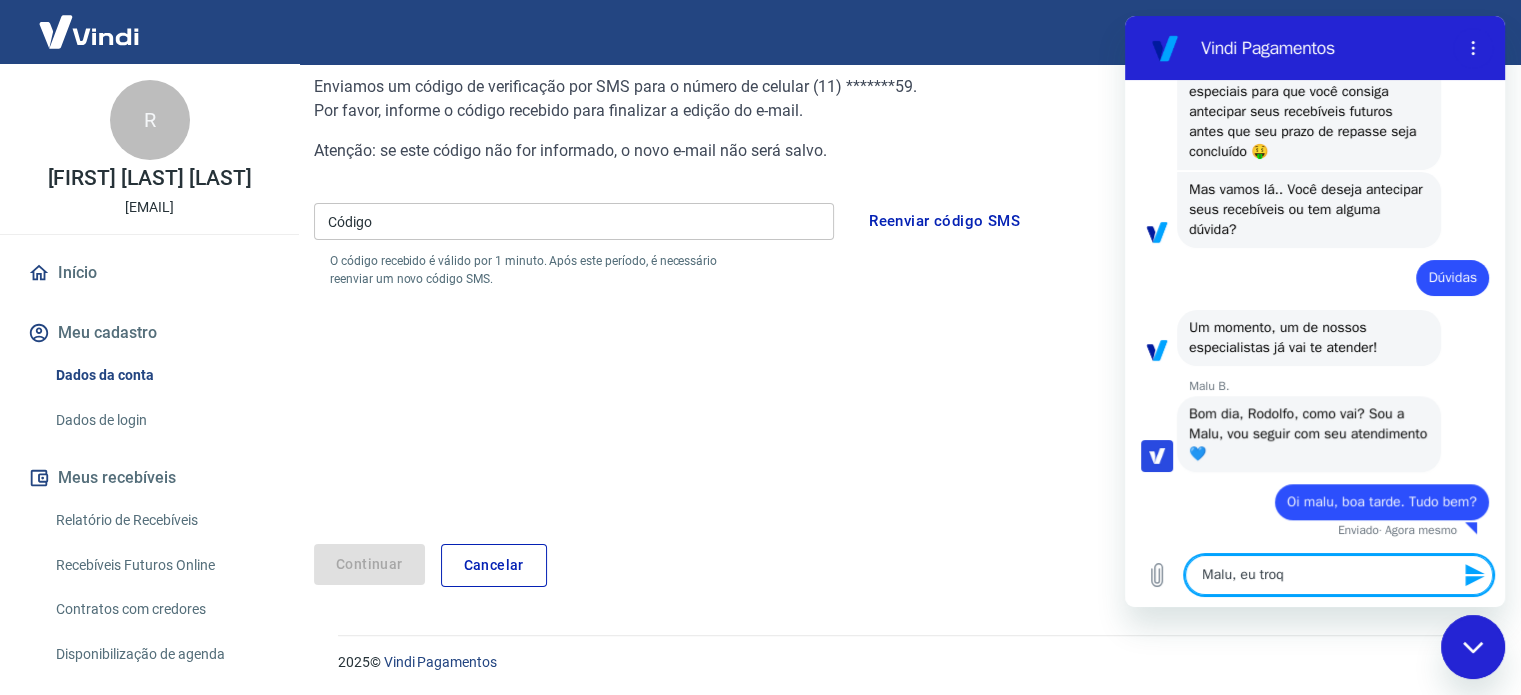 type on "[NAME], eu troquei o e-mail porque eu não estava recebdno comunicados de voces." 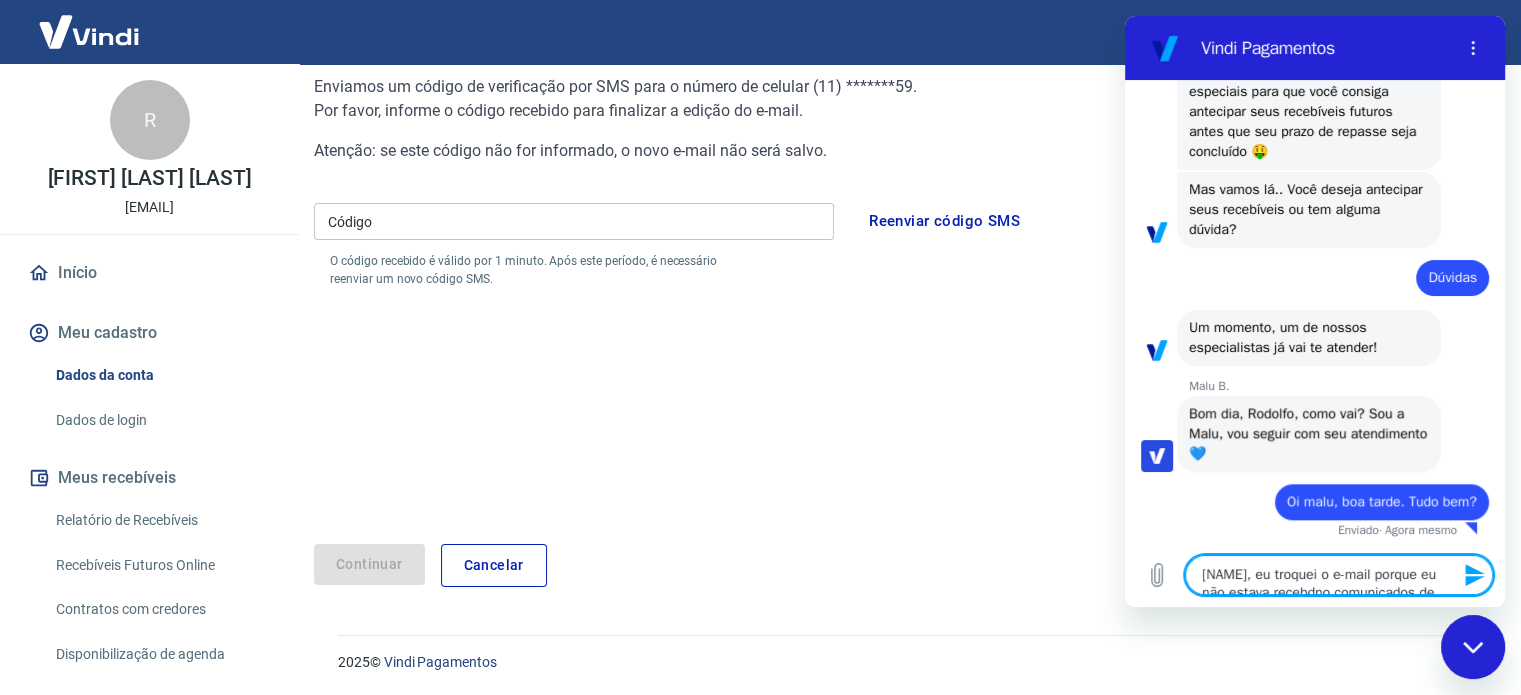 type on "Malu, eu troque" 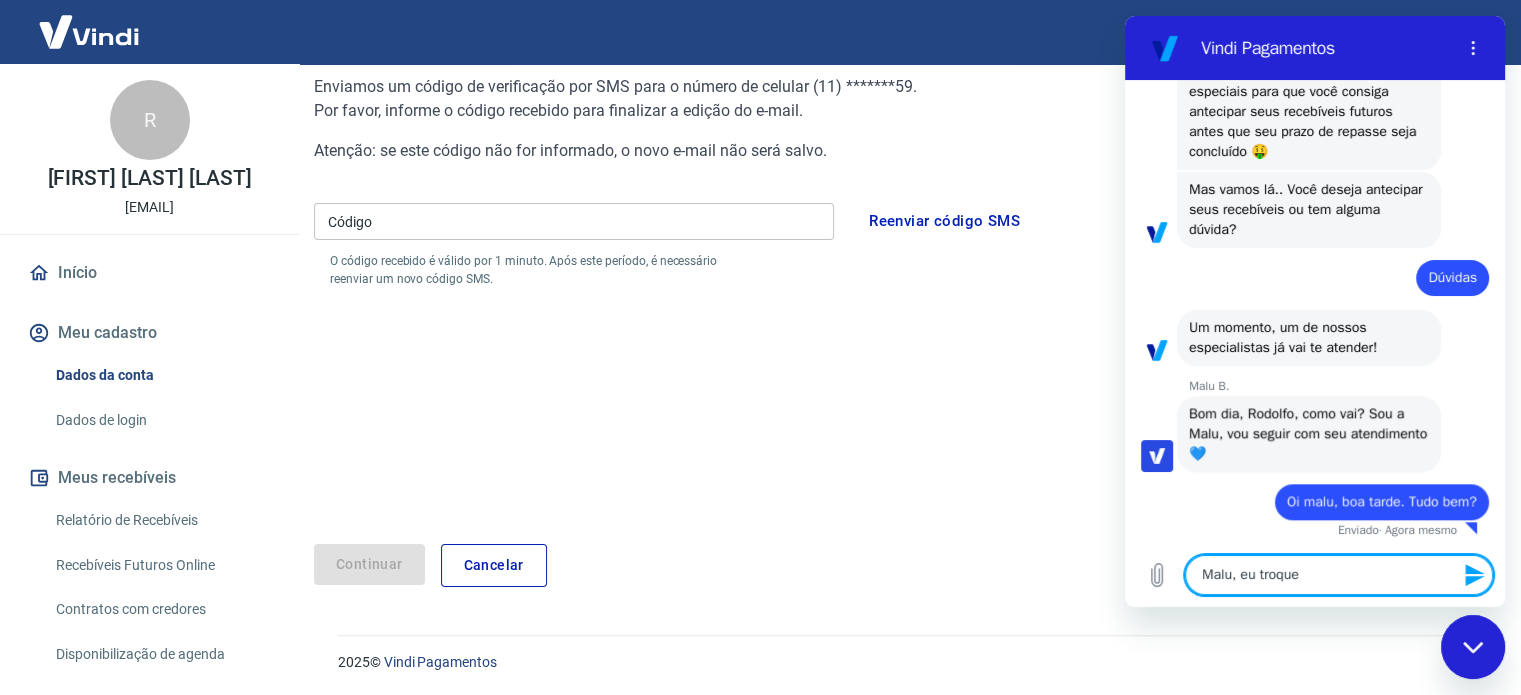 type on "Malu, eu troquei" 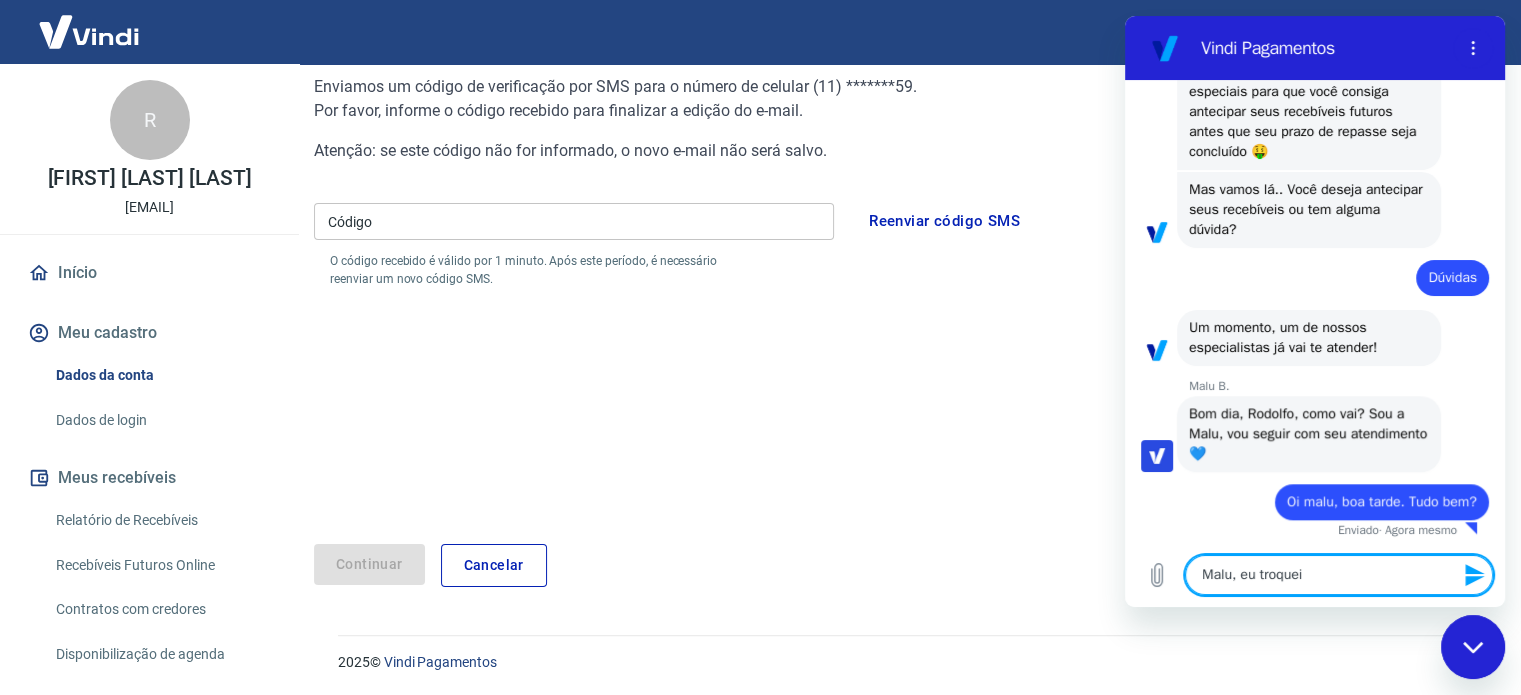 type on "Malu, eu troquei" 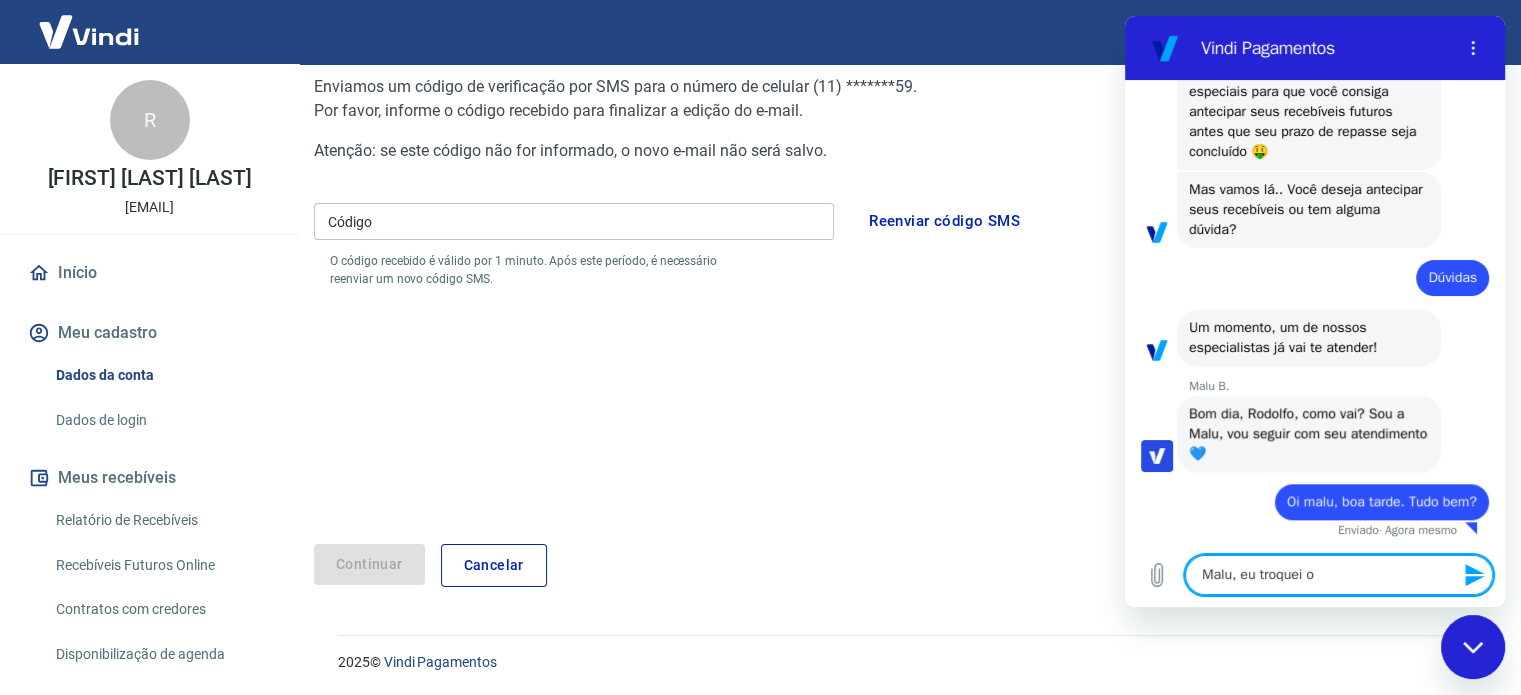 type on "Malu, eu troquei o" 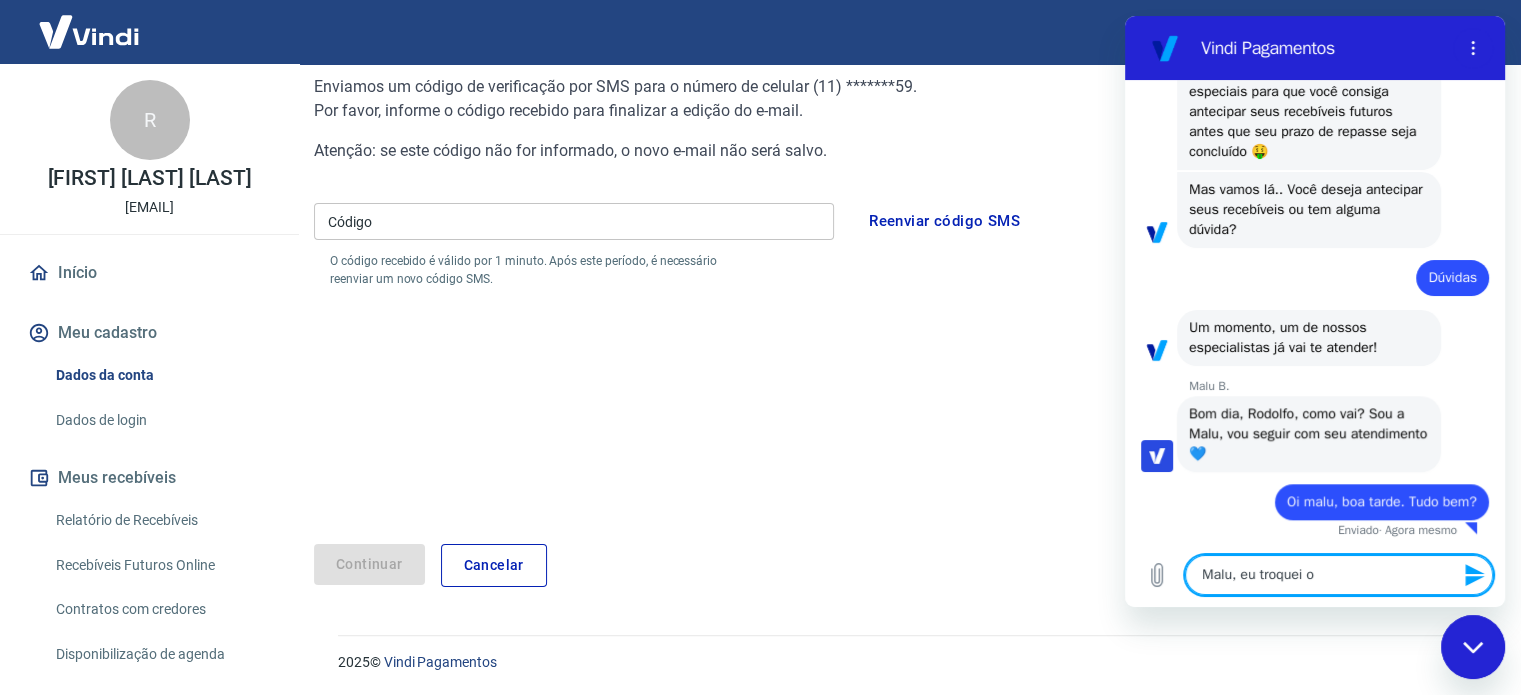 type on "Malu, eu troquei o e" 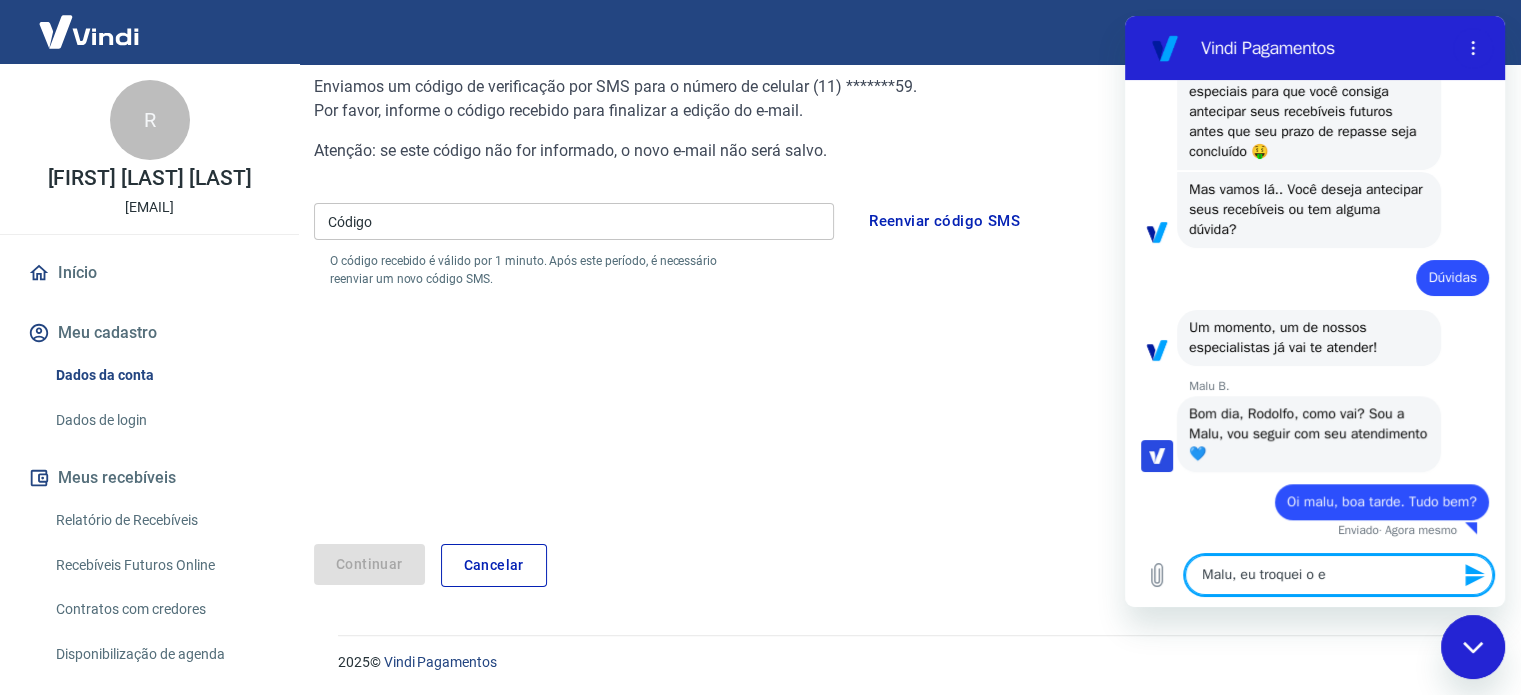type on "[NAME], eu troquei o e-" 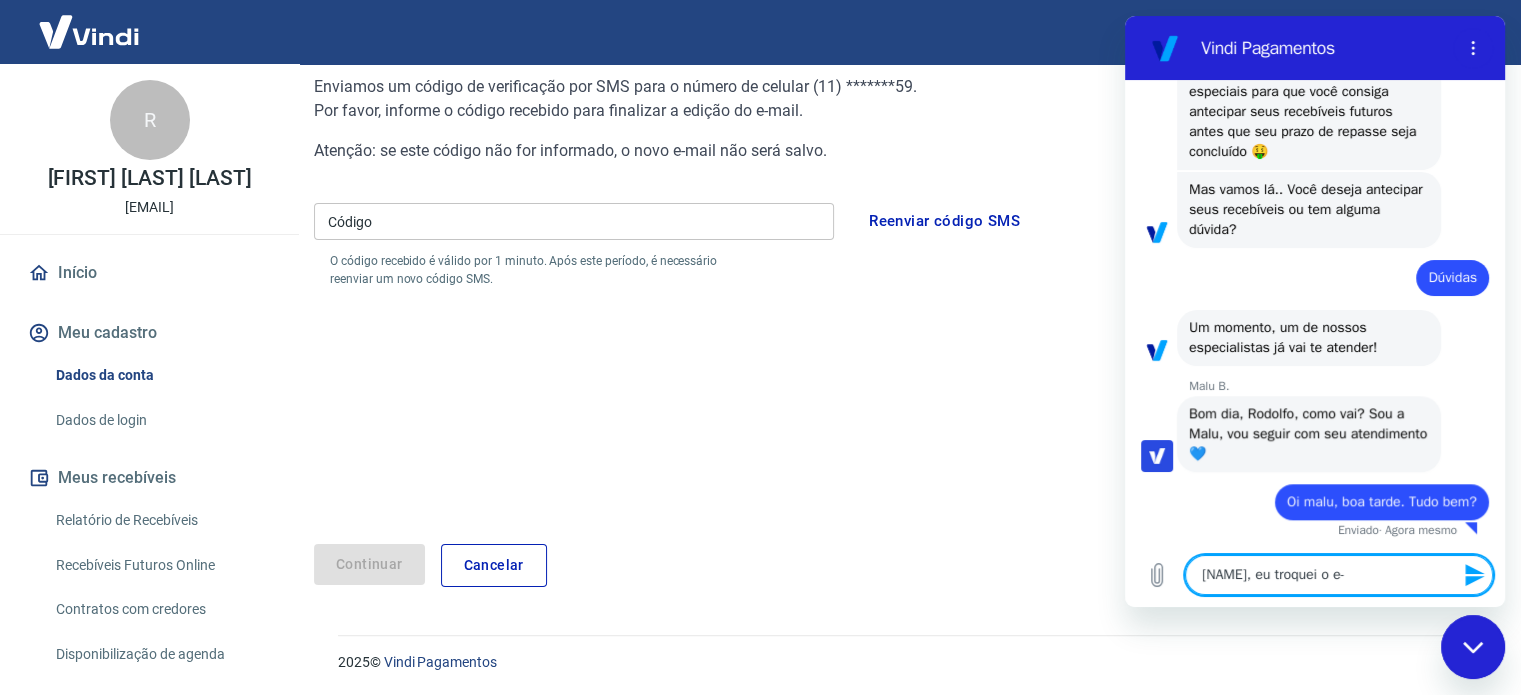 type on "Malu, eu troquei o e-m" 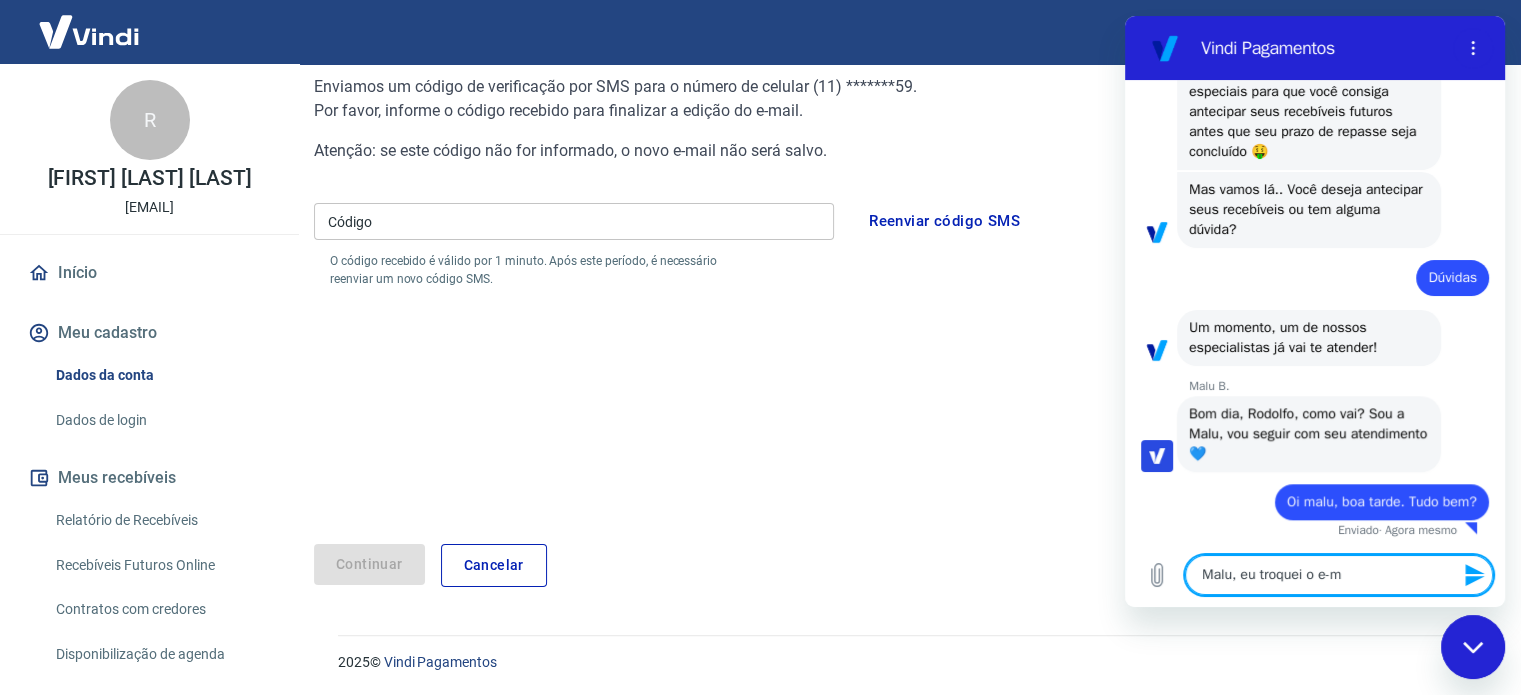 type on "Malu, eu troquei o e-ma" 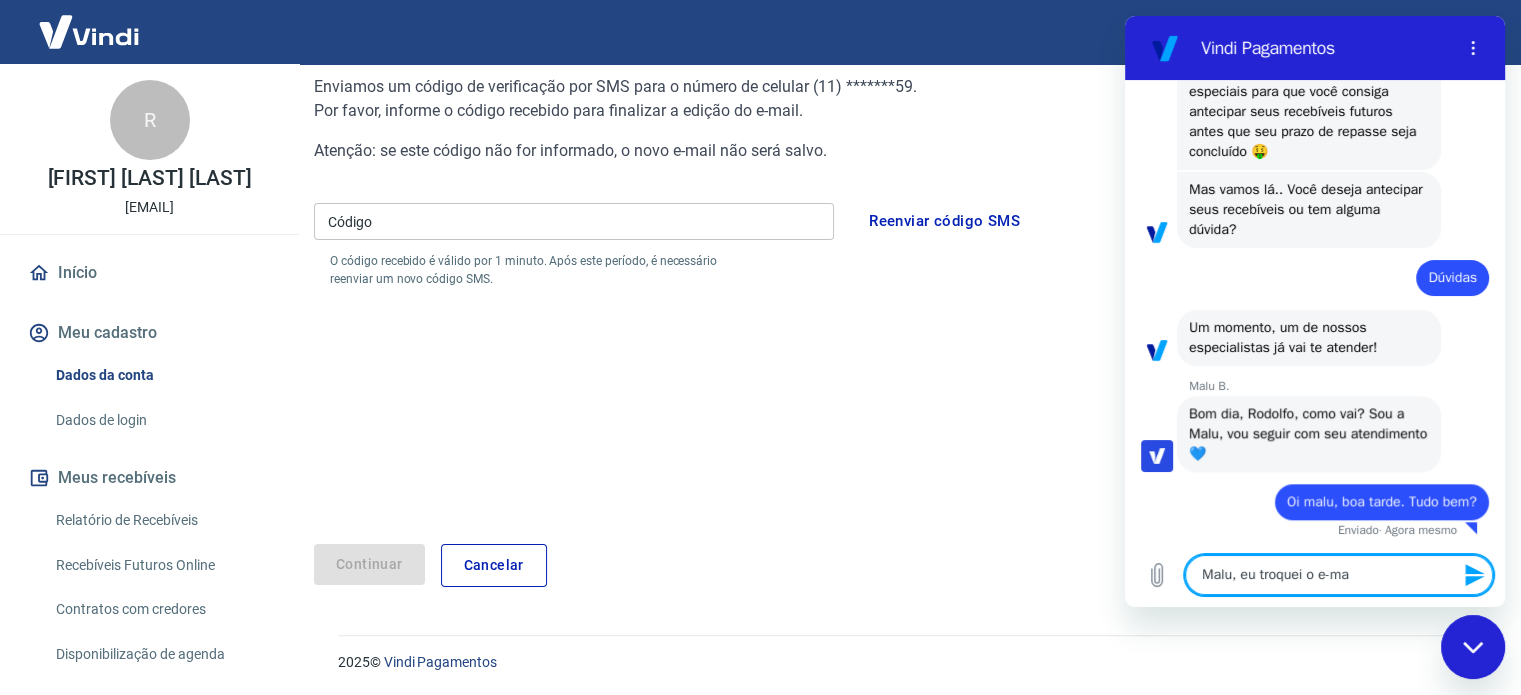 type on "[NAME], eu troquei o e-mai" 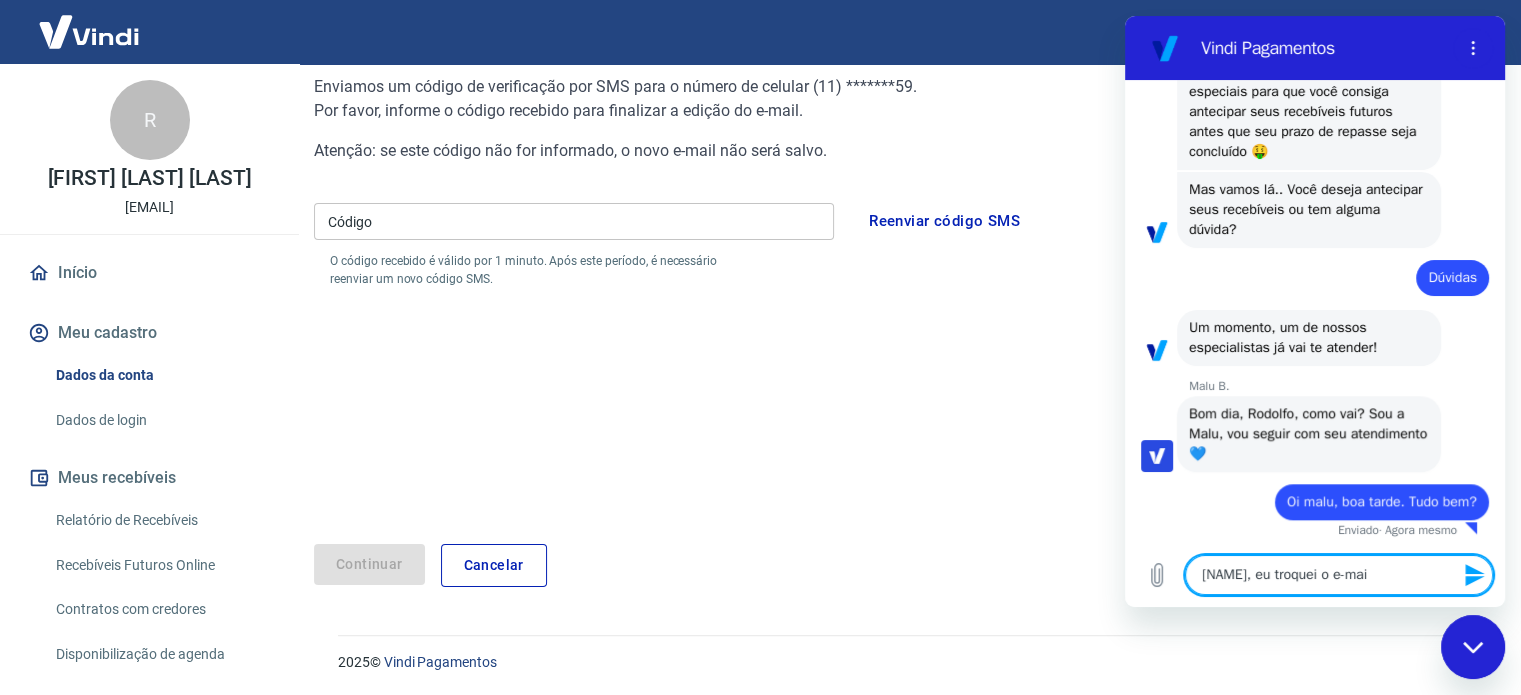 type on "Malu, eu troquei o e-mail" 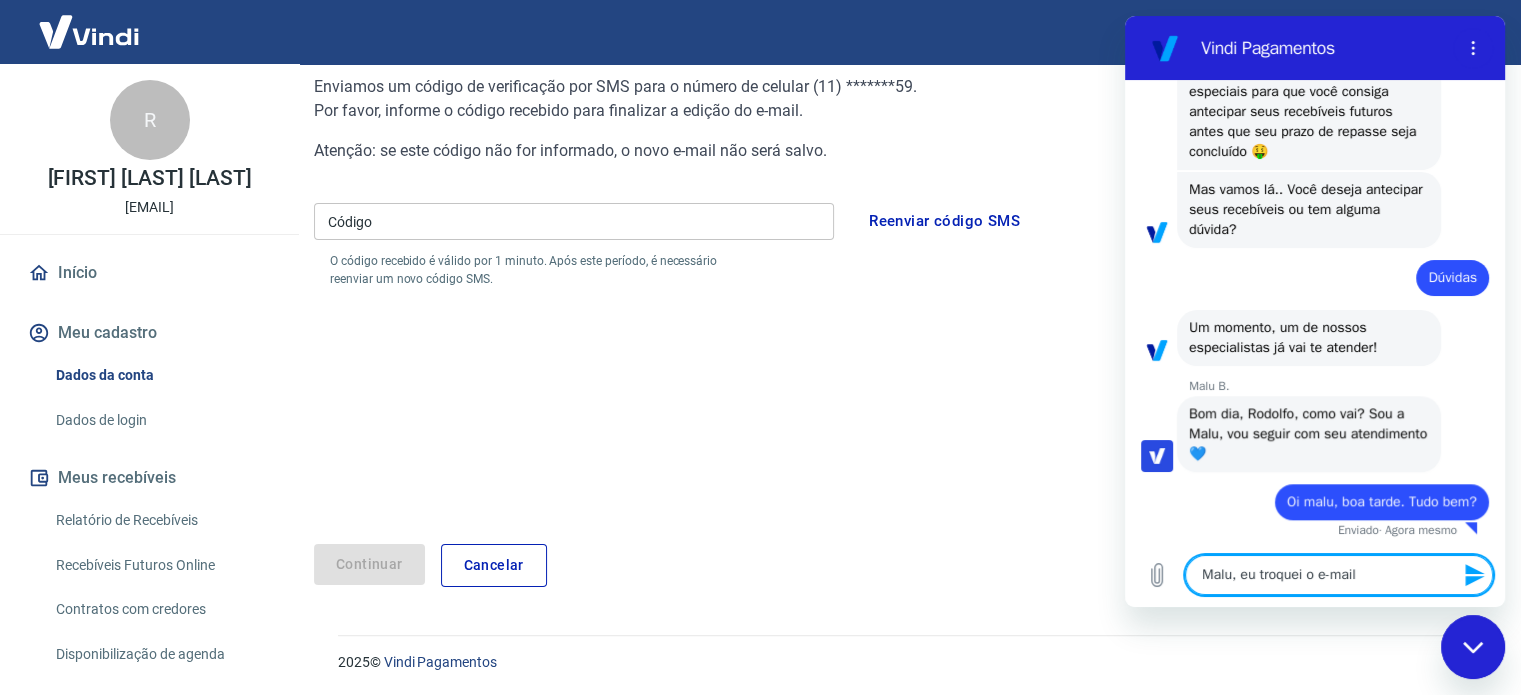 type on "Malu, eu troquei o e-mail" 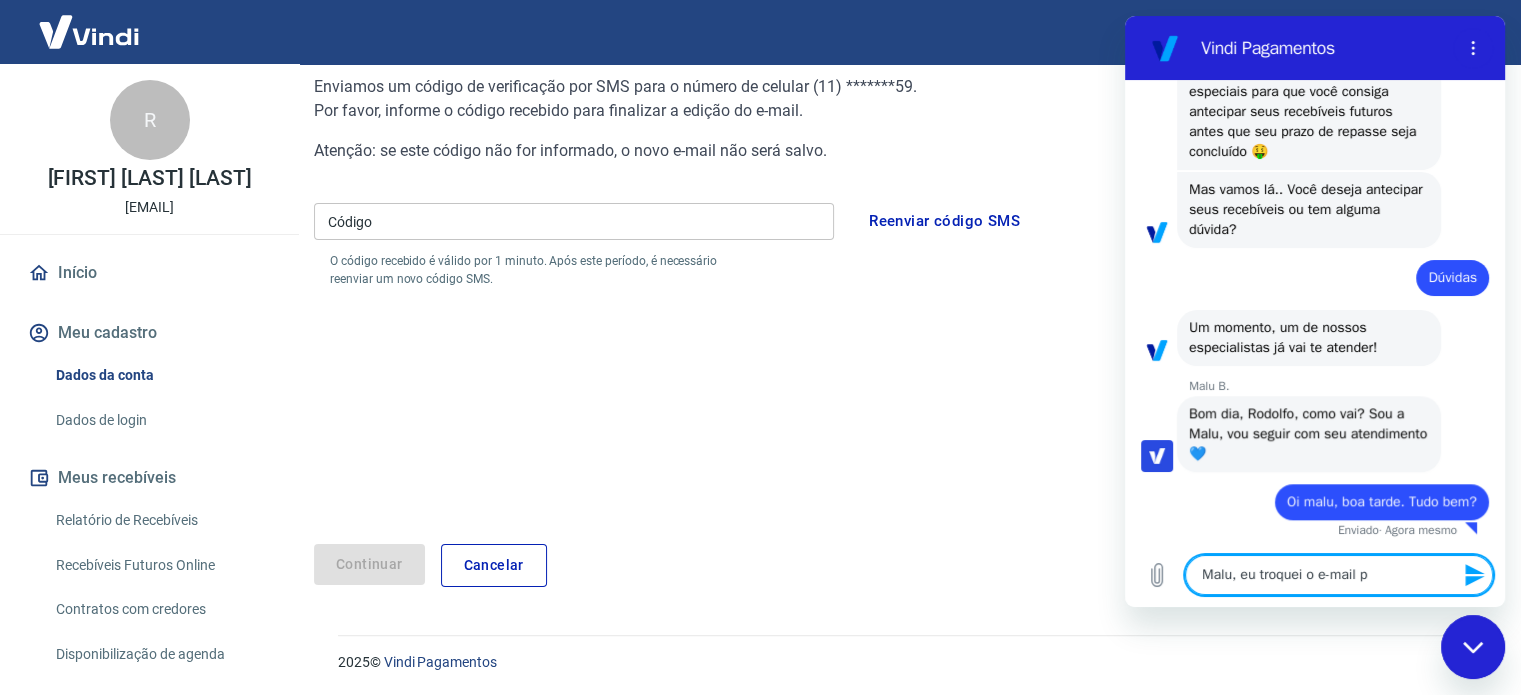 type on "Malu, eu troquei o e-mail po" 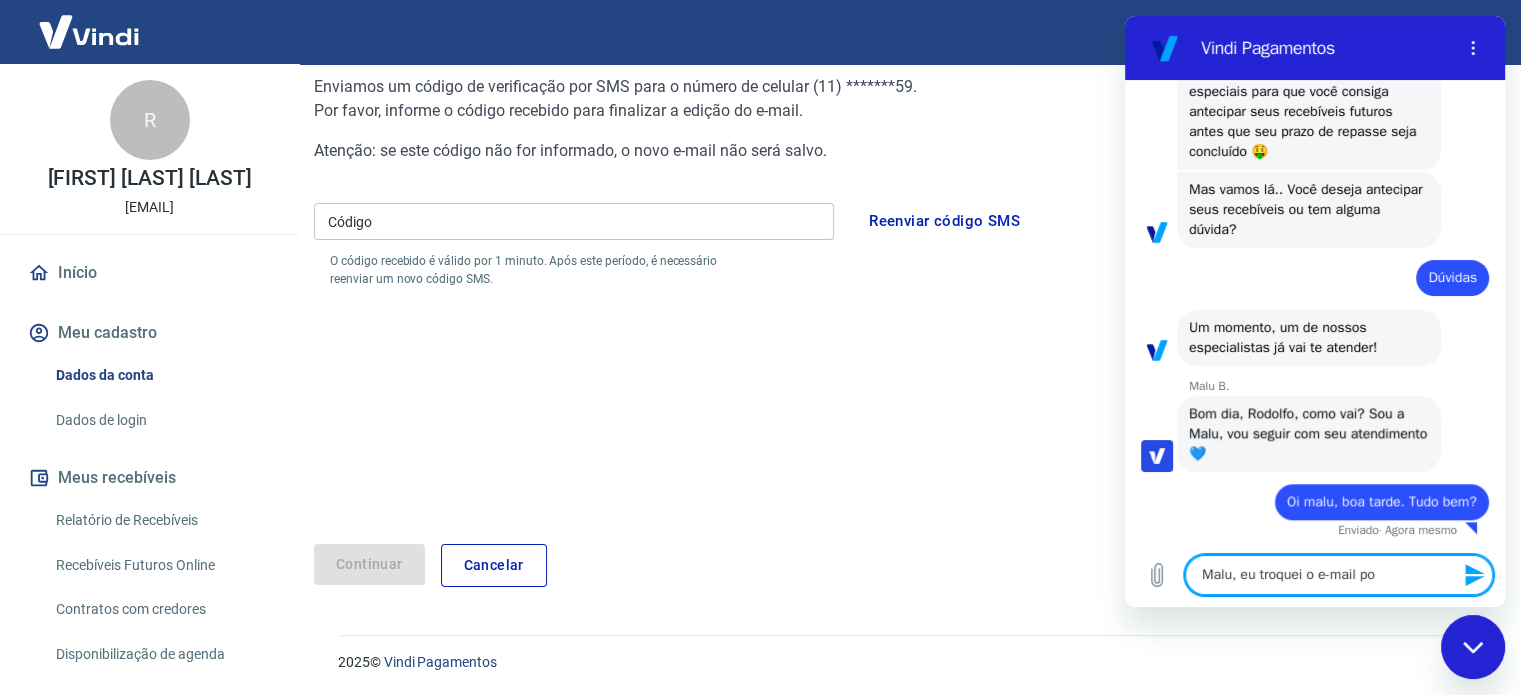 type on "Malu, eu troquei o e-mail por" 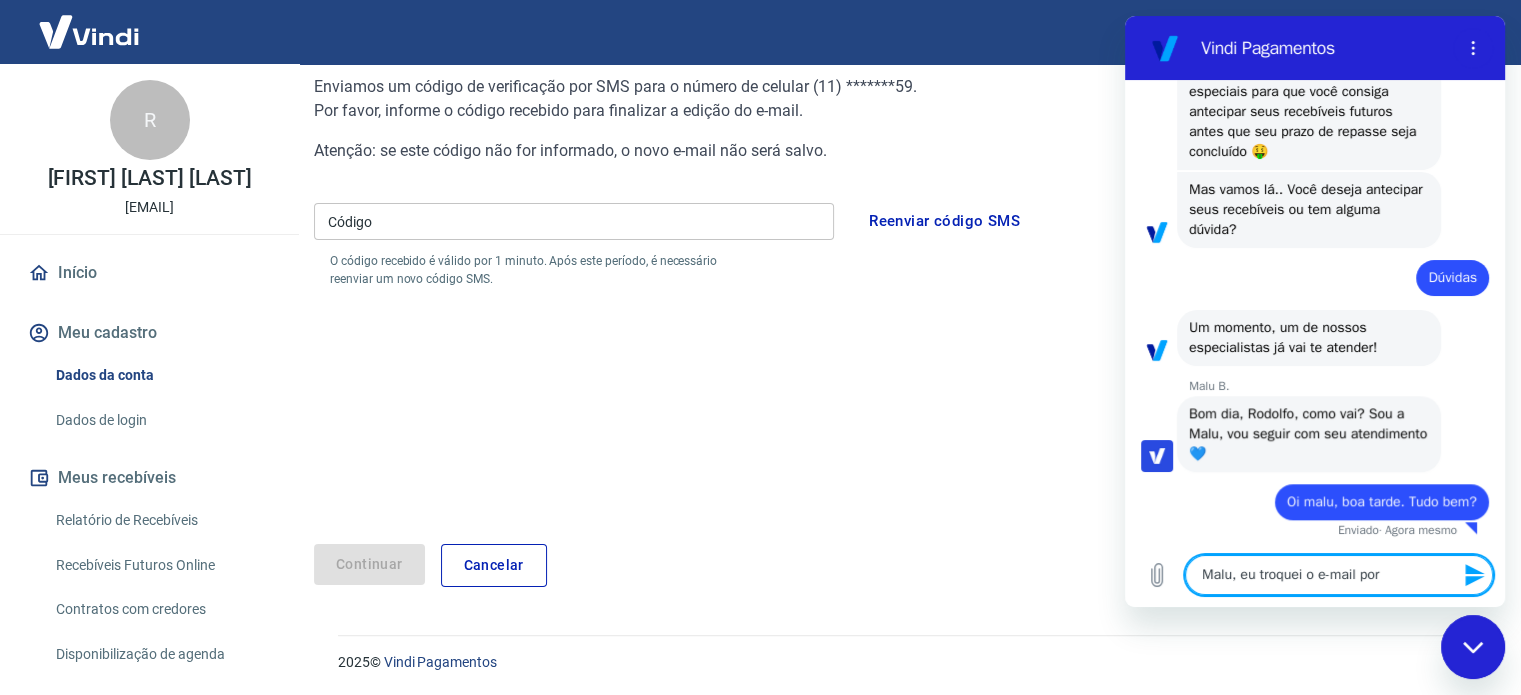 type on "Malu, eu troquei o e-mail porq" 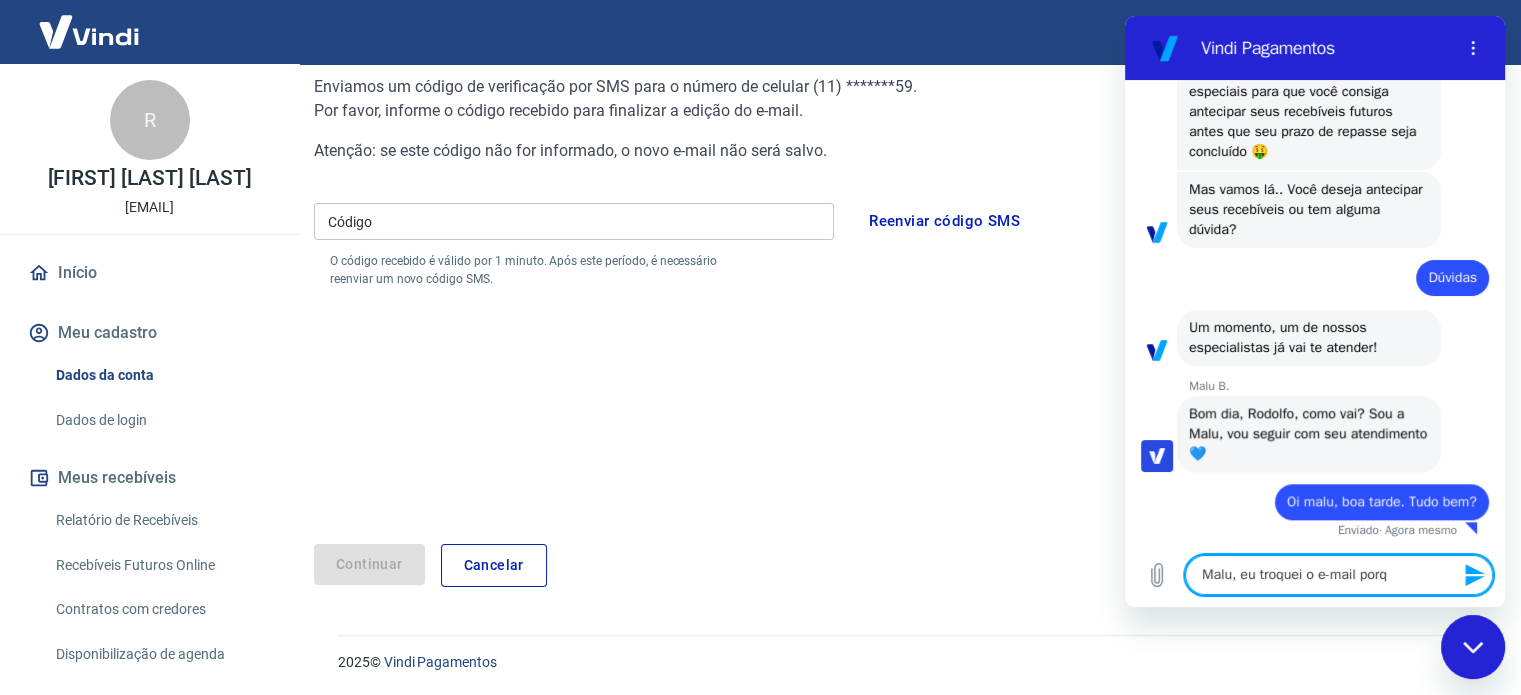 type on "Malu, eu troquei o e-mail porqu" 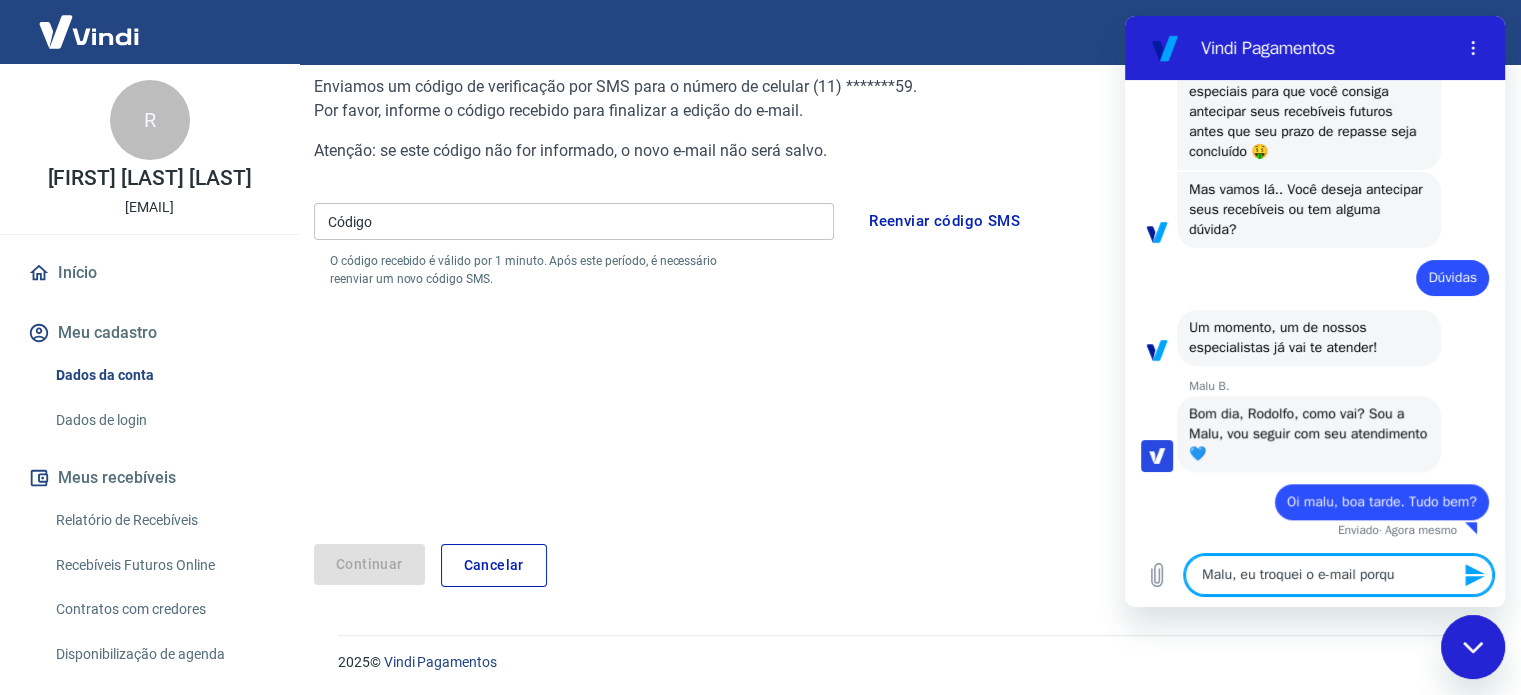 type on "Malu, eu troquei o e-mail porque" 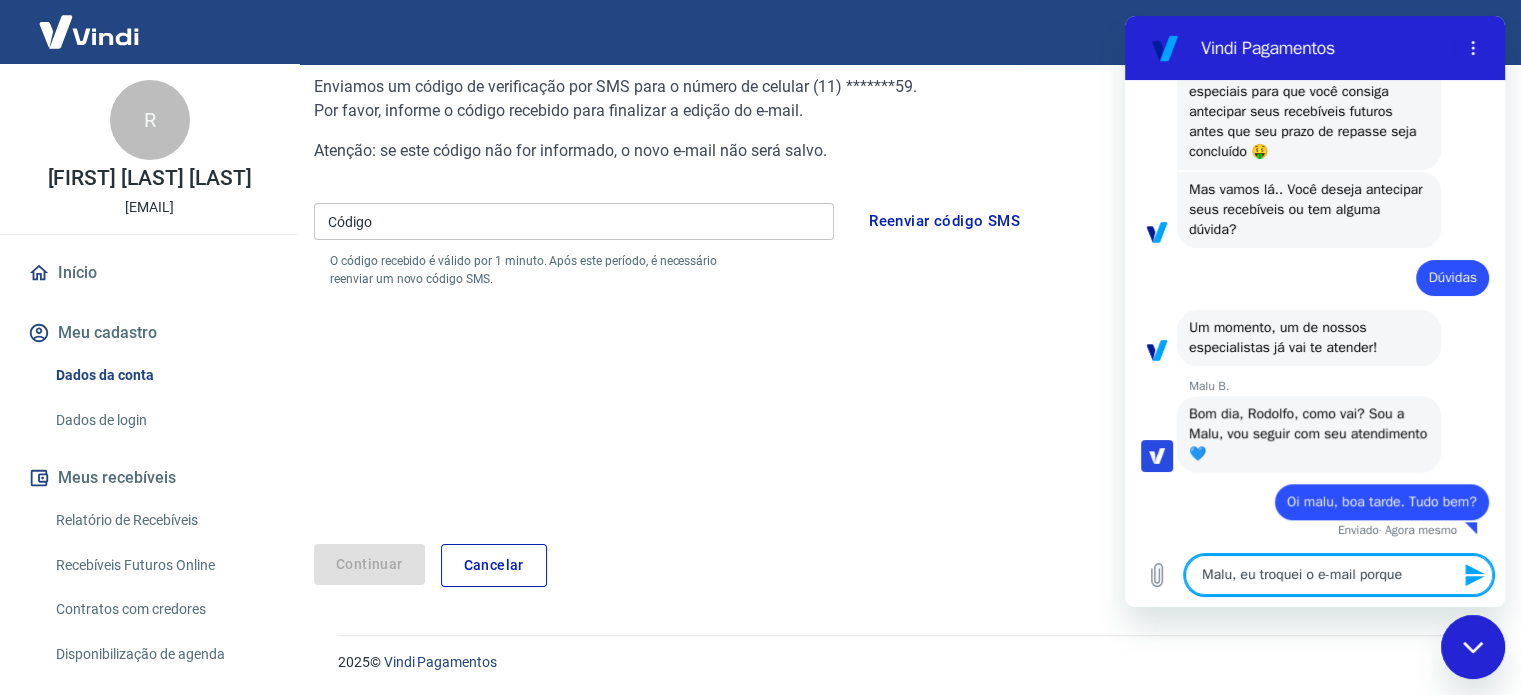 type on "Malu, eu troquei o e-mail porque" 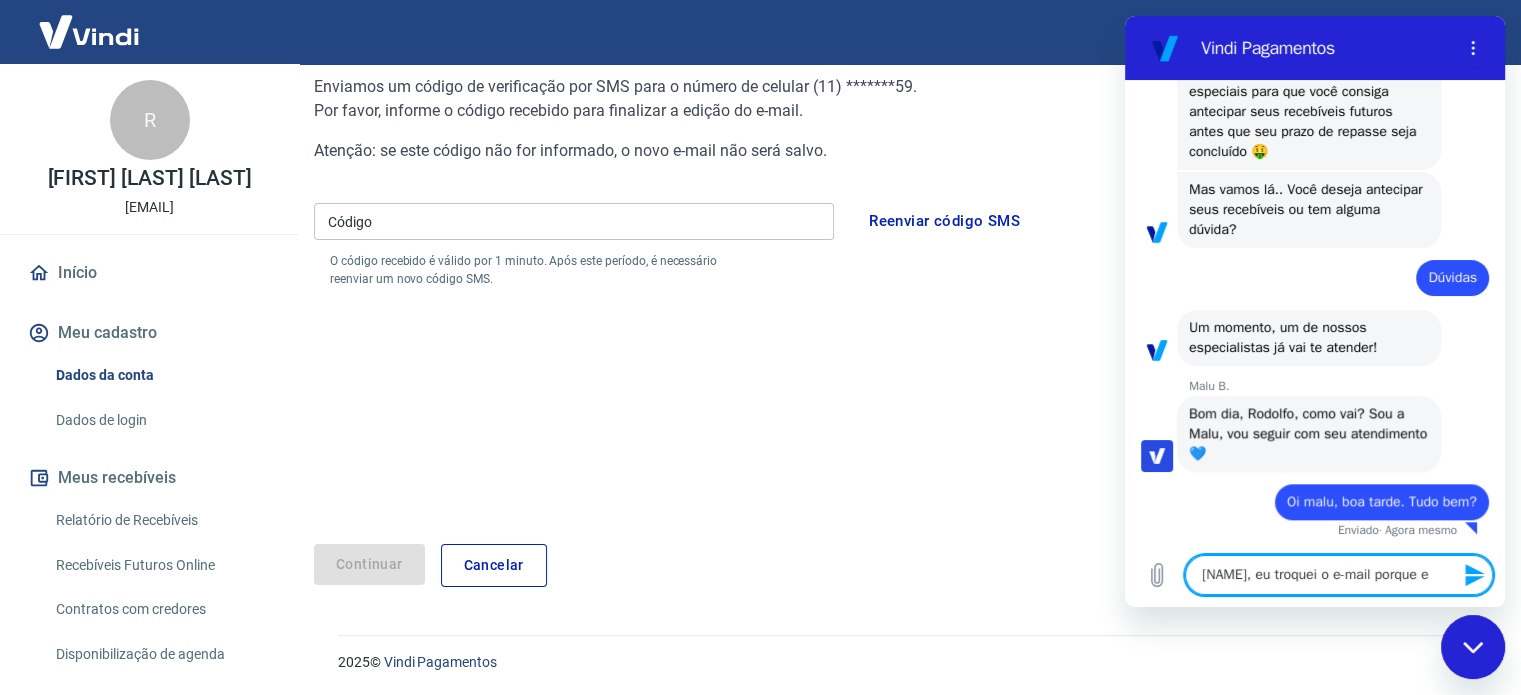 type on "Malu, eu troquei o e-mail porque eu" 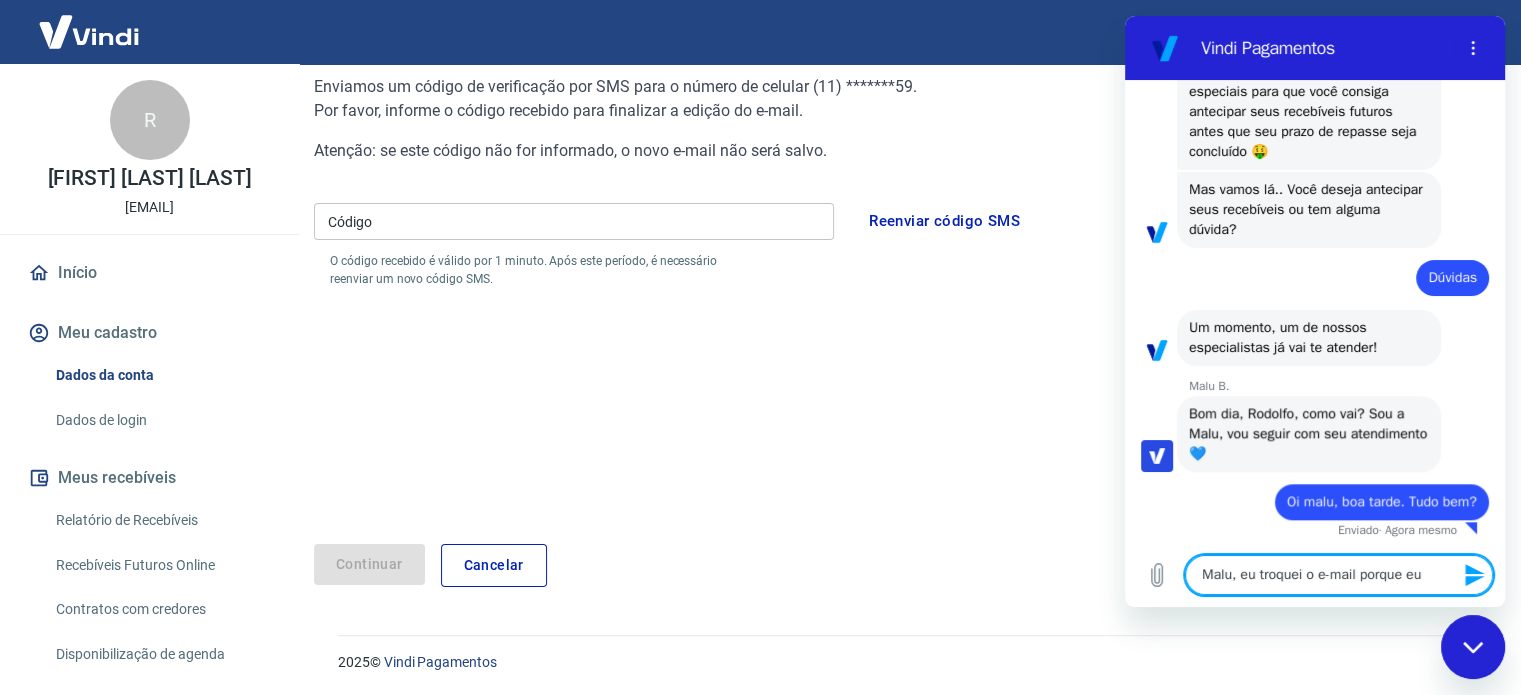 type on "Malu, eu troquei o e-mail porque eu" 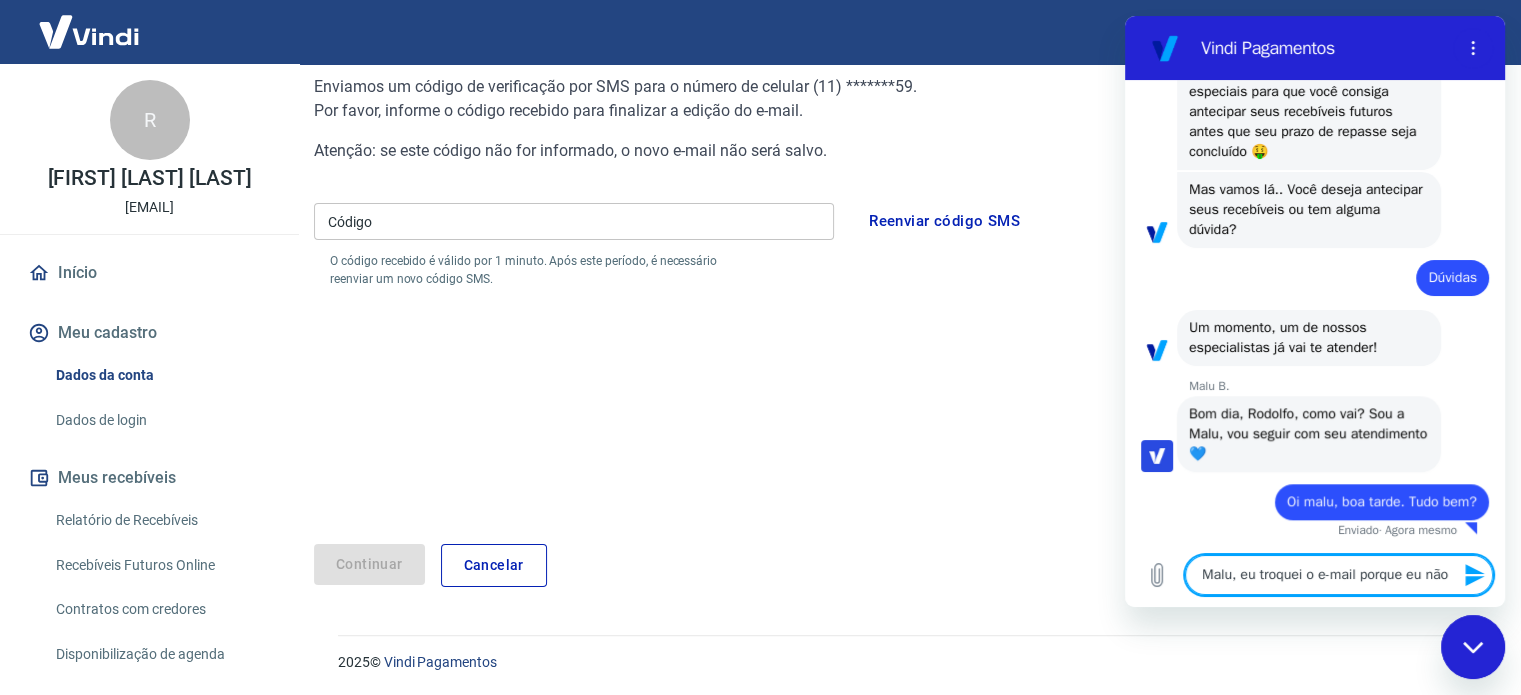 type on "[NAME], eu troquei o e-mail porque eu nã" 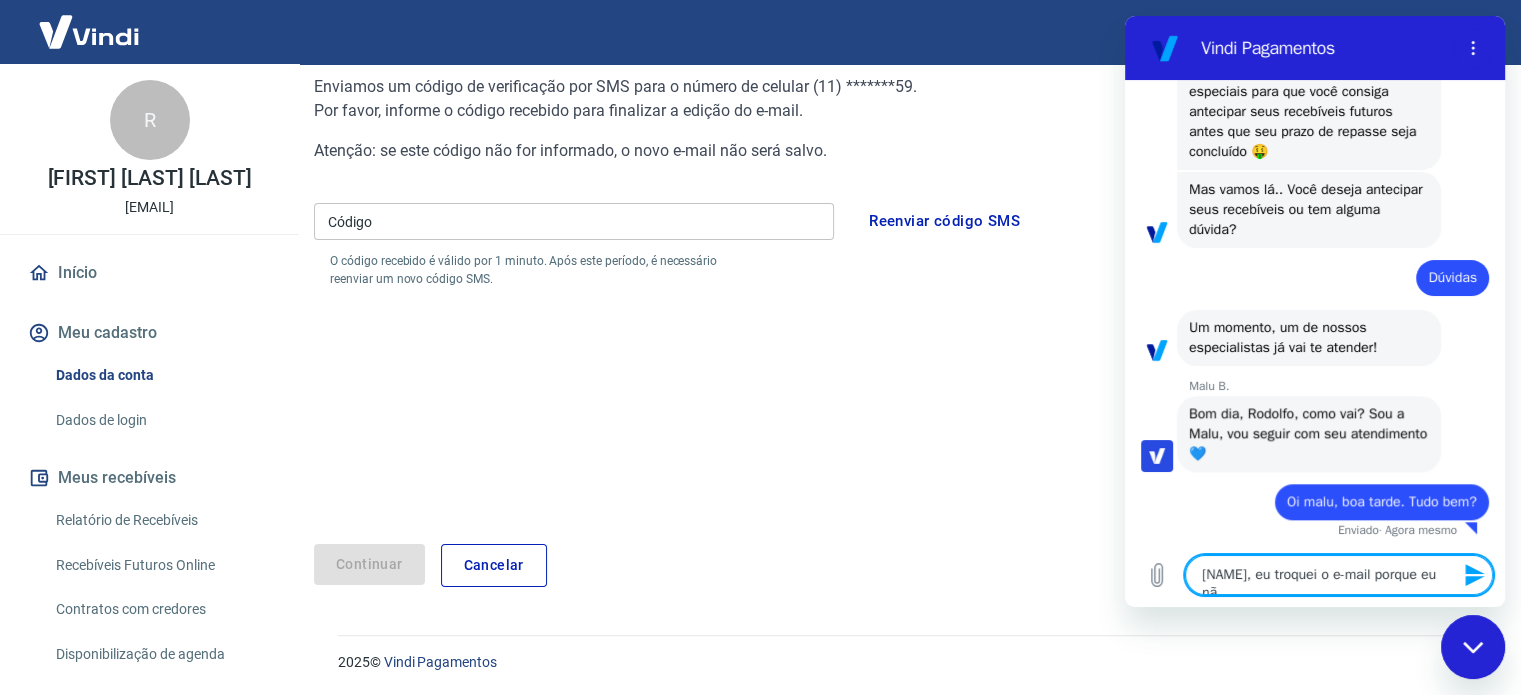 type on "Malu, eu troquei o e-mail porque eu não" 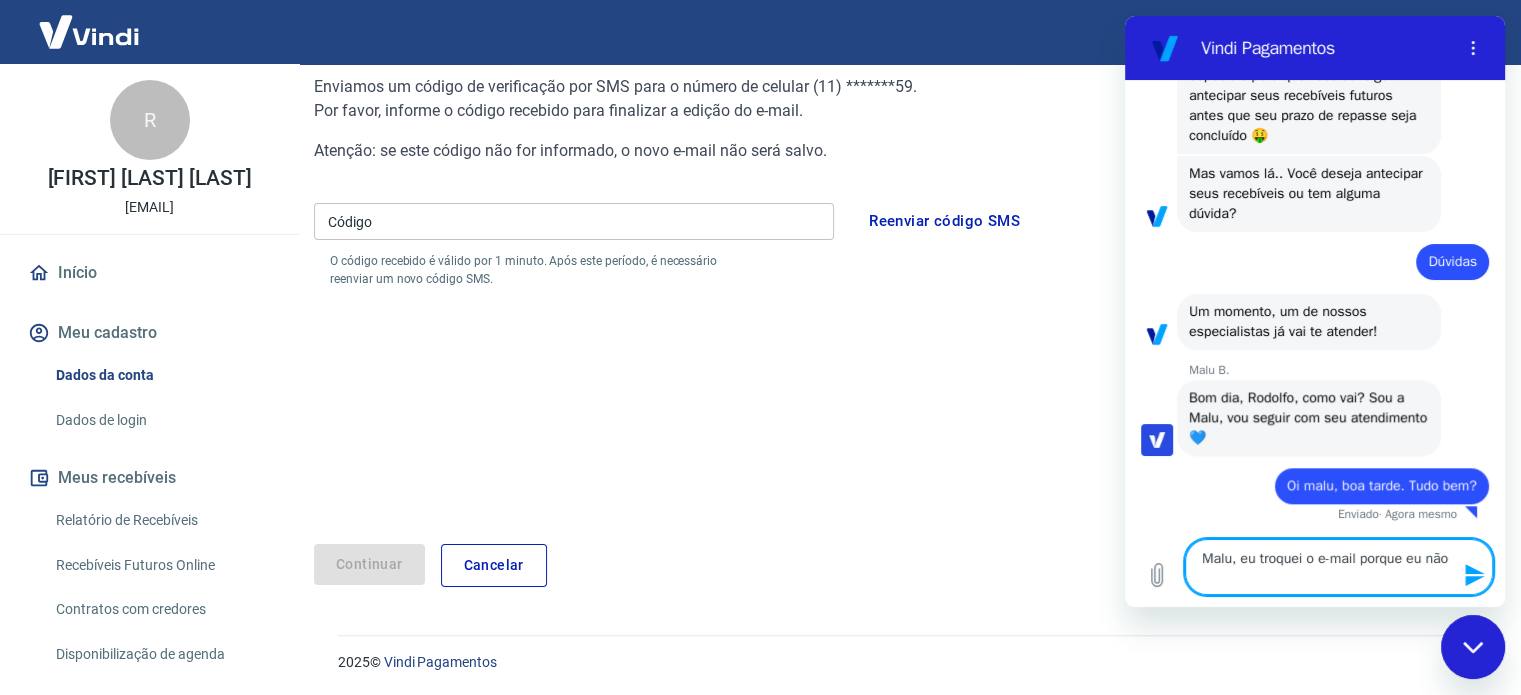 type on "Malu, eu troquei o e-mail porque eu não" 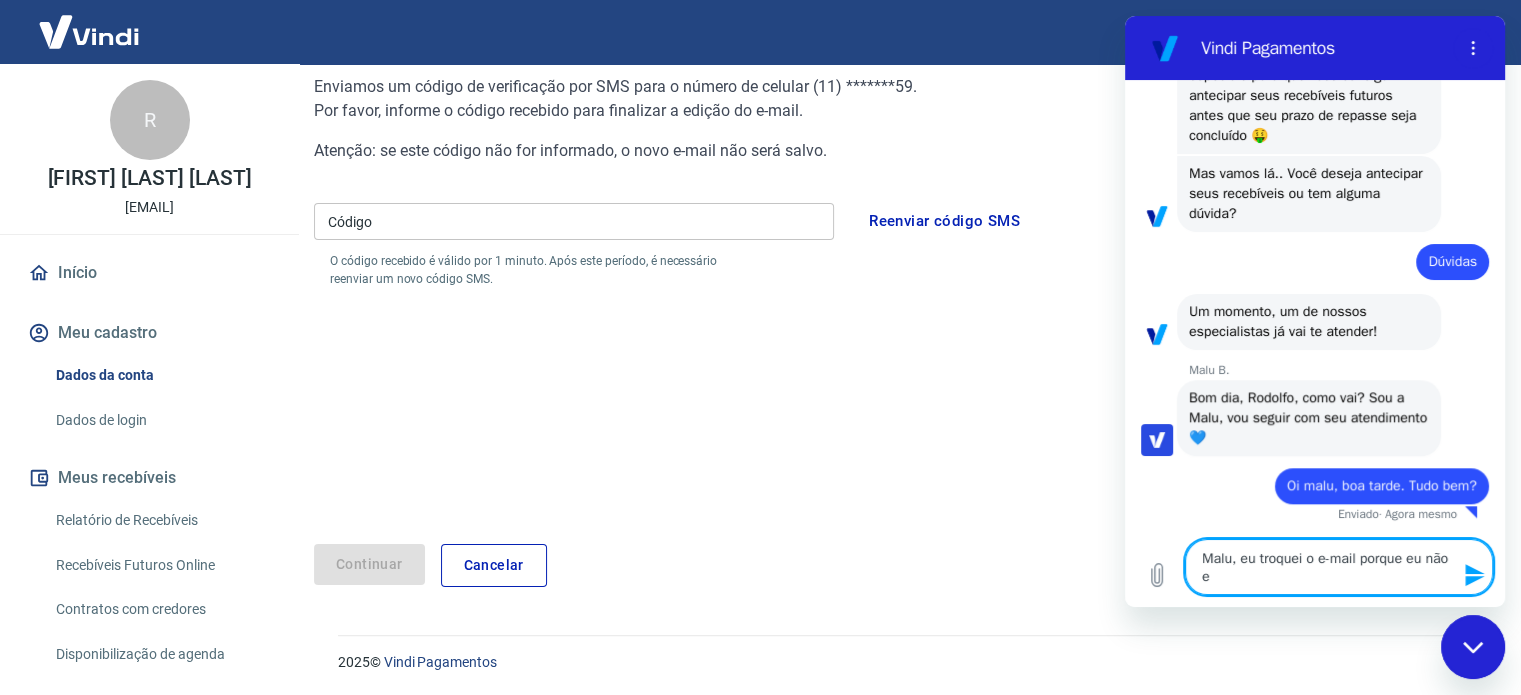 type on "Malu, eu troquei o e-mail porque eu não es" 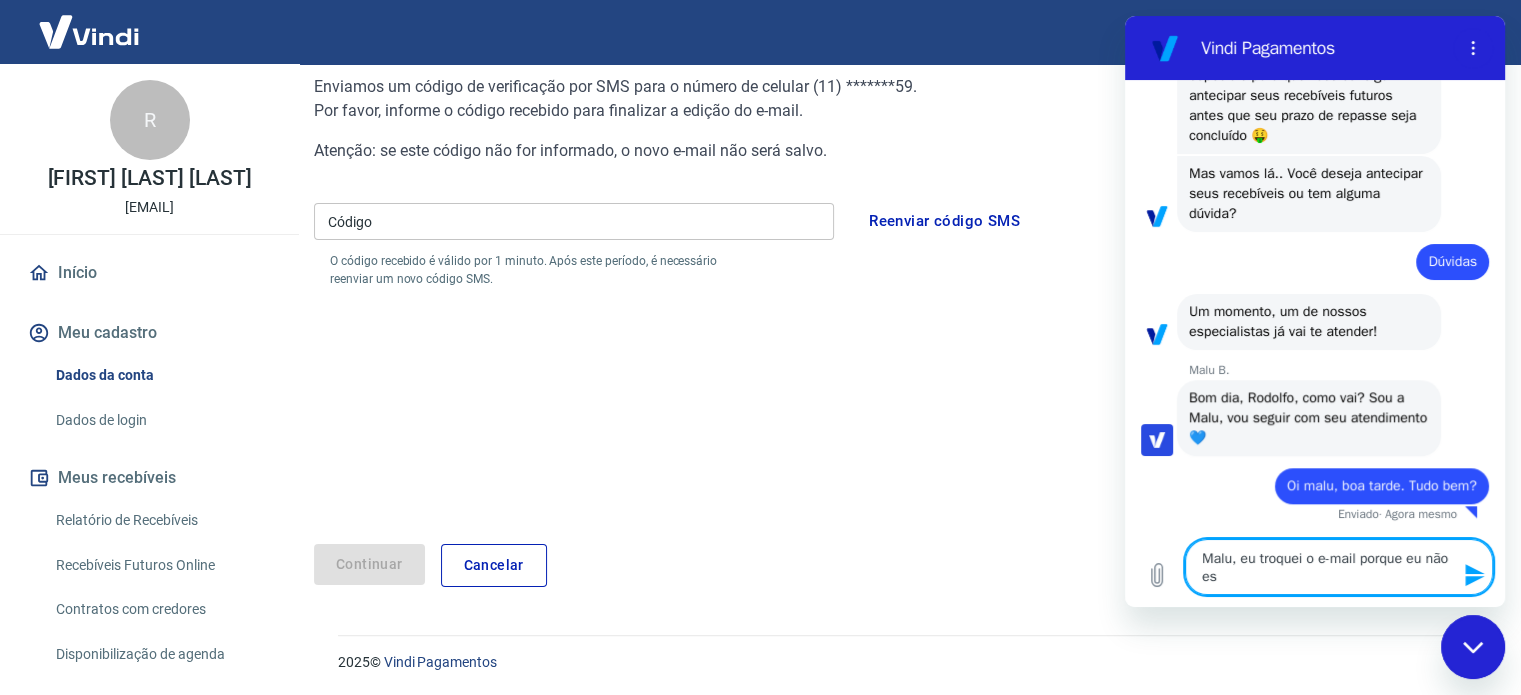 type on "[NAME], eu troquei o e-mail porque eu não est" 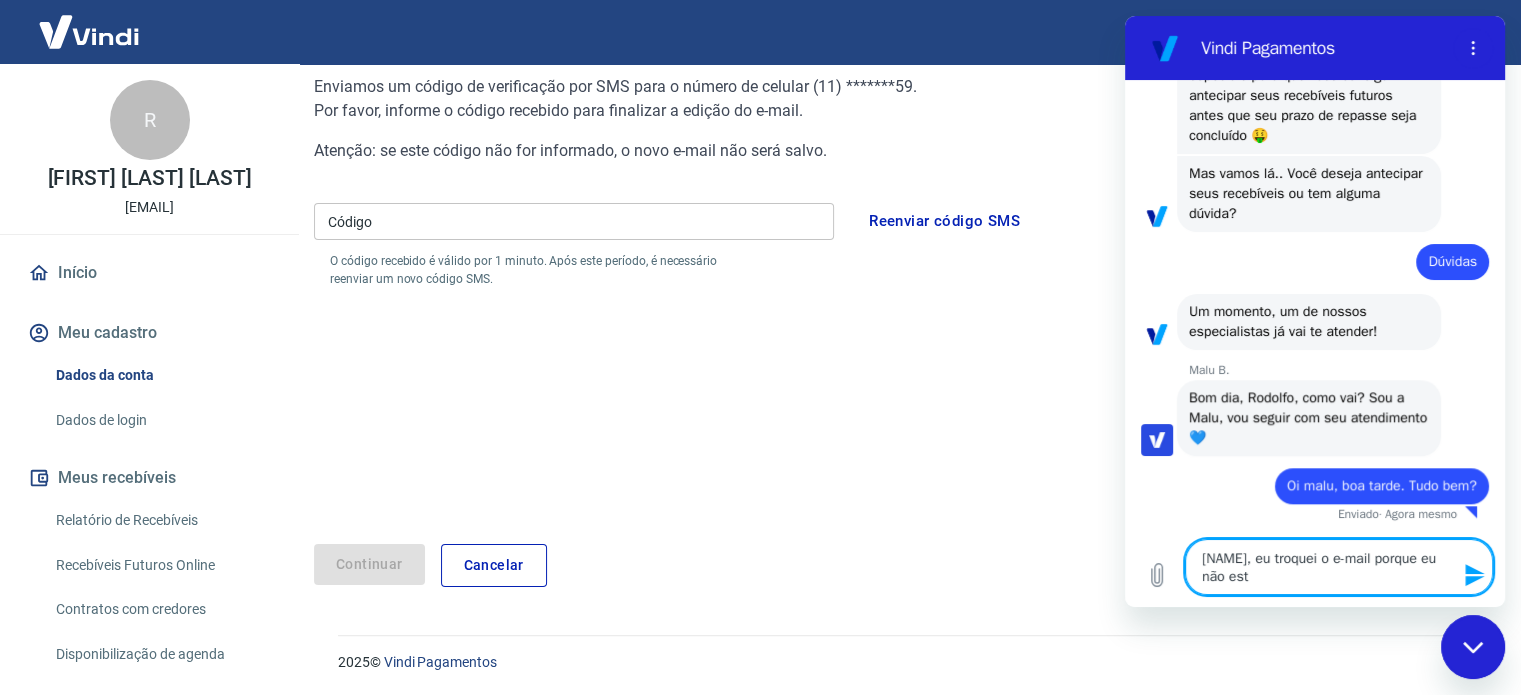 type on "Malu, eu troquei o e-mail porque eu não esta" 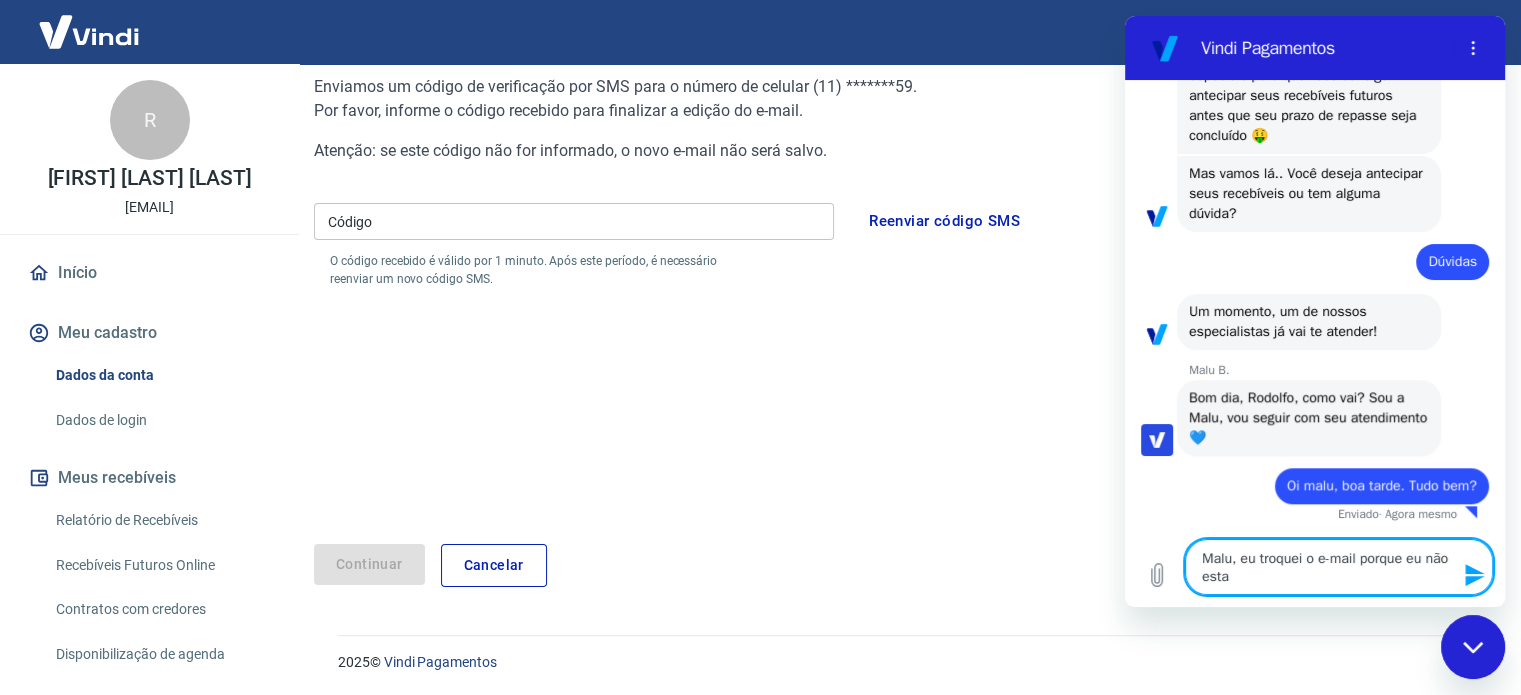 type on "[NAME], eu troquei o e-mail porque eu não estava recebdno comunicados de voces." 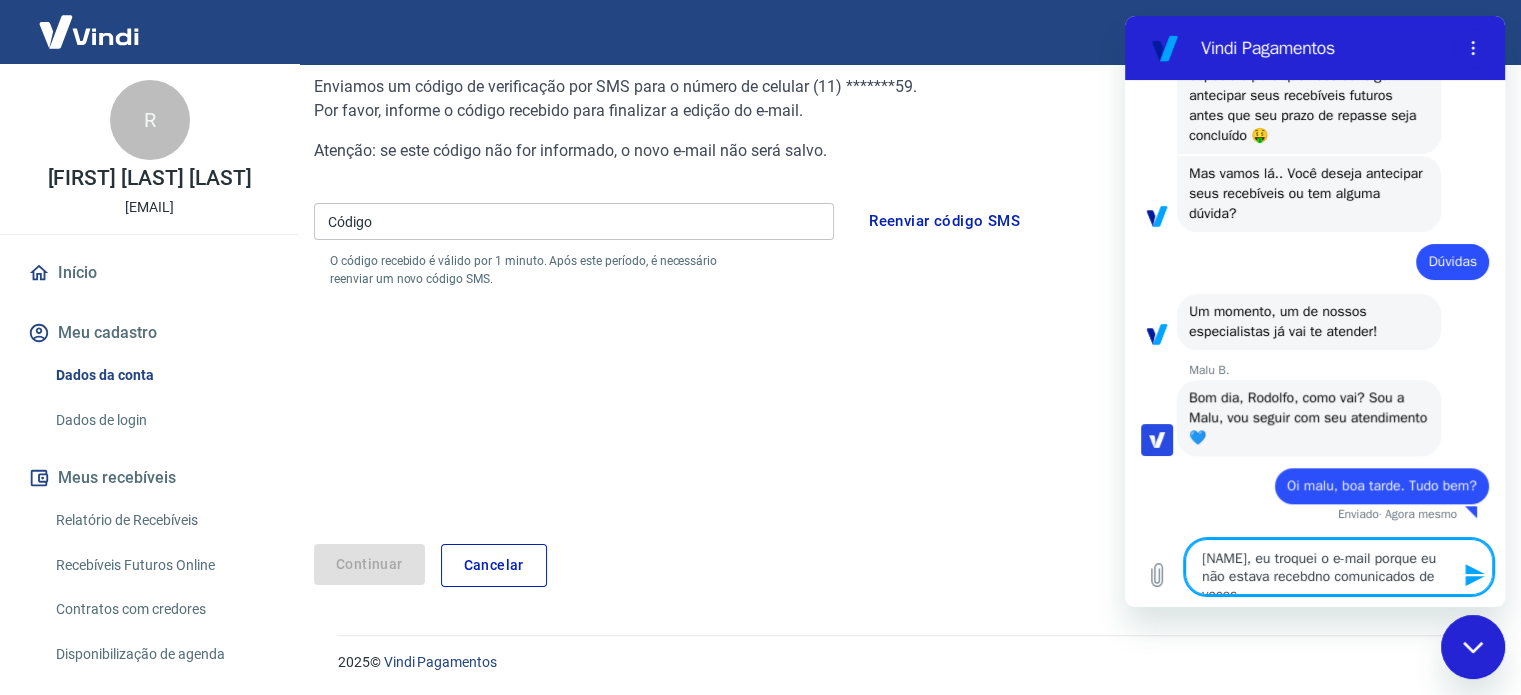 type on "Malu, eu troquei o e-mail porque eu não estava" 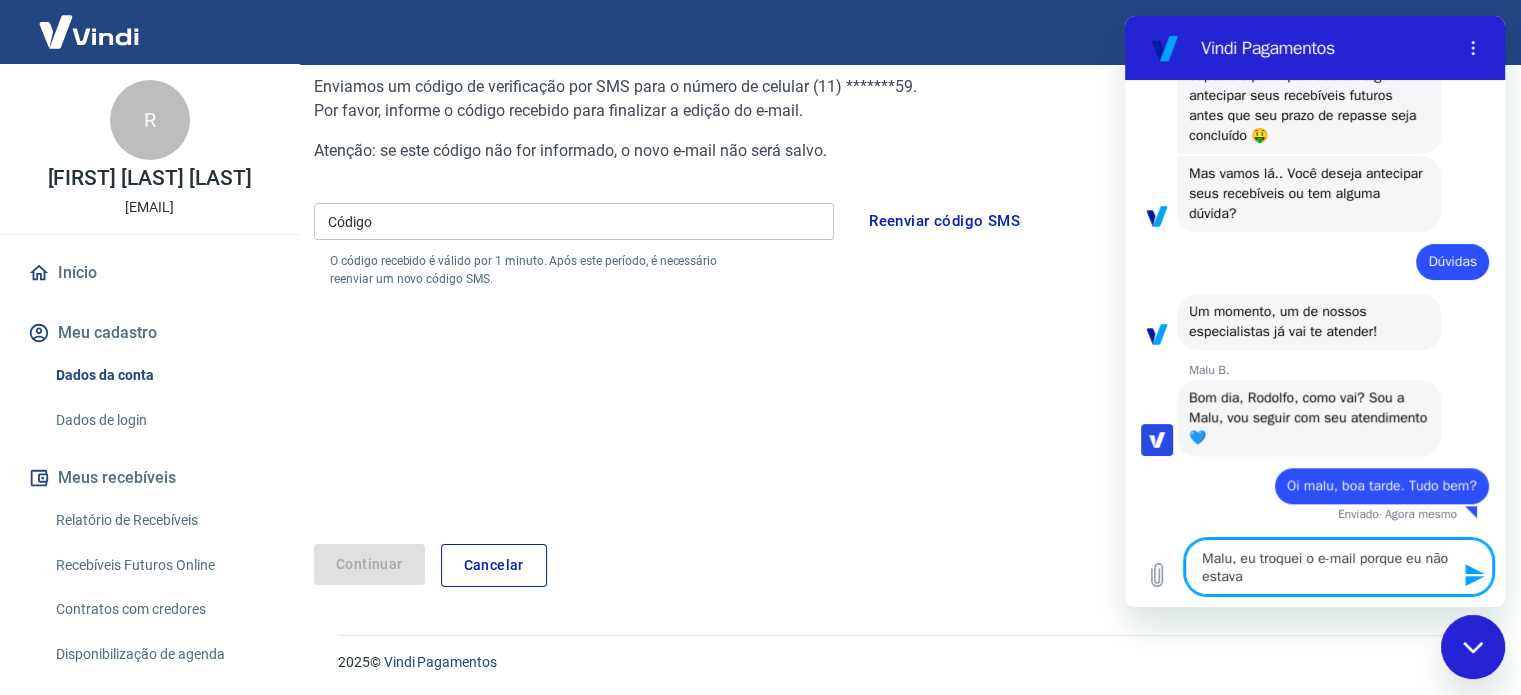 type on "Malu, eu troquei o e-mail porque eu não estava" 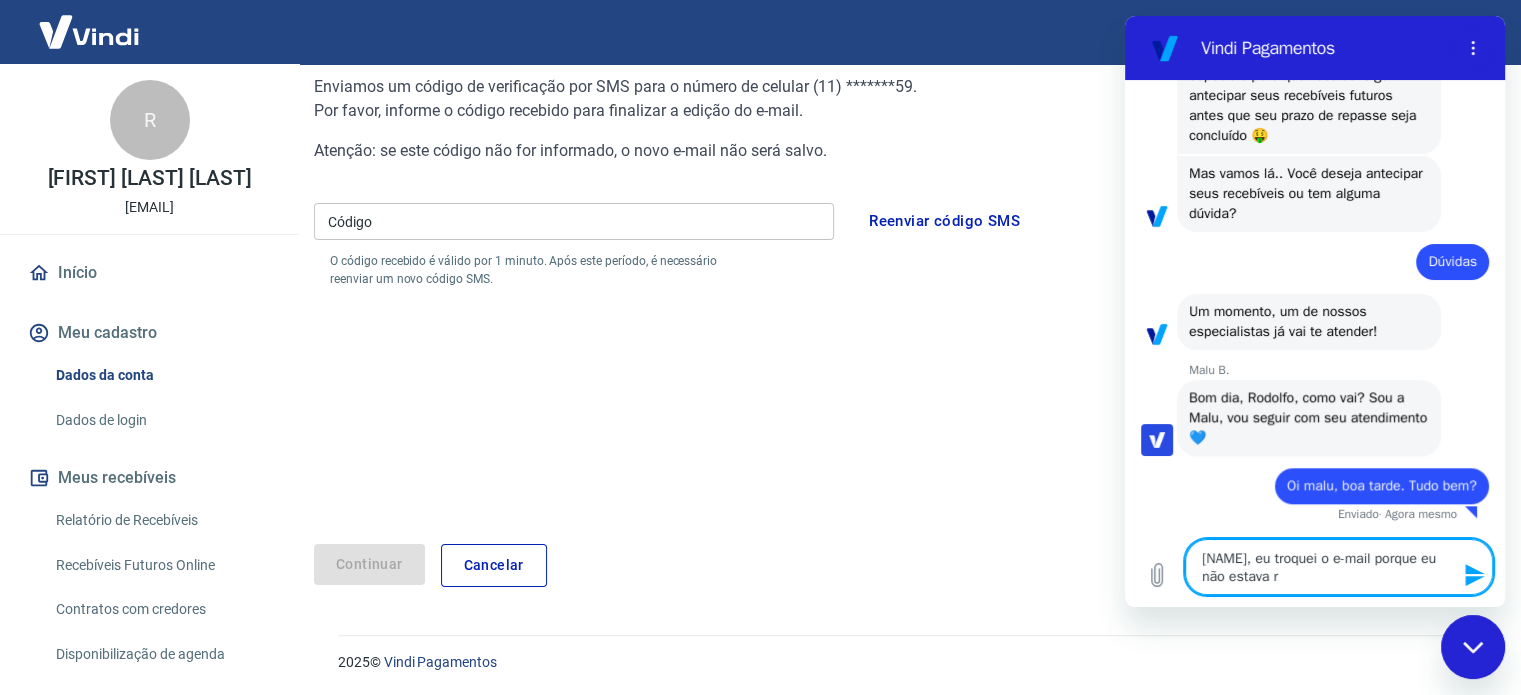 type on "Malu, eu troquei o e-mail porque eu não estava re" 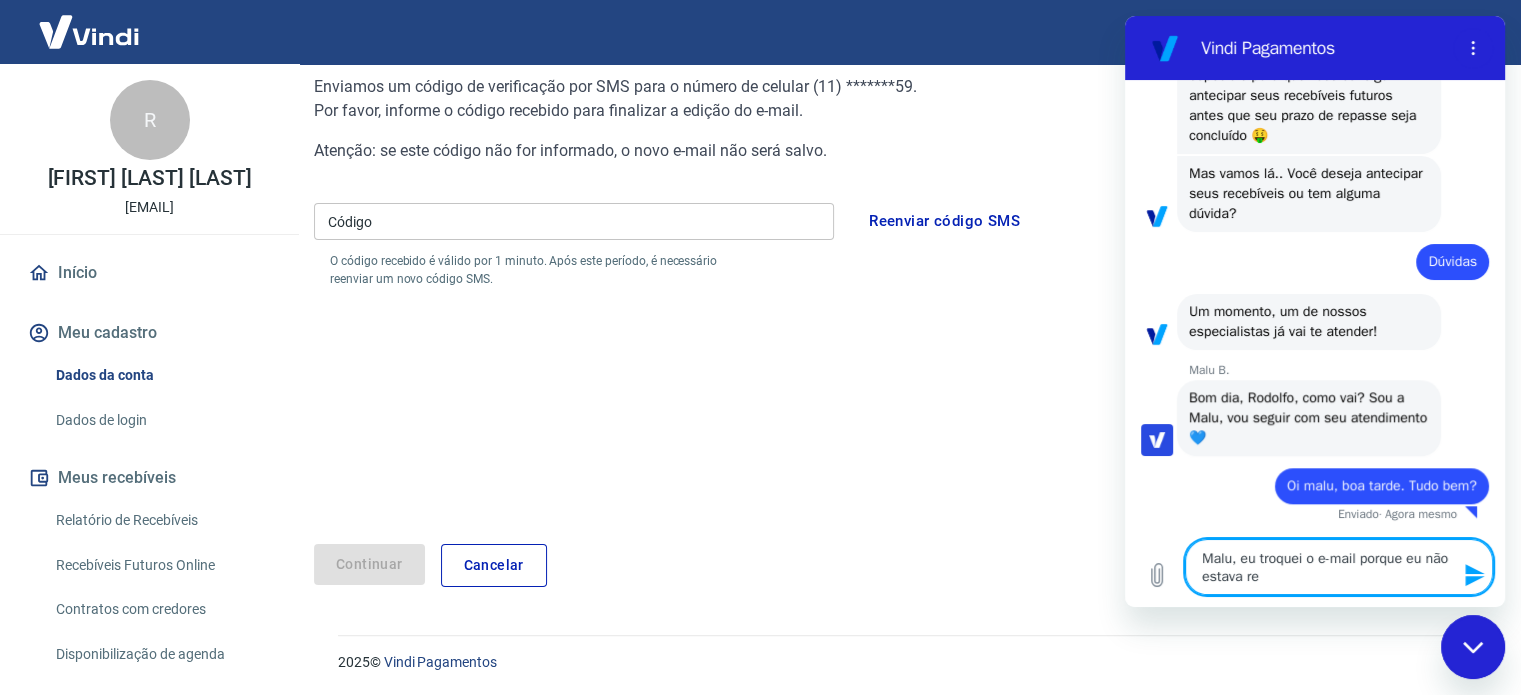 type on "Malu, eu troquei o e-mail porque eu não estava rec" 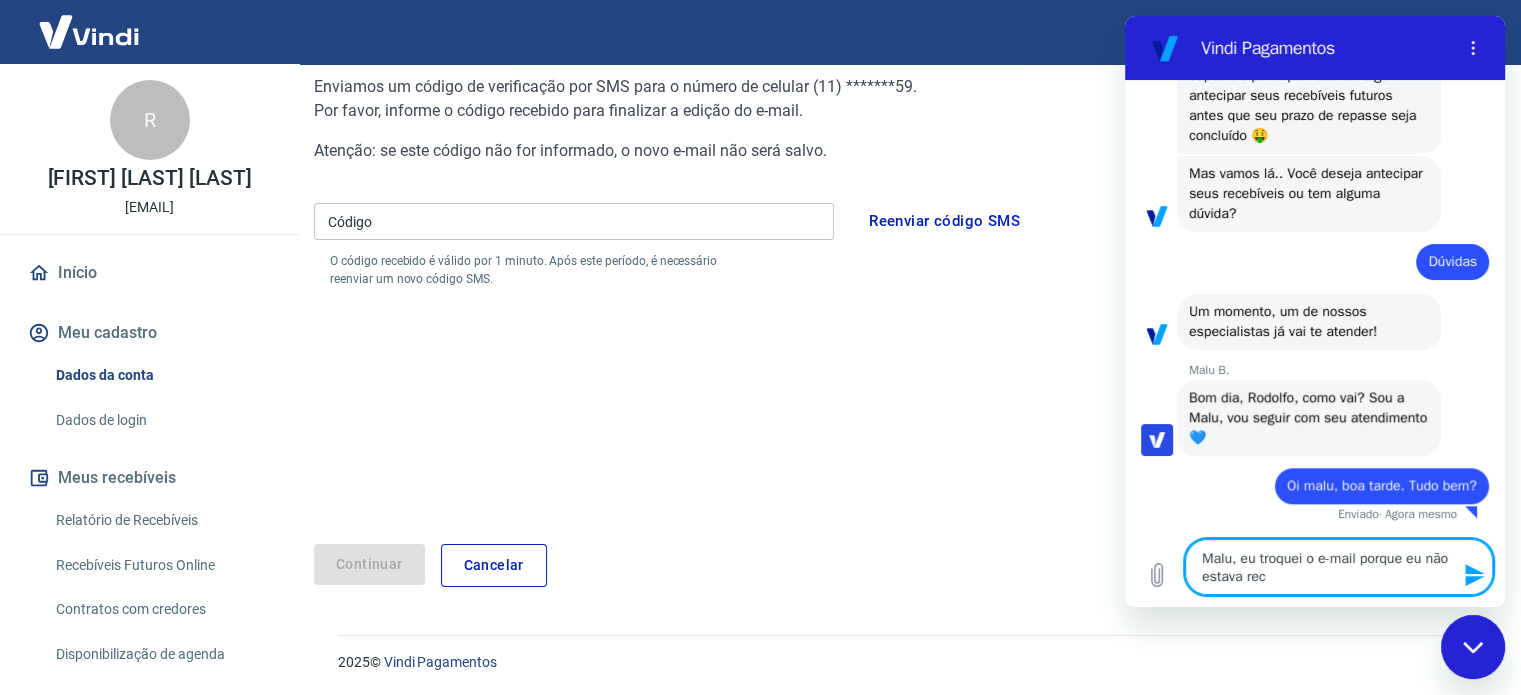 type on "[NAME], eu troquei o e-mail porque eu não estava rece" 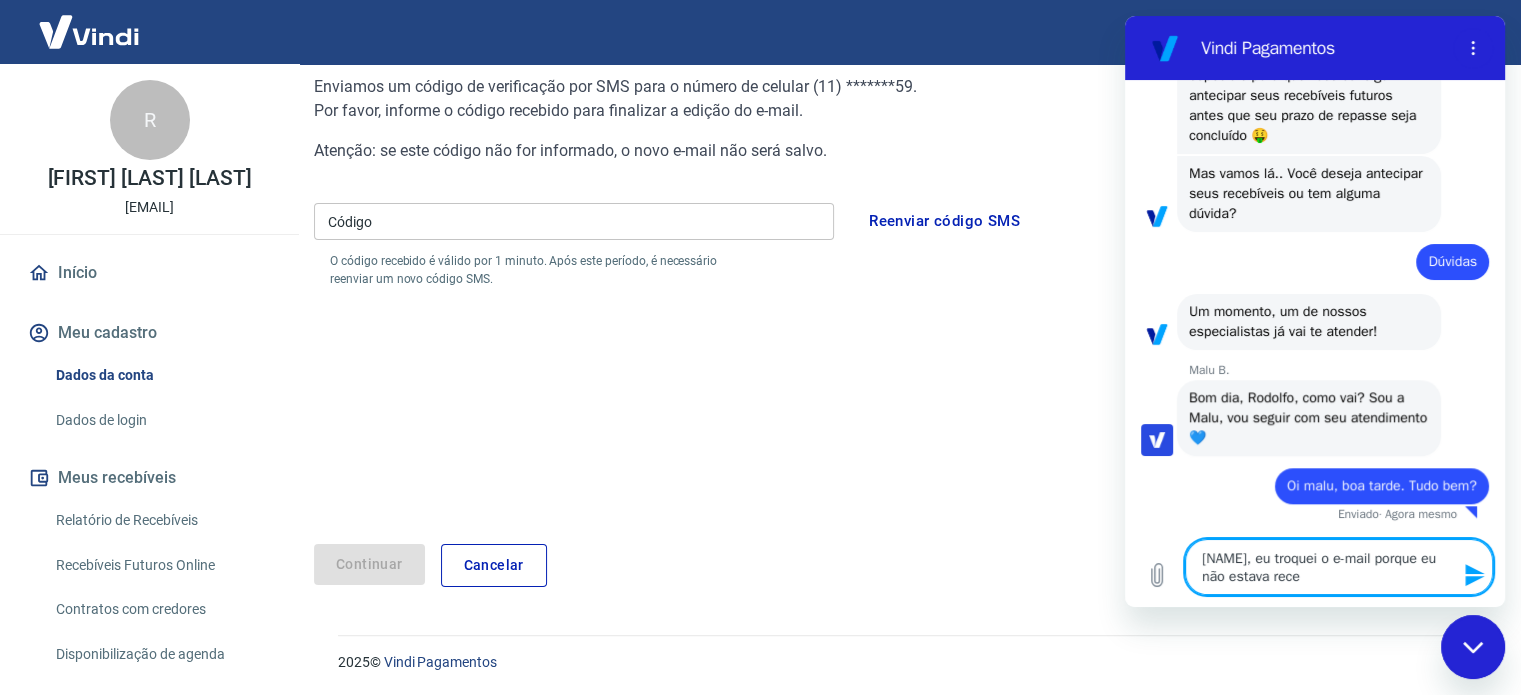 type on "Malu, eu troquei o e-mail porque eu não estava receb" 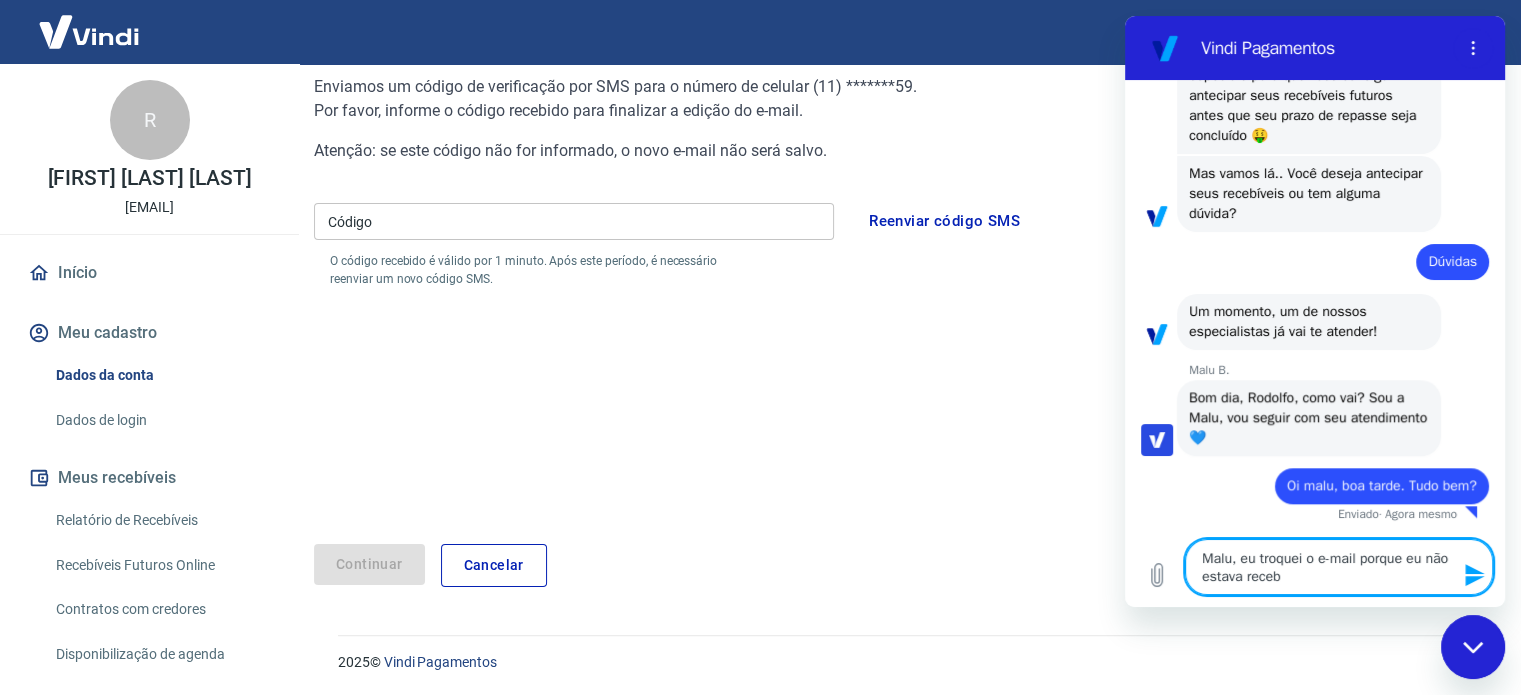 type on "[NAME], eu troquei o e-mail porque eu não estava recebd" 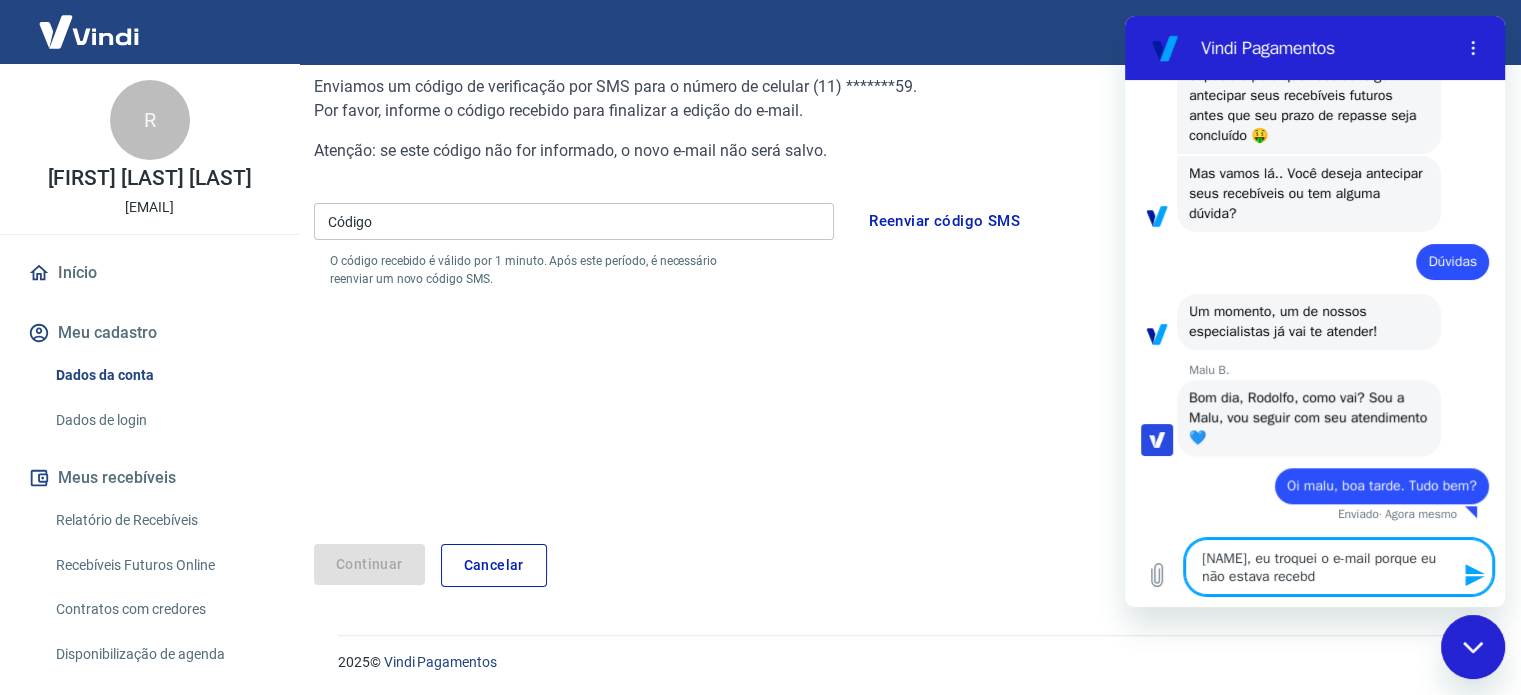 type on "Malu, eu troquei o e-mail porque eu não estava recebdn" 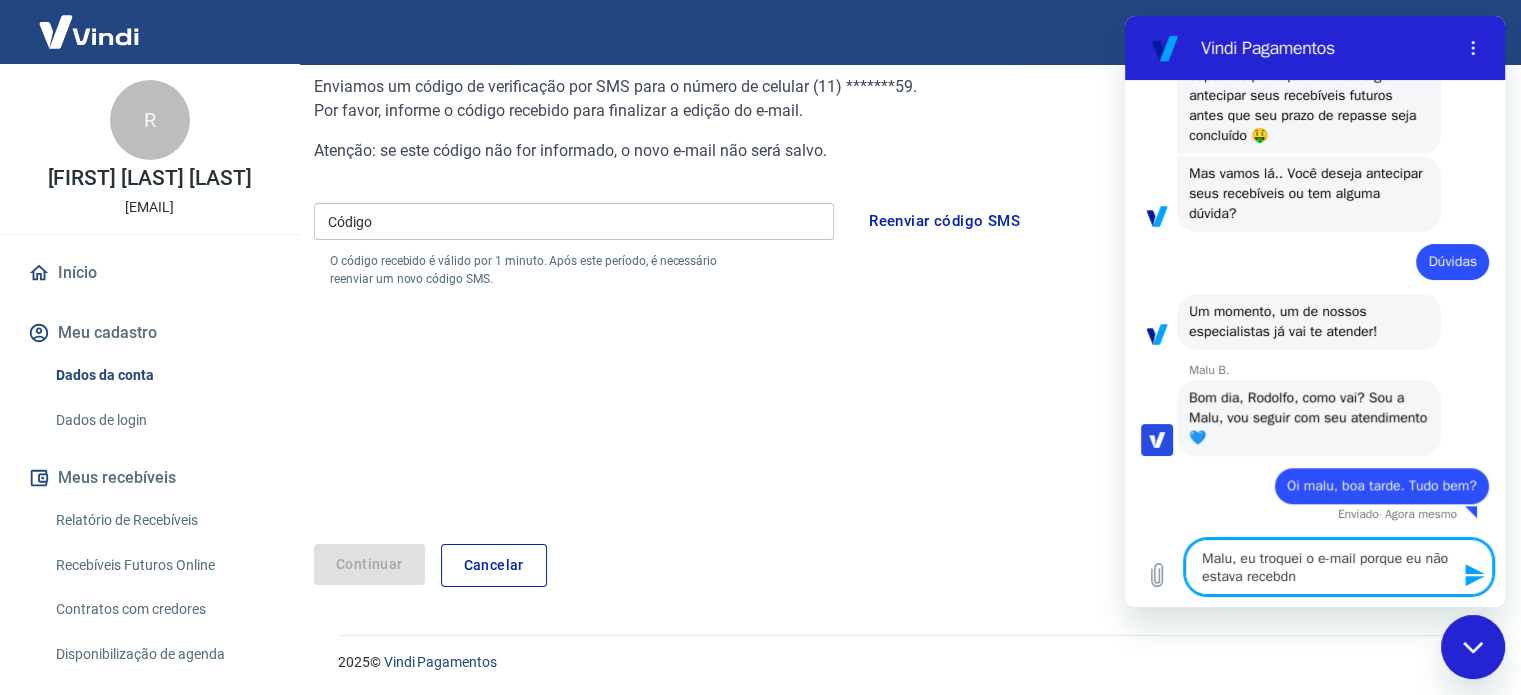 type on "Malu, eu troquei o e-mail porque eu não estava recebdno" 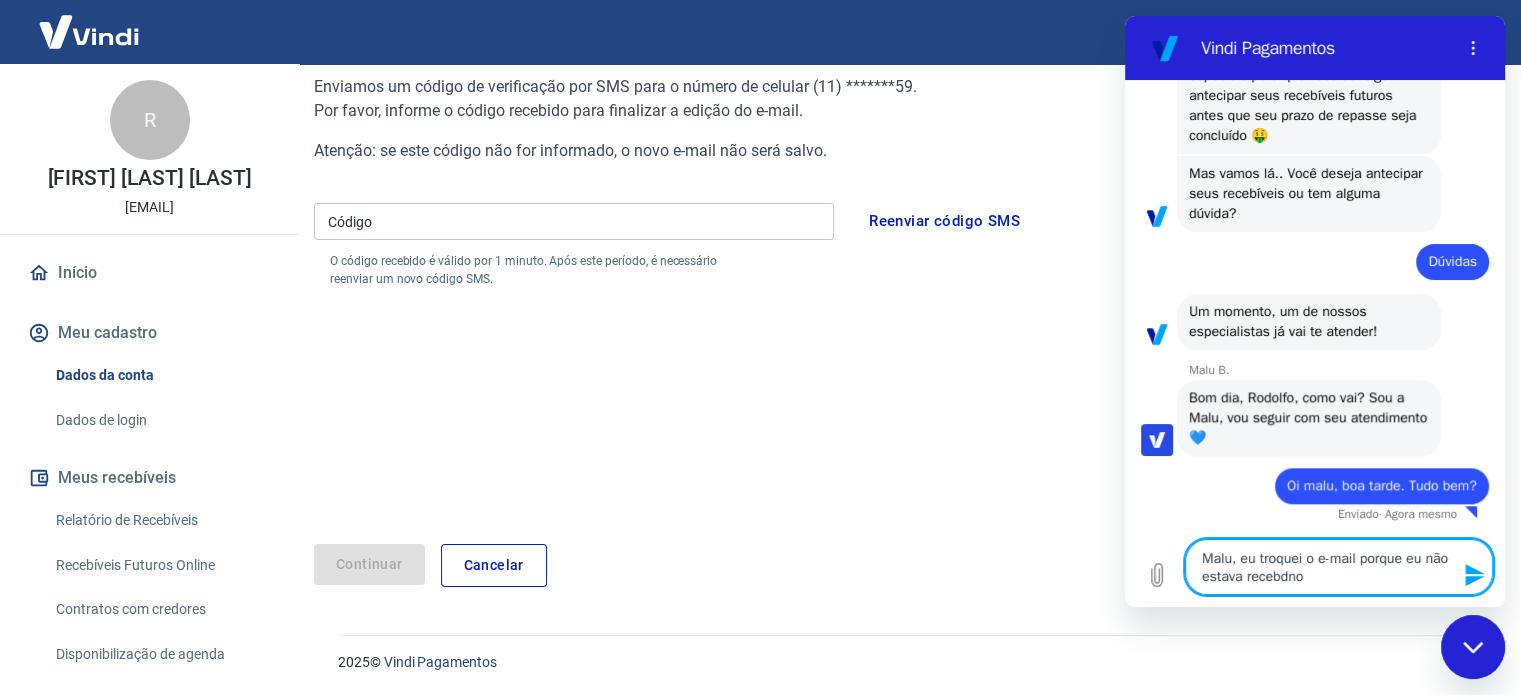 type on "Malu, eu troquei o e-mail porque eu não estava recebdno" 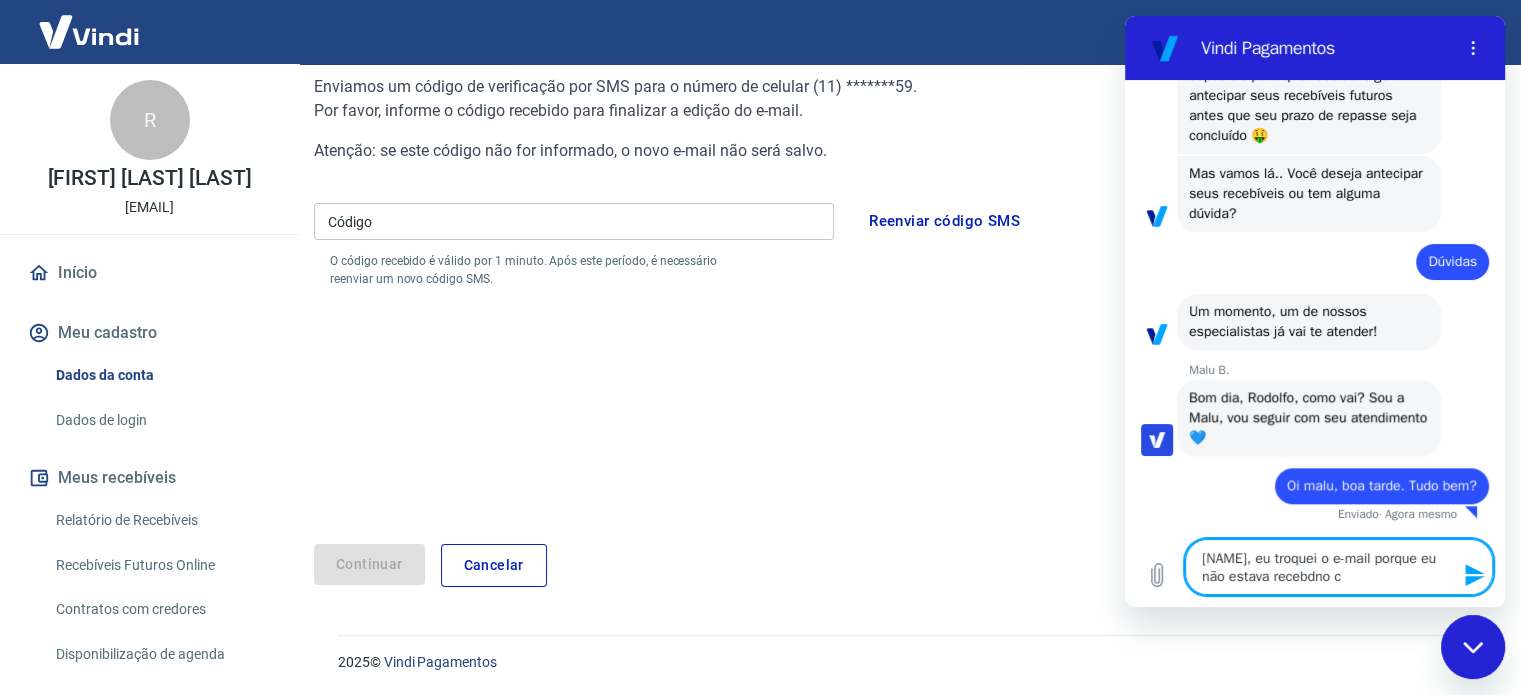 type on "Malu, eu troquei o e-mail porque eu não estava recebdno co" 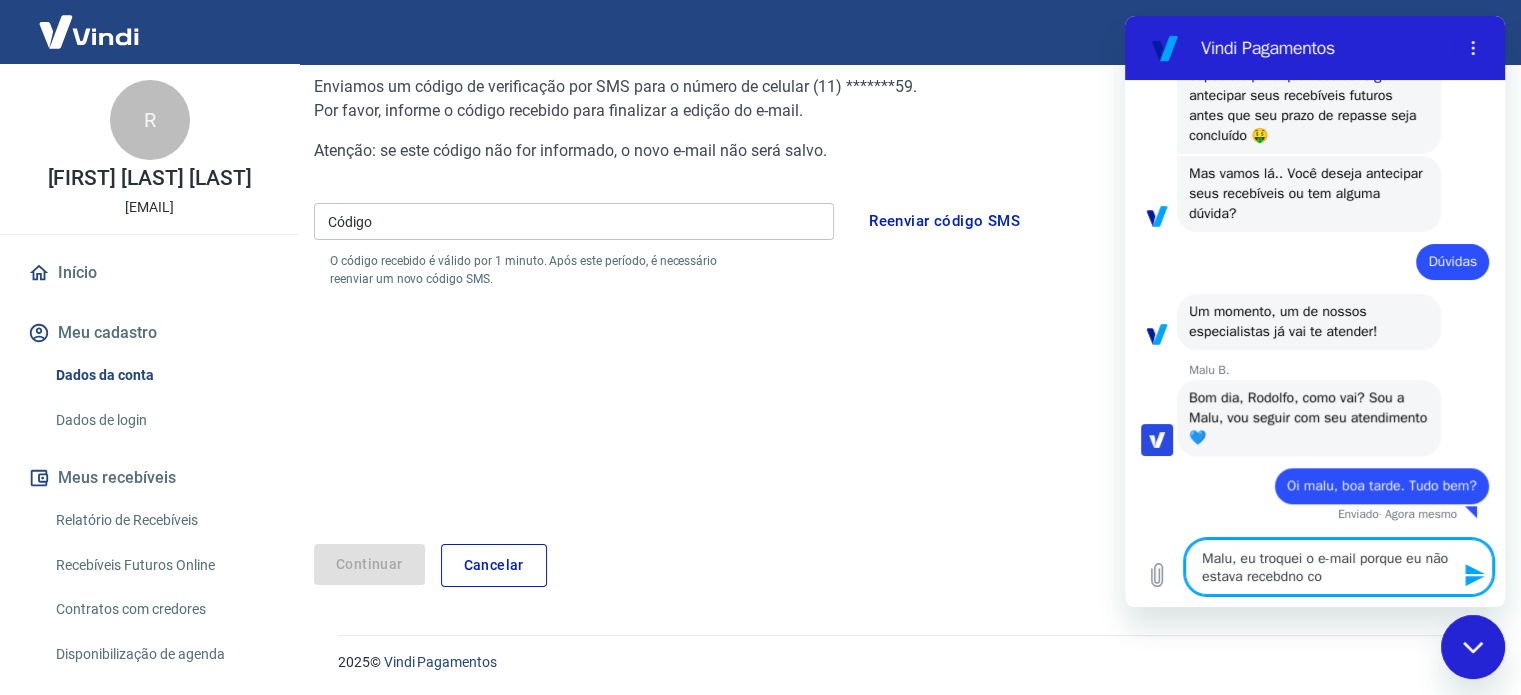 type on "[NAME], eu troquei o e-mail porque eu não estava recebdno com" 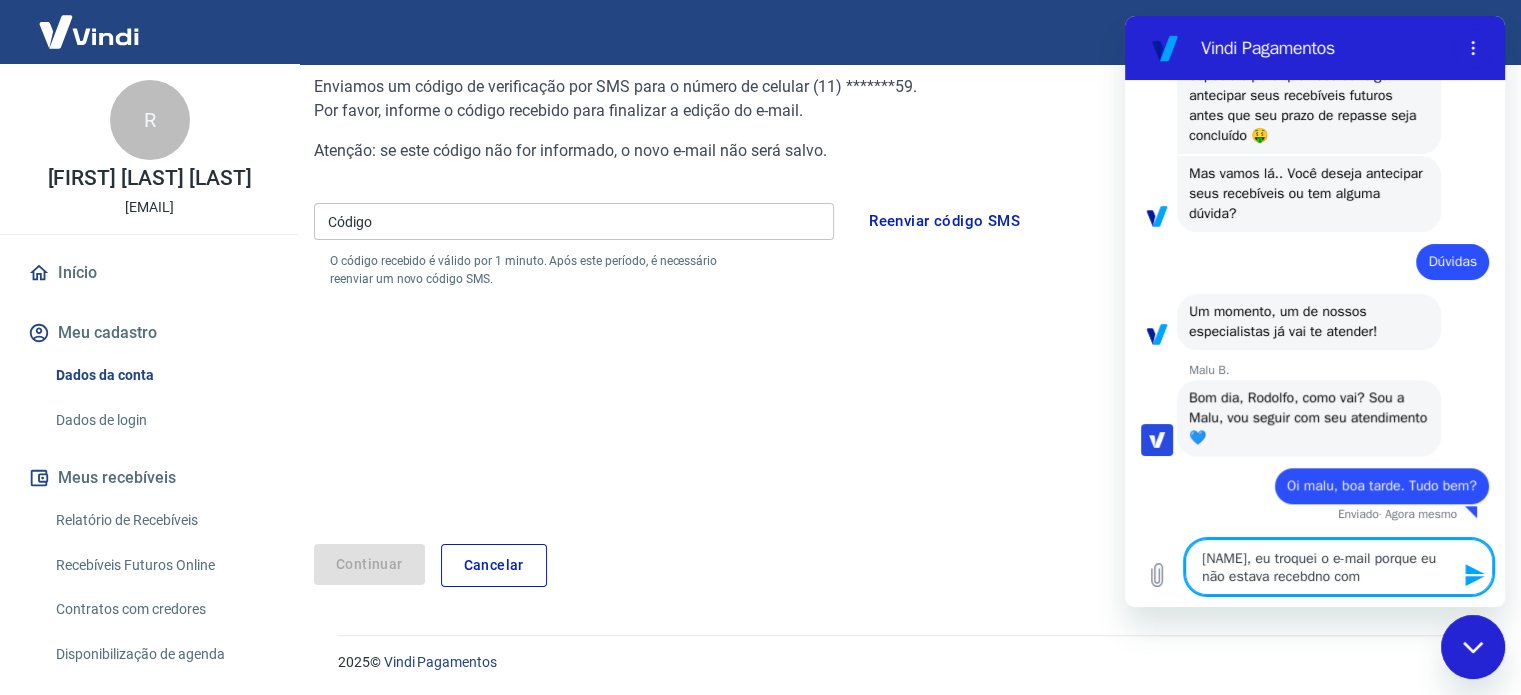 type on "Malu, eu troquei o e-mail porque eu não estava recebdno comu" 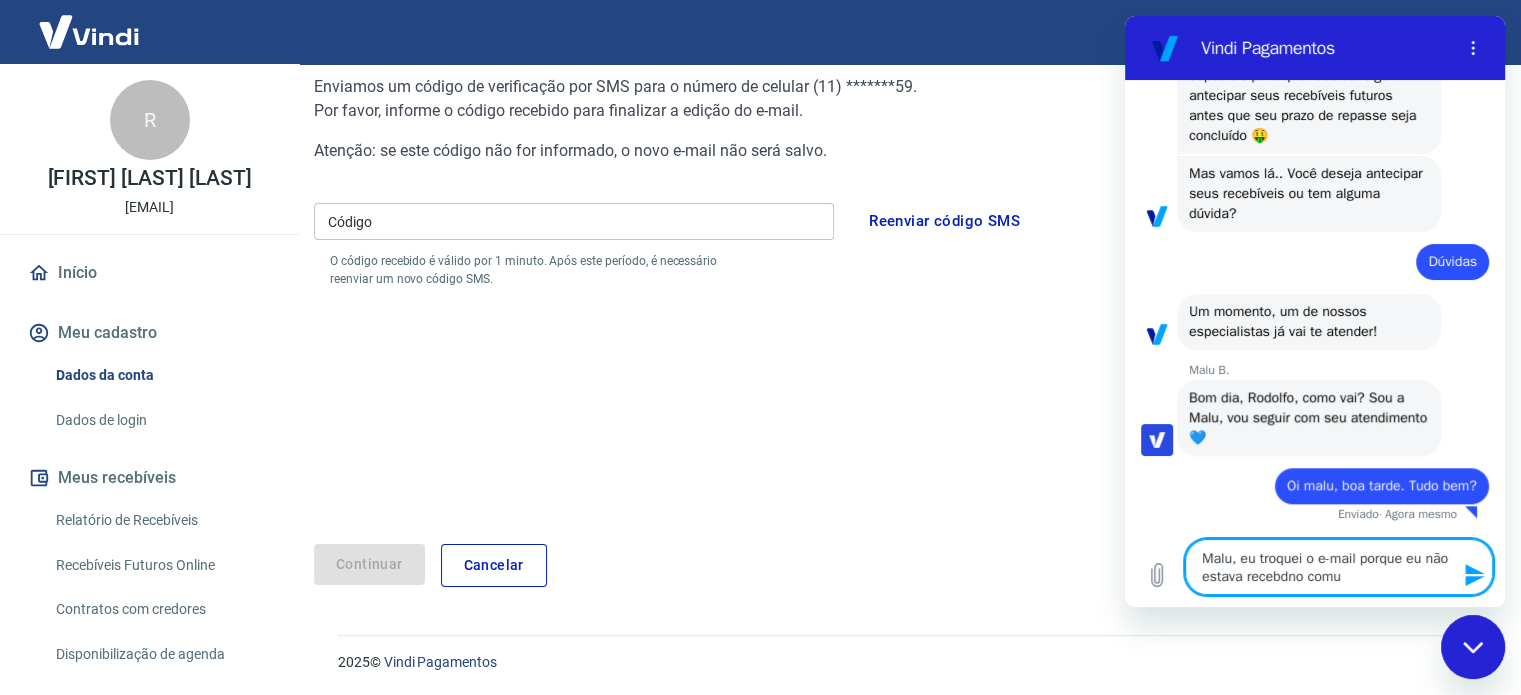 type on "[NAME], eu troquei o e-mail porque eu não estava recebdno comun" 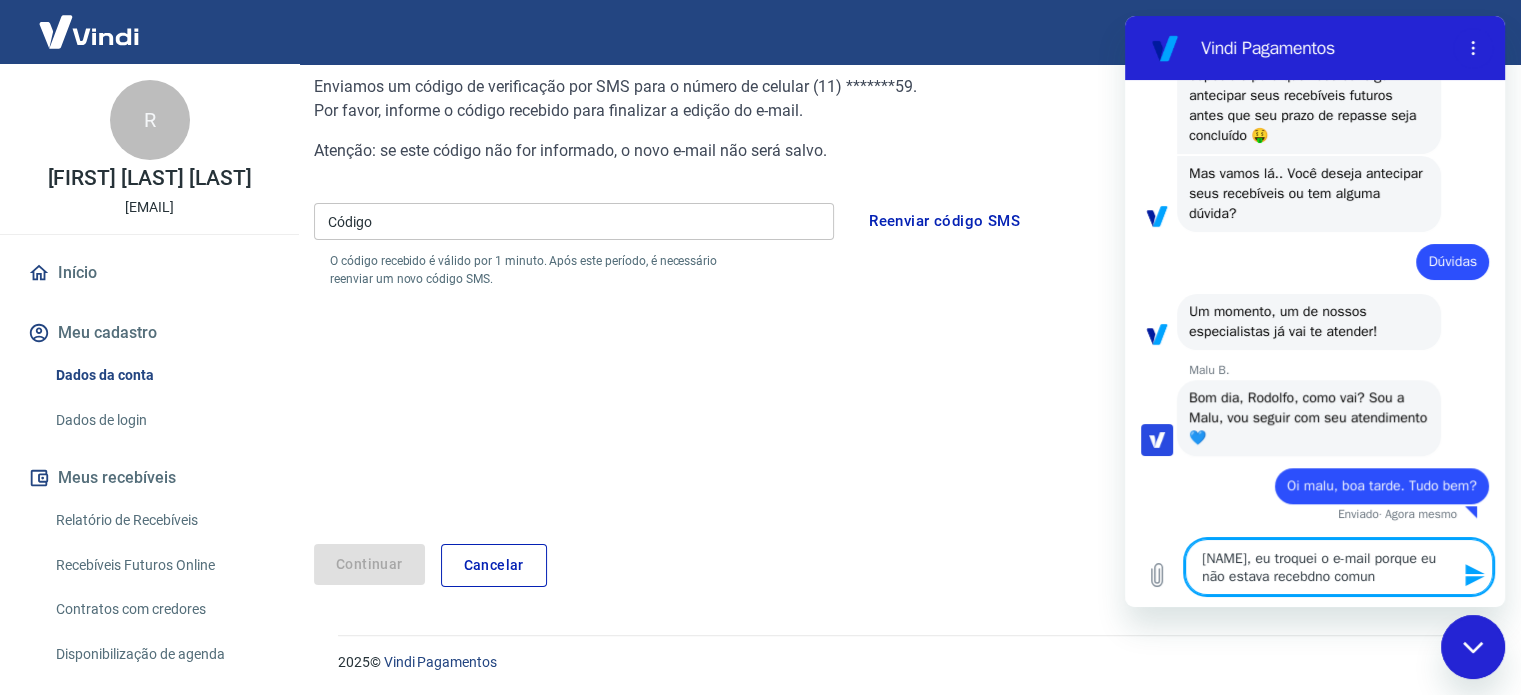 type on "[NAME], eu troquei o e-mail porque eu não estava recebdno comuni" 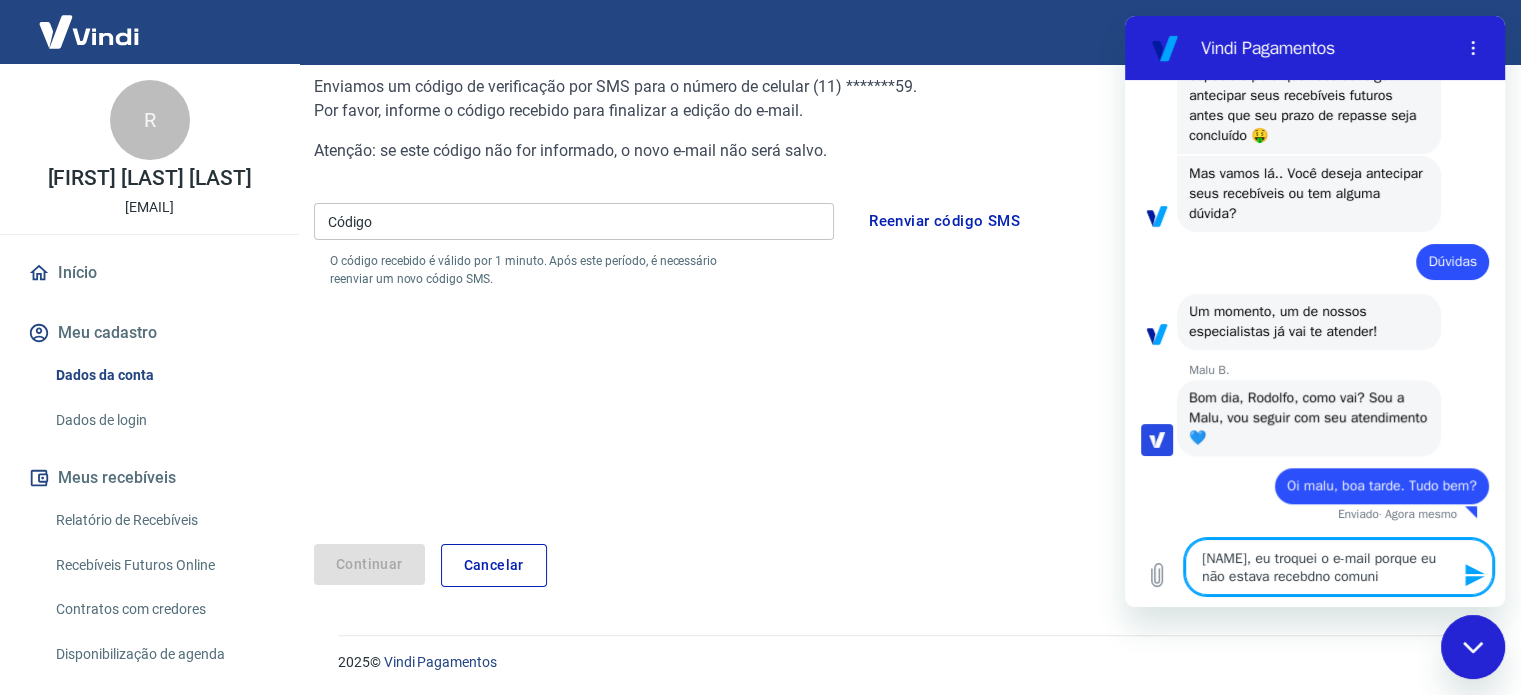type 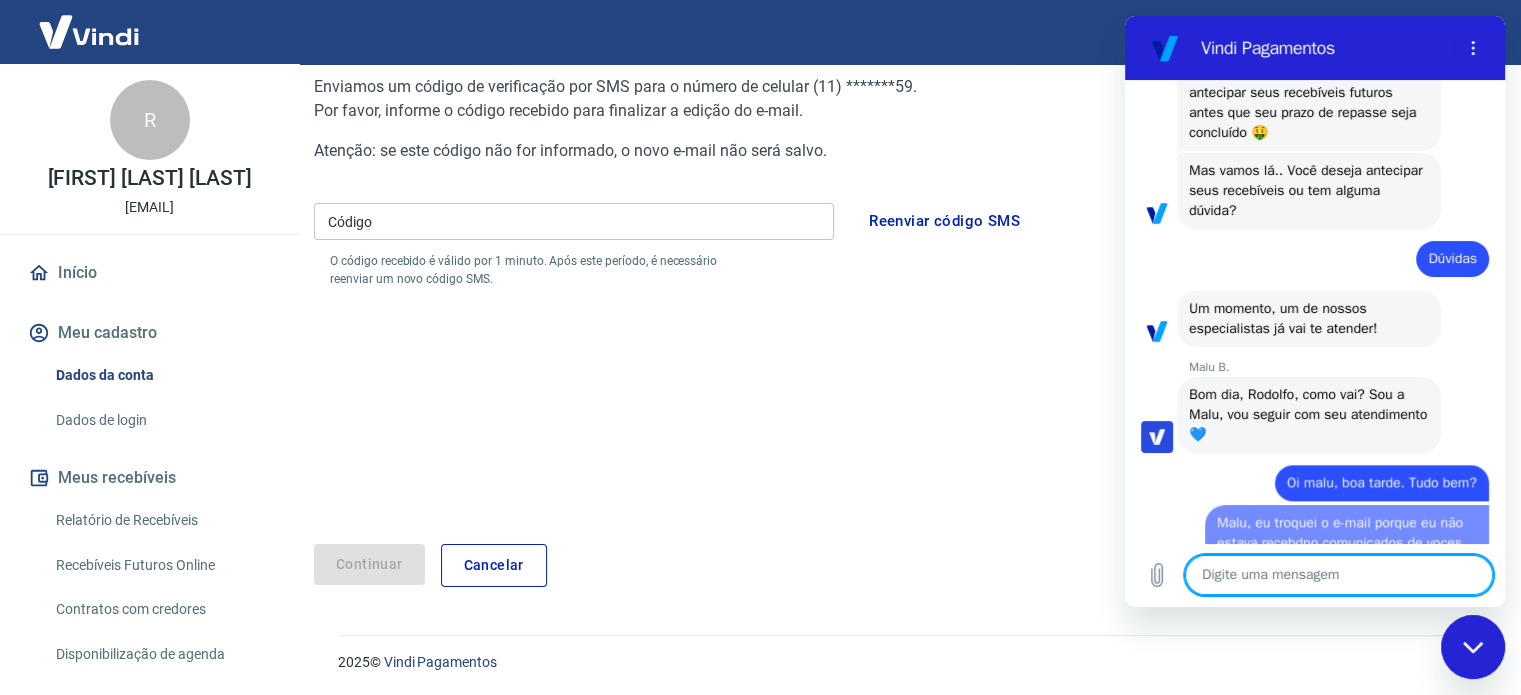 scroll, scrollTop: 0, scrollLeft: 0, axis: both 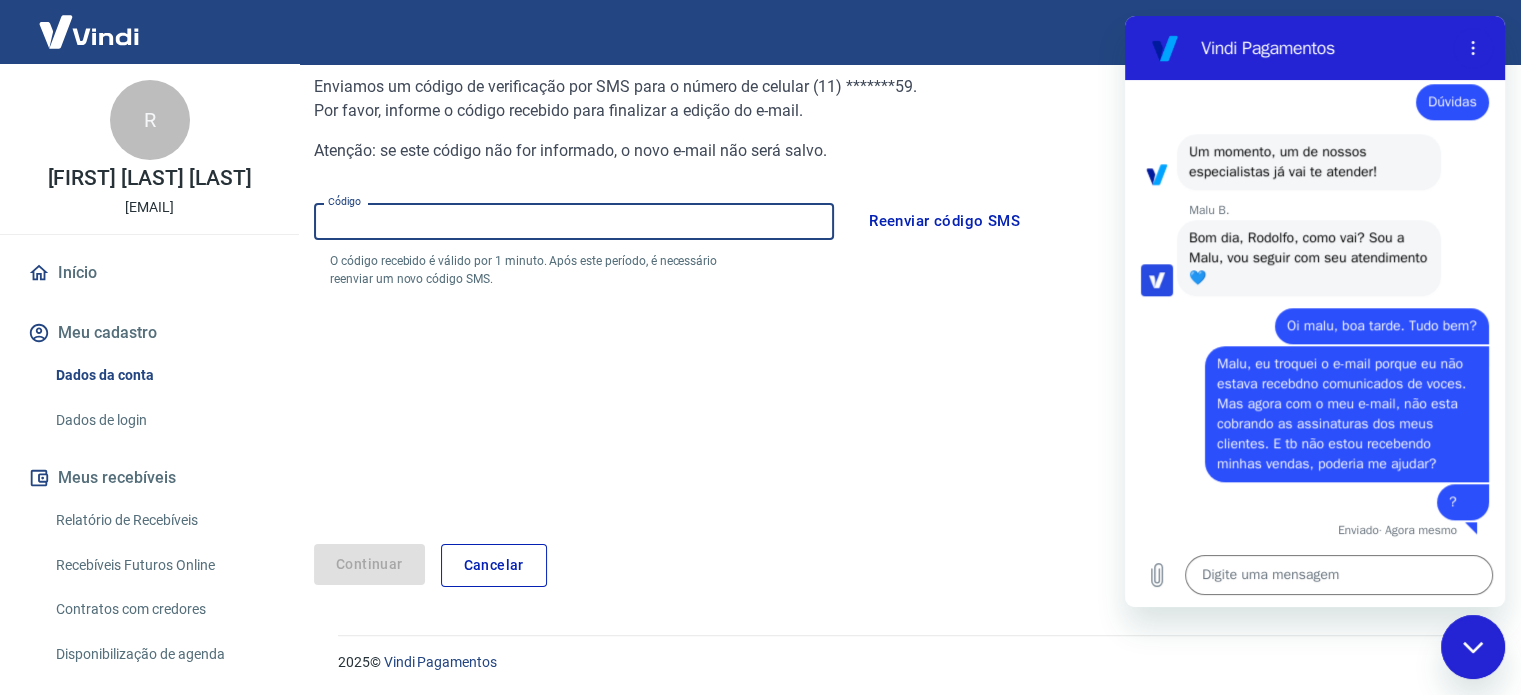 click on "Código" at bounding box center (574, 221) 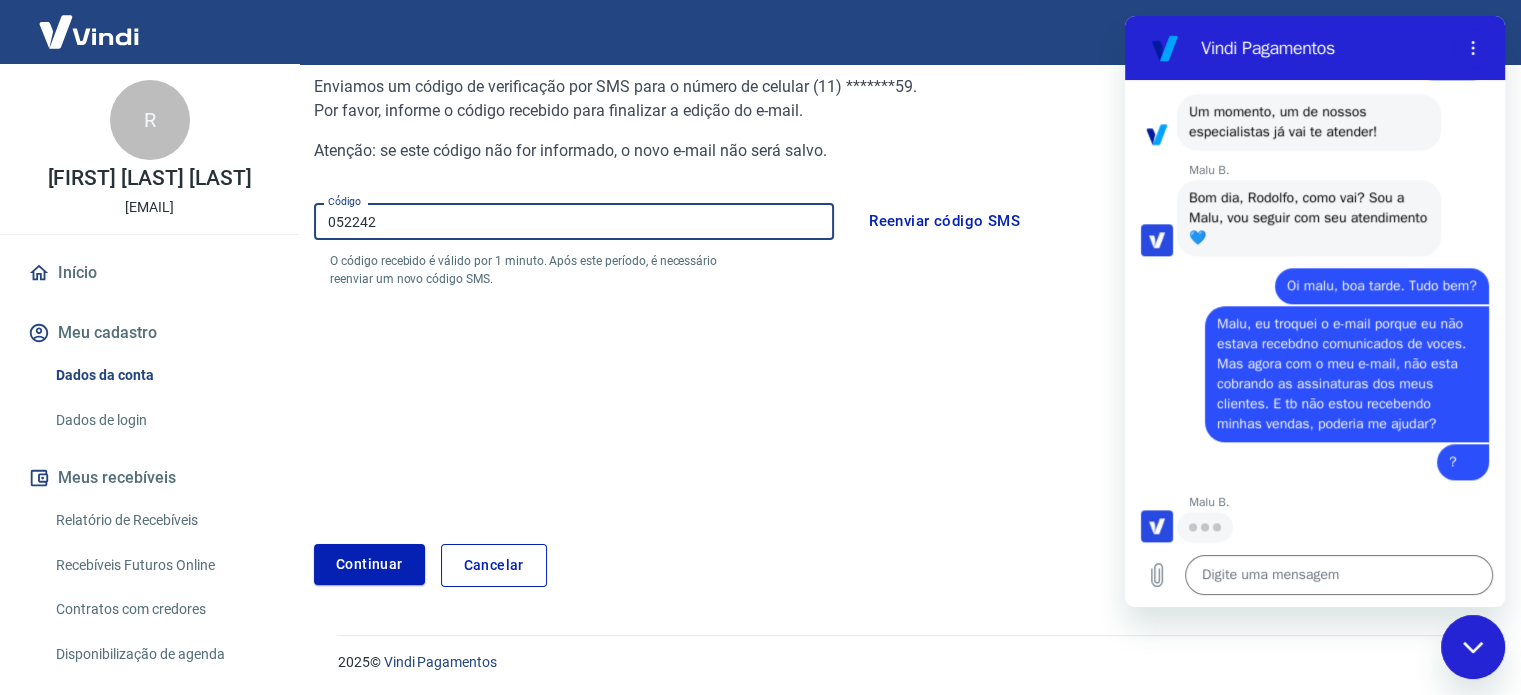 scroll, scrollTop: 2085, scrollLeft: 0, axis: vertical 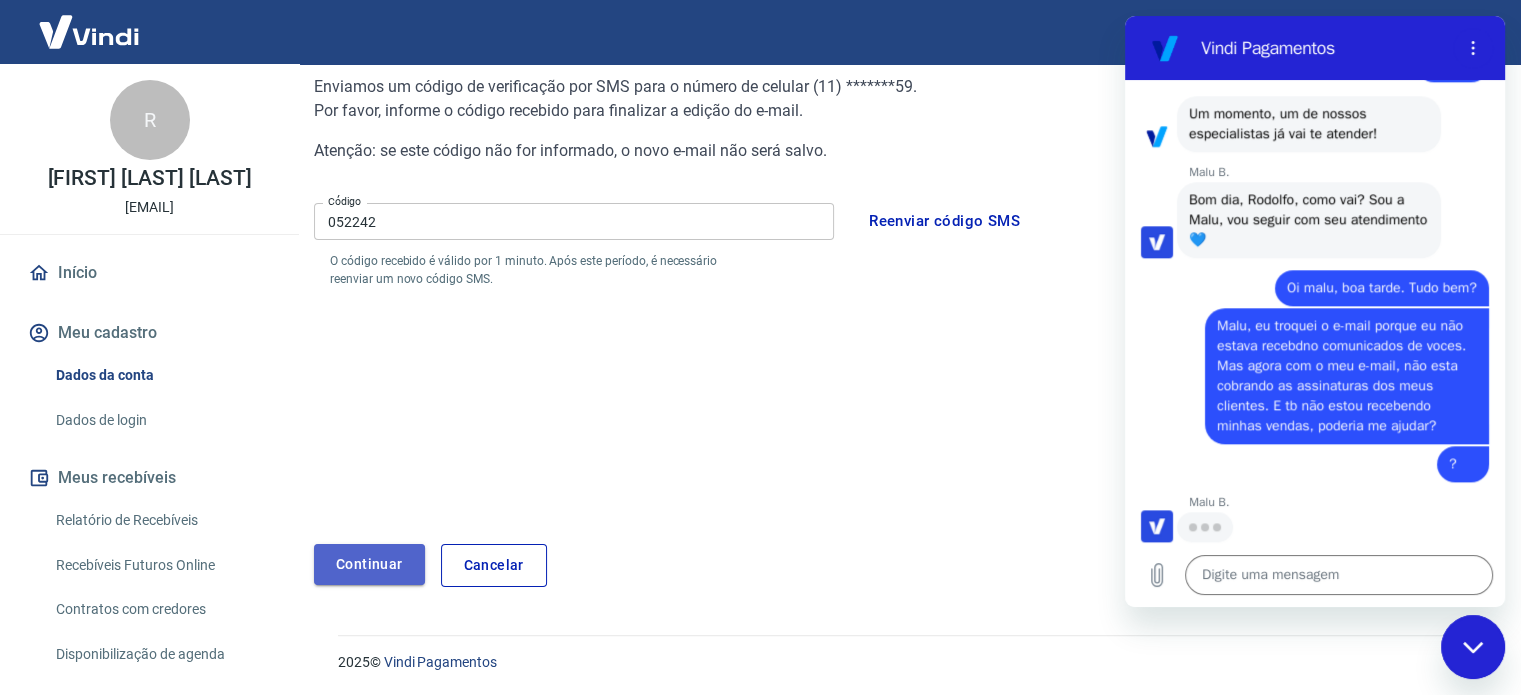 click on "Continuar" at bounding box center [369, 564] 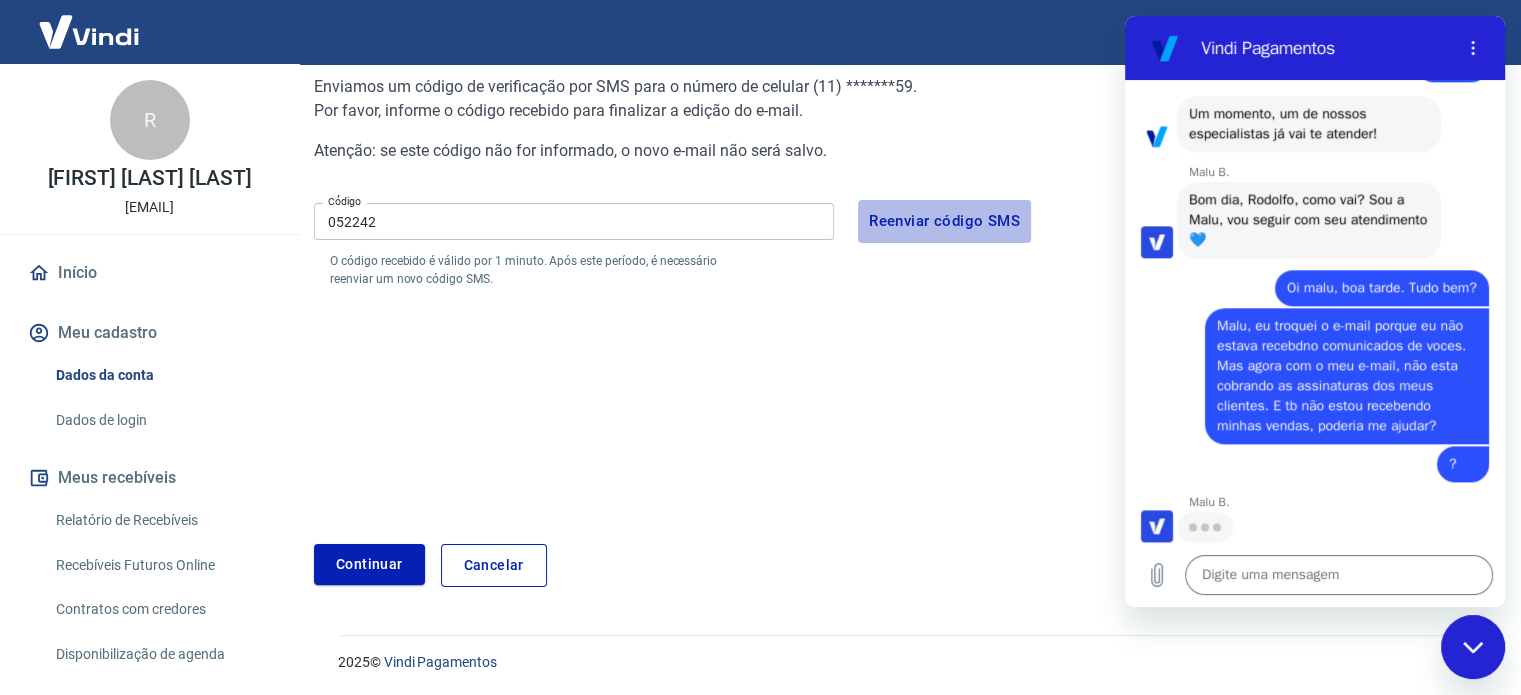 click on "Reenviar código SMS" at bounding box center [944, 221] 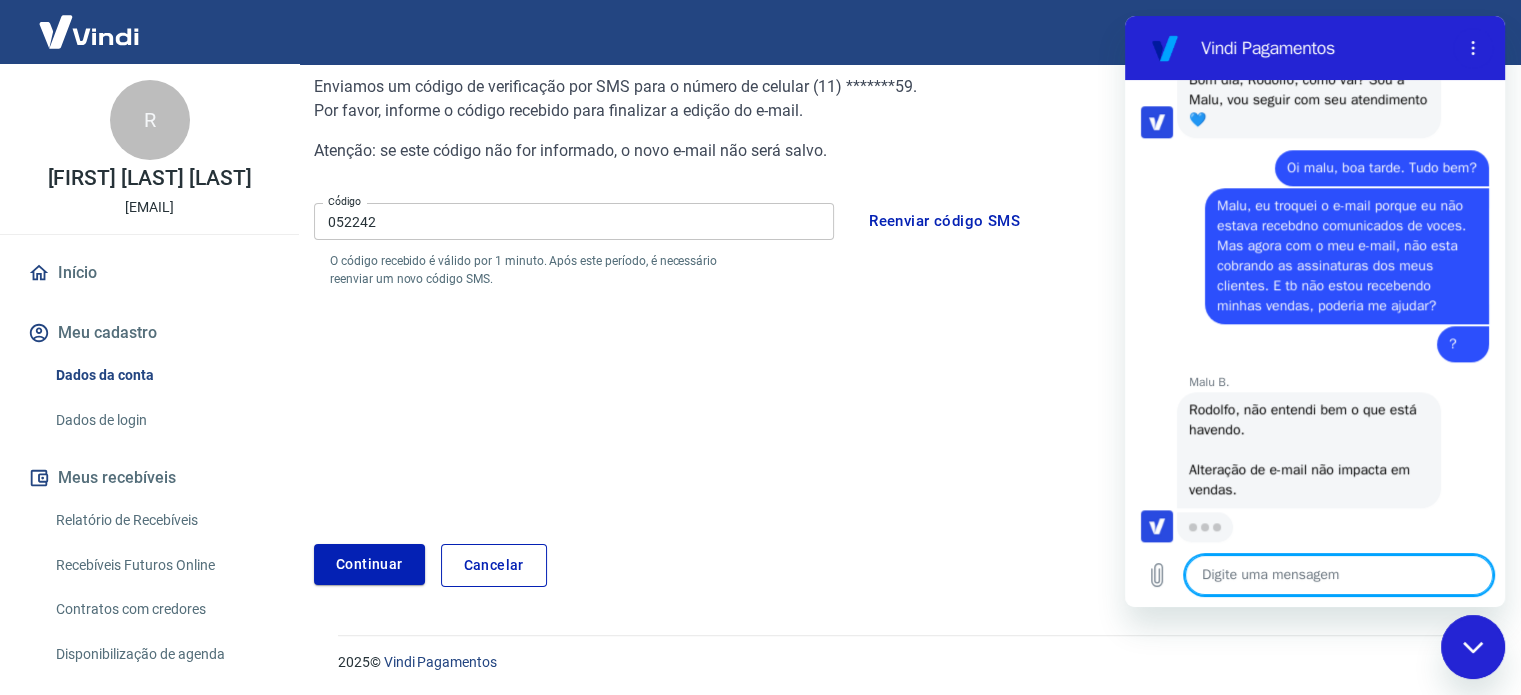 scroll, scrollTop: 2203, scrollLeft: 0, axis: vertical 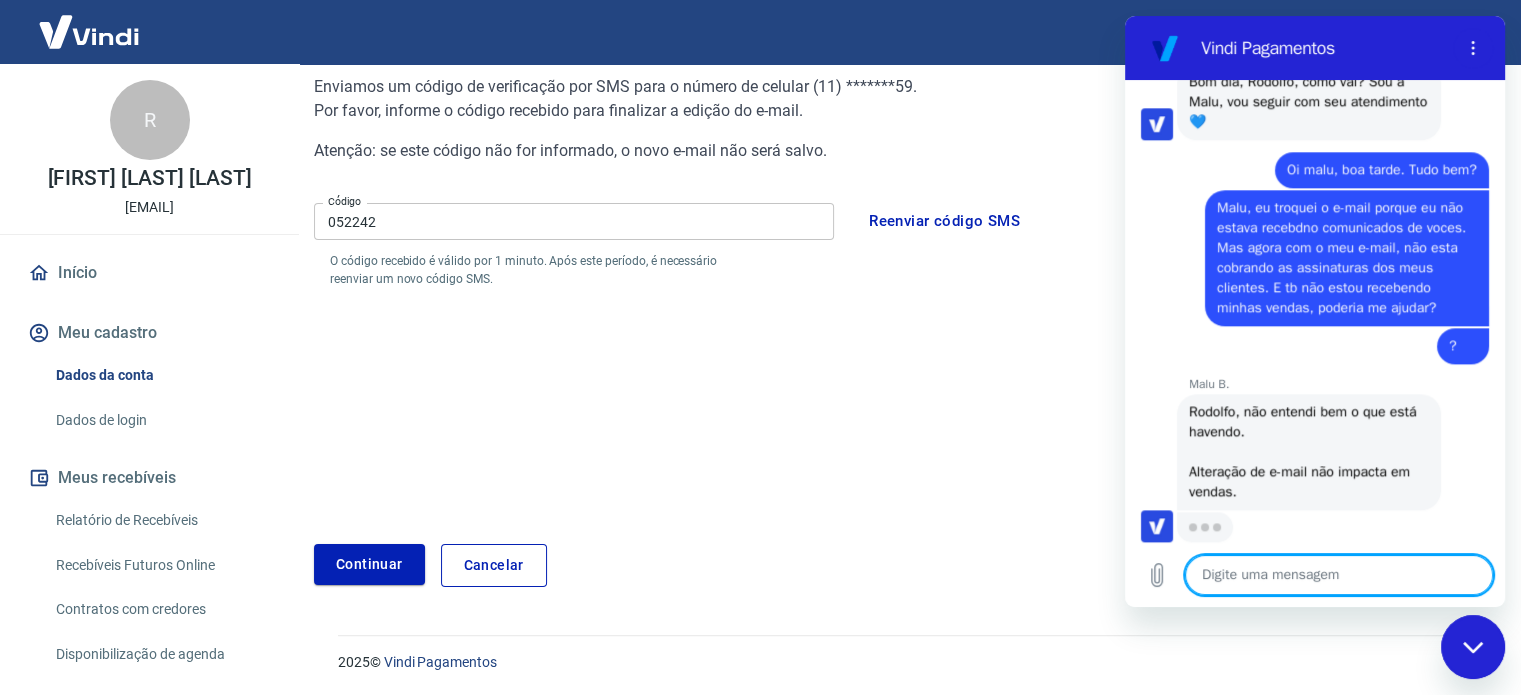 click at bounding box center [1339, 575] 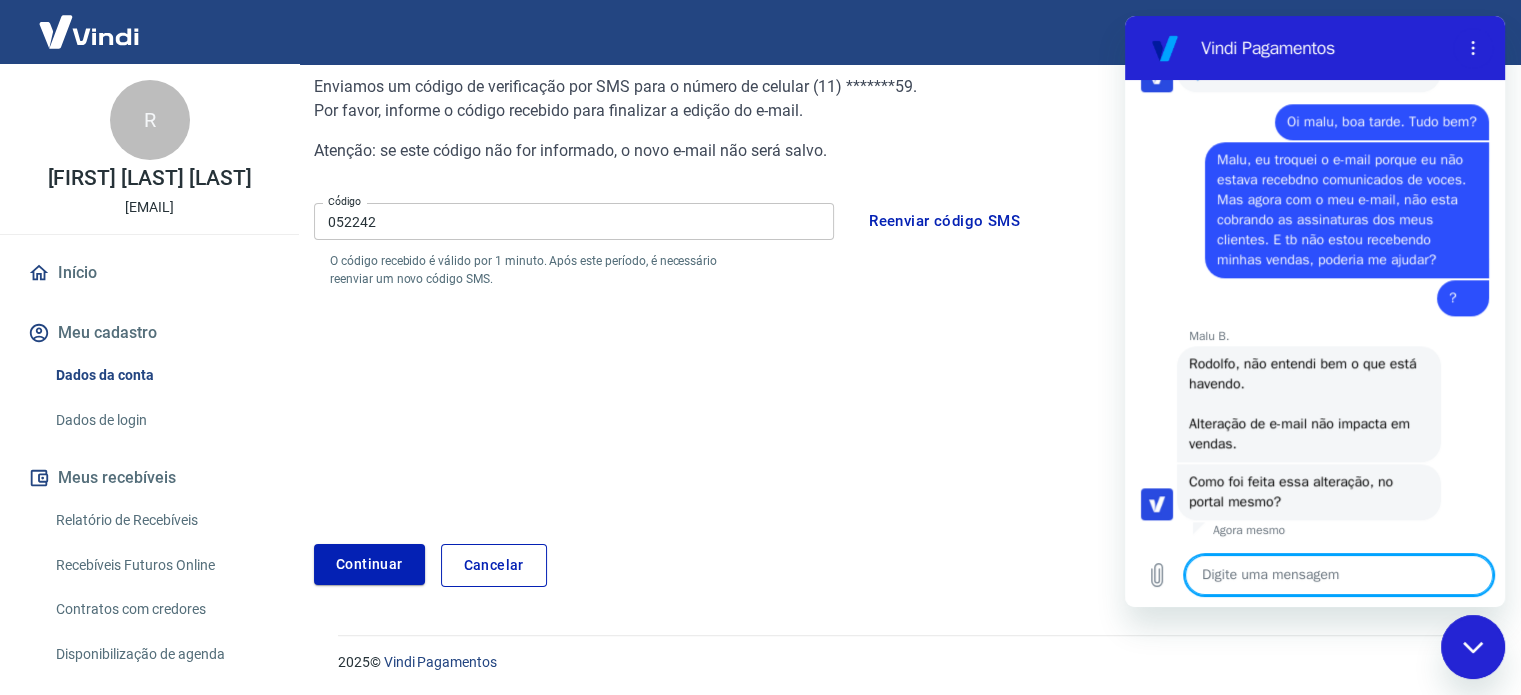 scroll, scrollTop: 2251, scrollLeft: 0, axis: vertical 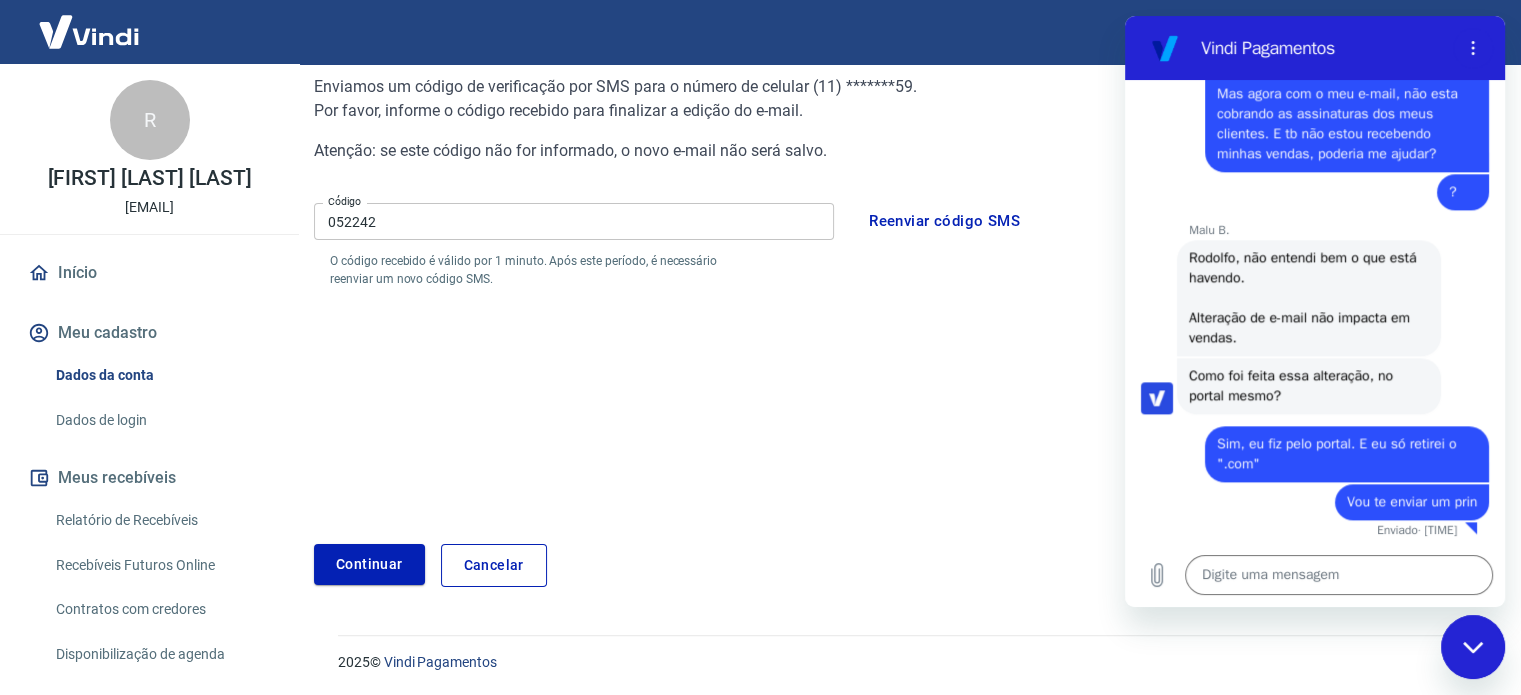 click on "2025  ©   Vindi Pagamentos" at bounding box center [905, 662] 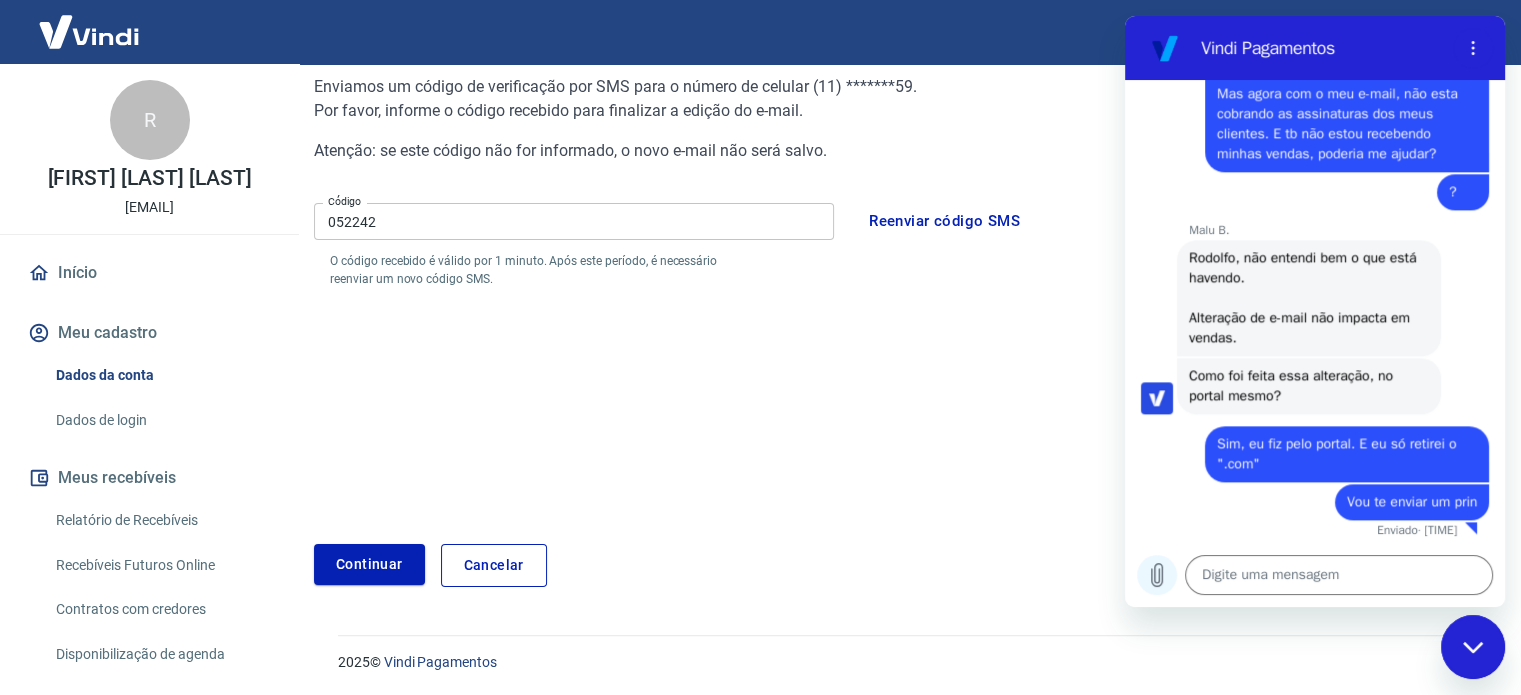 click 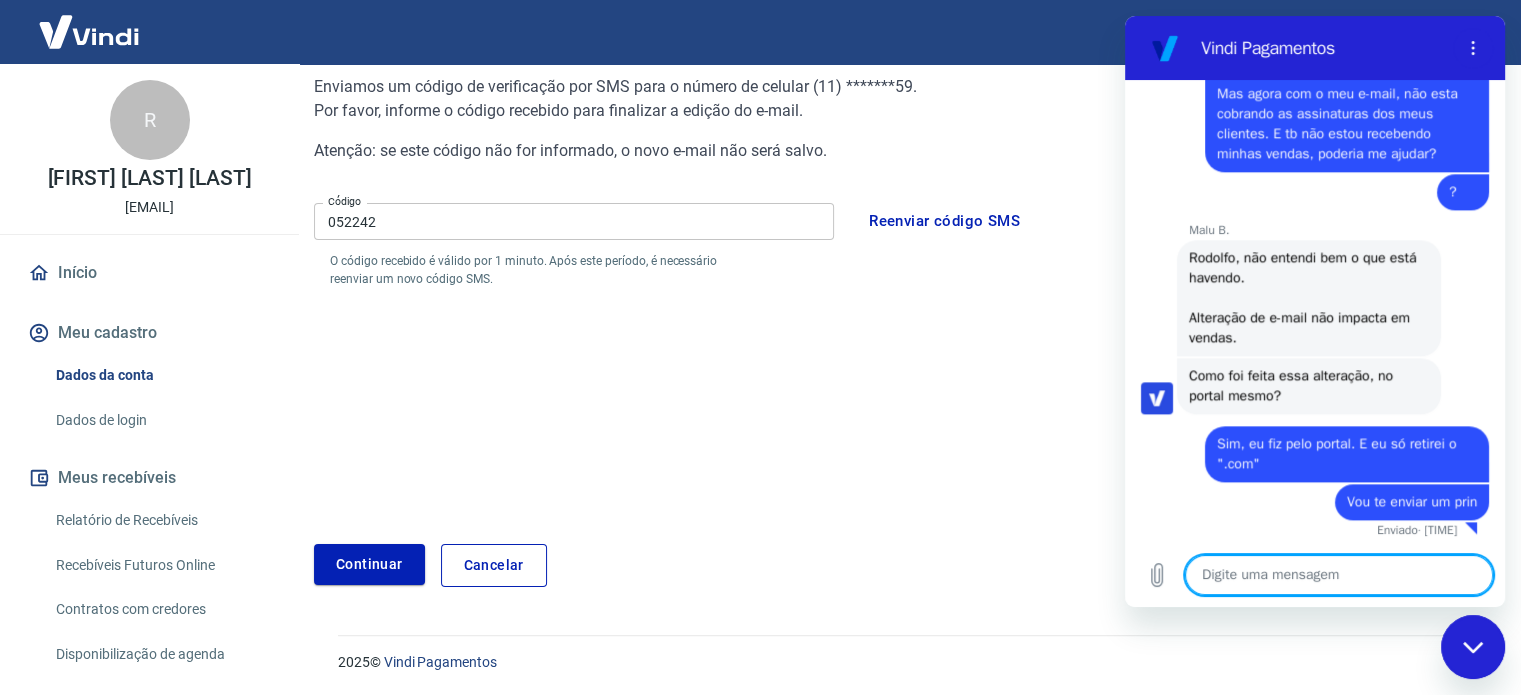 click at bounding box center [1339, 575] 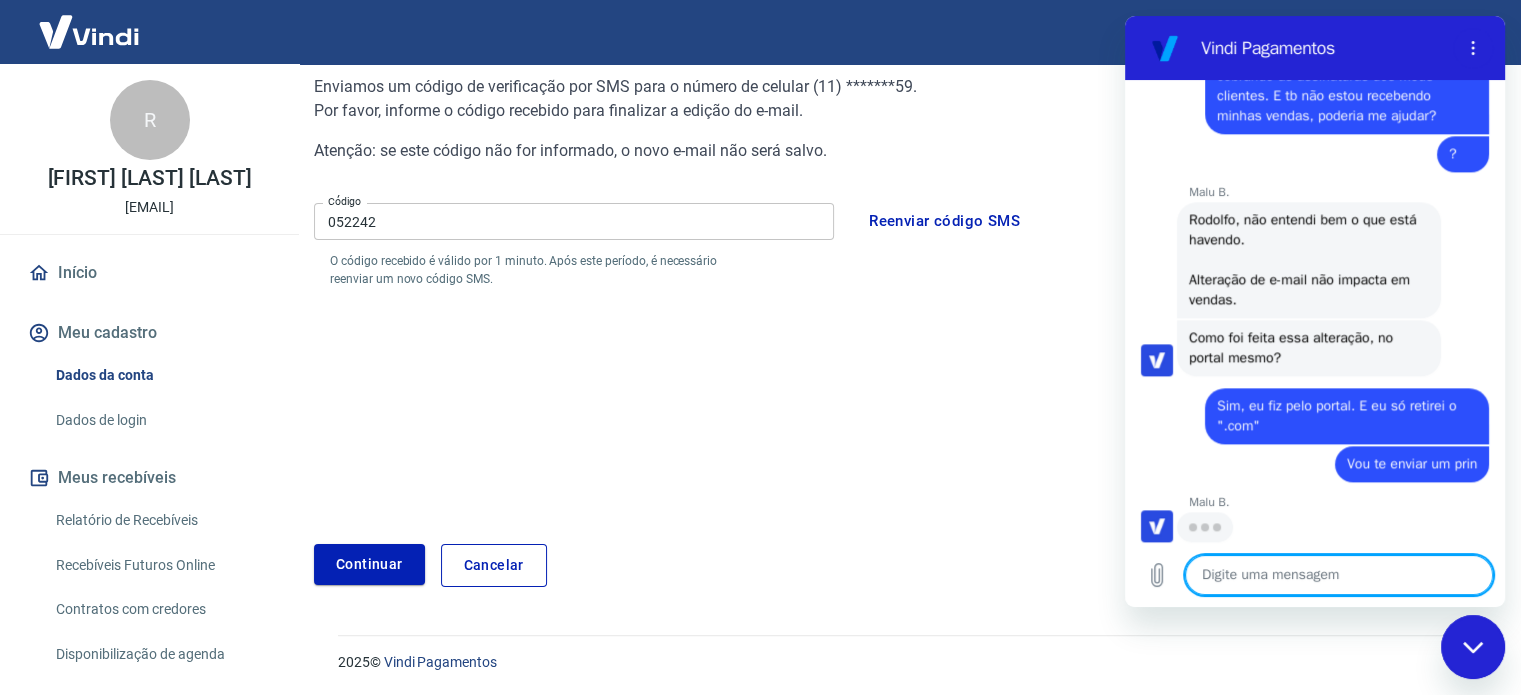 scroll, scrollTop: 2395, scrollLeft: 0, axis: vertical 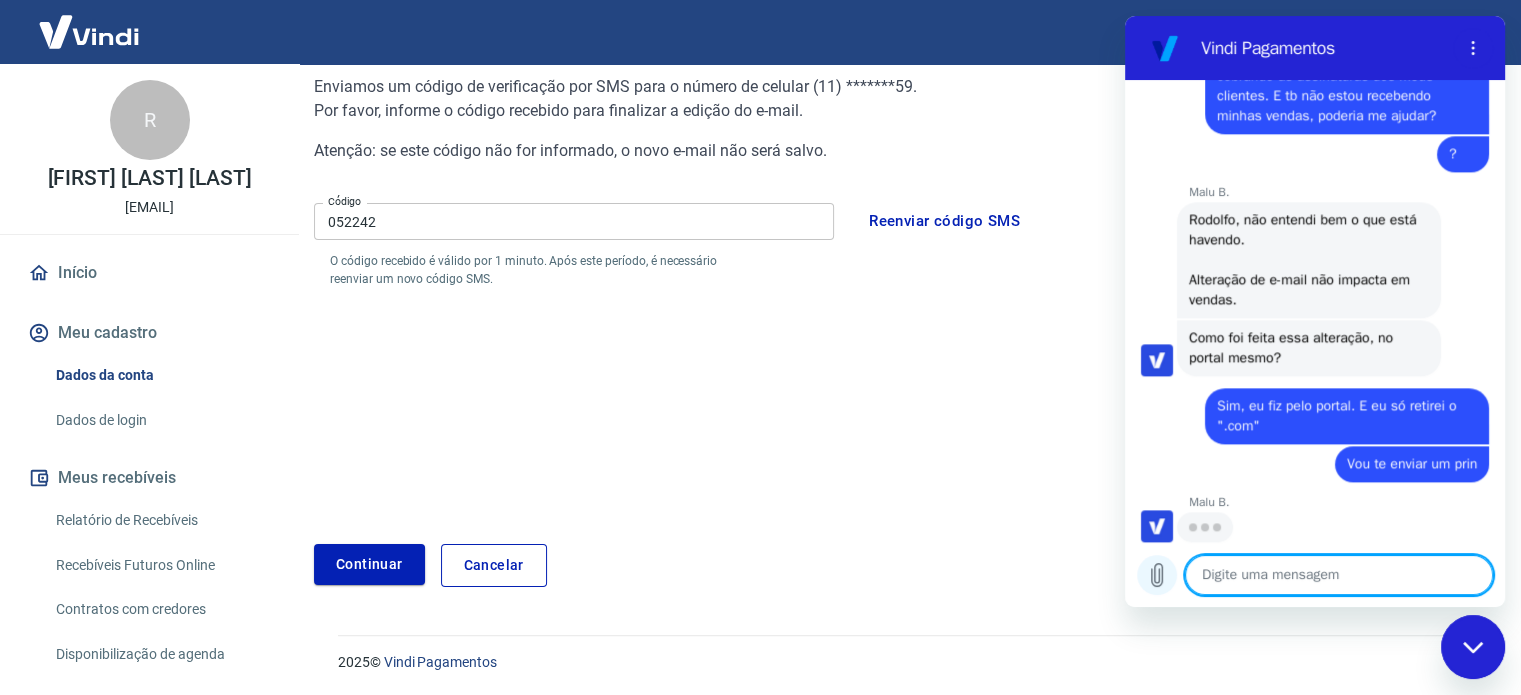 click at bounding box center [1157, 575] 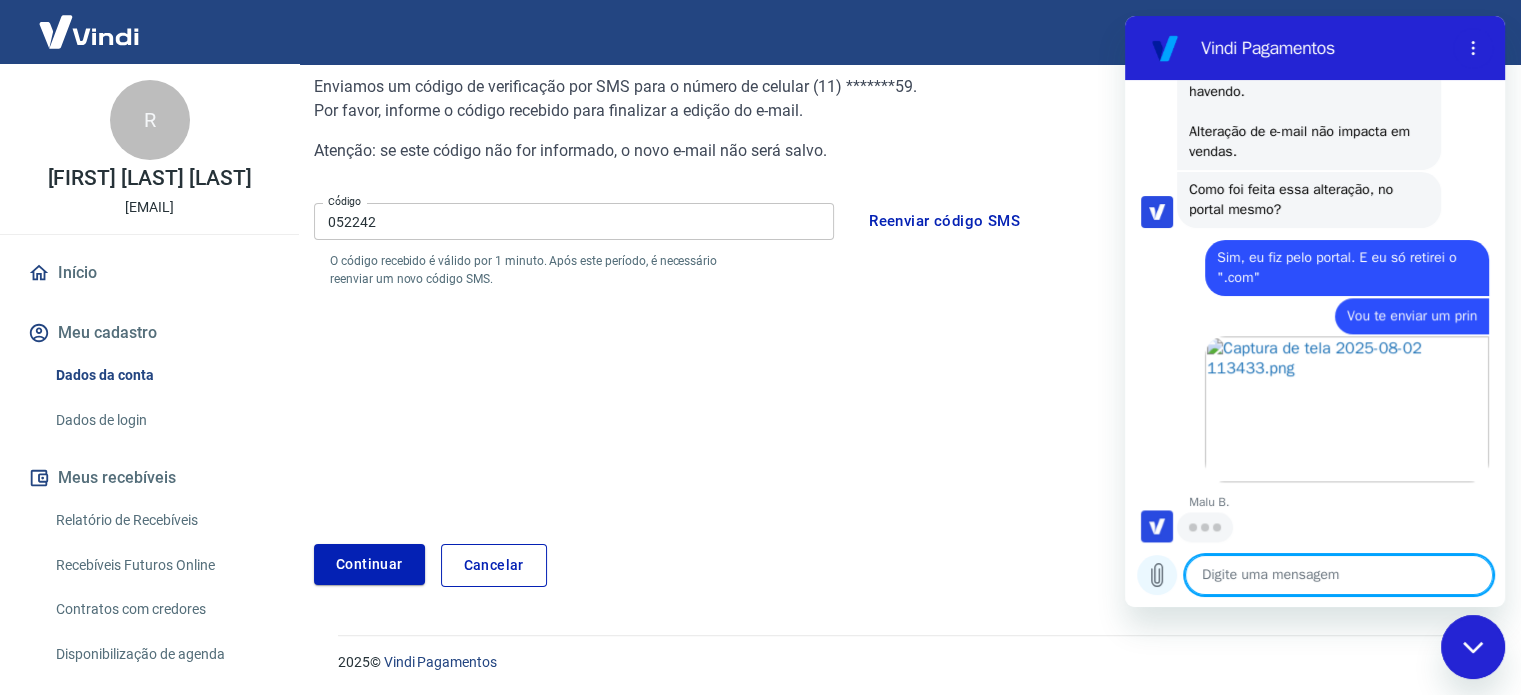 scroll, scrollTop: 2543, scrollLeft: 0, axis: vertical 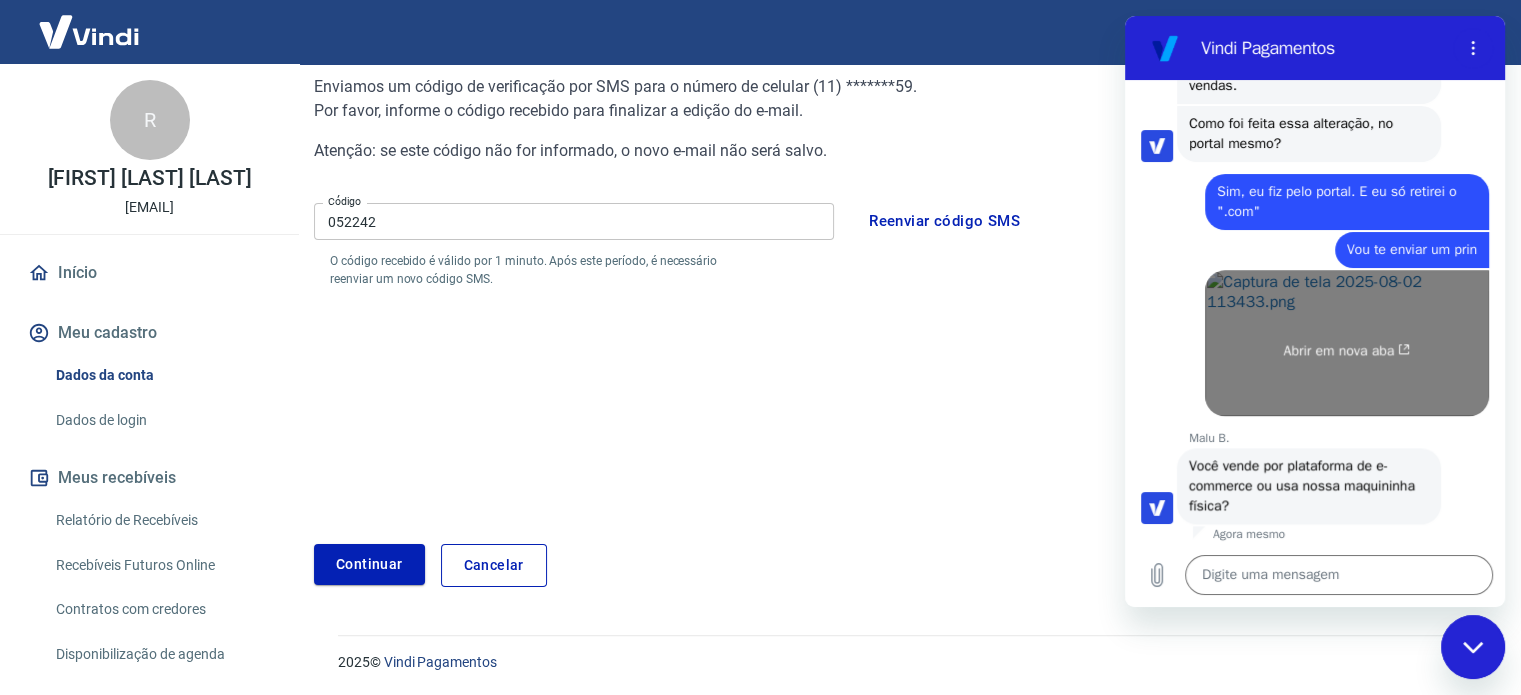 click on "[TIME]  diz:  Olá Enviado  · [TIME] Vindi Vindi diz:  Olá, [FIRST] [LAST]!
Qual a sua dúvida? 🤔 [TIME]  diz:  Alteração de Dados Cadastrais Enviado  · [TIME] Vindi Vindi diz:  O processo para alterar os dados bancários de seu cadastro é super simples, basta seguir o passo a passo abaixo:
1. Dentro de seu painel Vindi, clique em [Minha Conta];
3. Em seguida, clique em [Editar dados da conta];
4. Você será redirecionado para o portal MyAccount, onde deverá acessar [Conta bancária];
5. Em seguida, clique no ícone [Editar conta bancária];
6. Para finalizar a alteração, clique em 'Salvar'.
[TIME] Vindi diz:  Ainda precisa de ajuda? [TIME]  diz:  Sim Enviado  · [TIME] Vindi Vindi diz:  Olá, [FIRST] [LAST]!
Qual a sua dúvida? 🤔 [TIME]  diz:  Verificação de Conta Enviado  · [TIME] Vindi Vindi diz:
Realizar a verificação é o primeiro passo para que você possa transacionar sem impedimentos! [TIME] Exibir artigo Vindi diz:  [TIME]" at bounding box center (1315, 311) 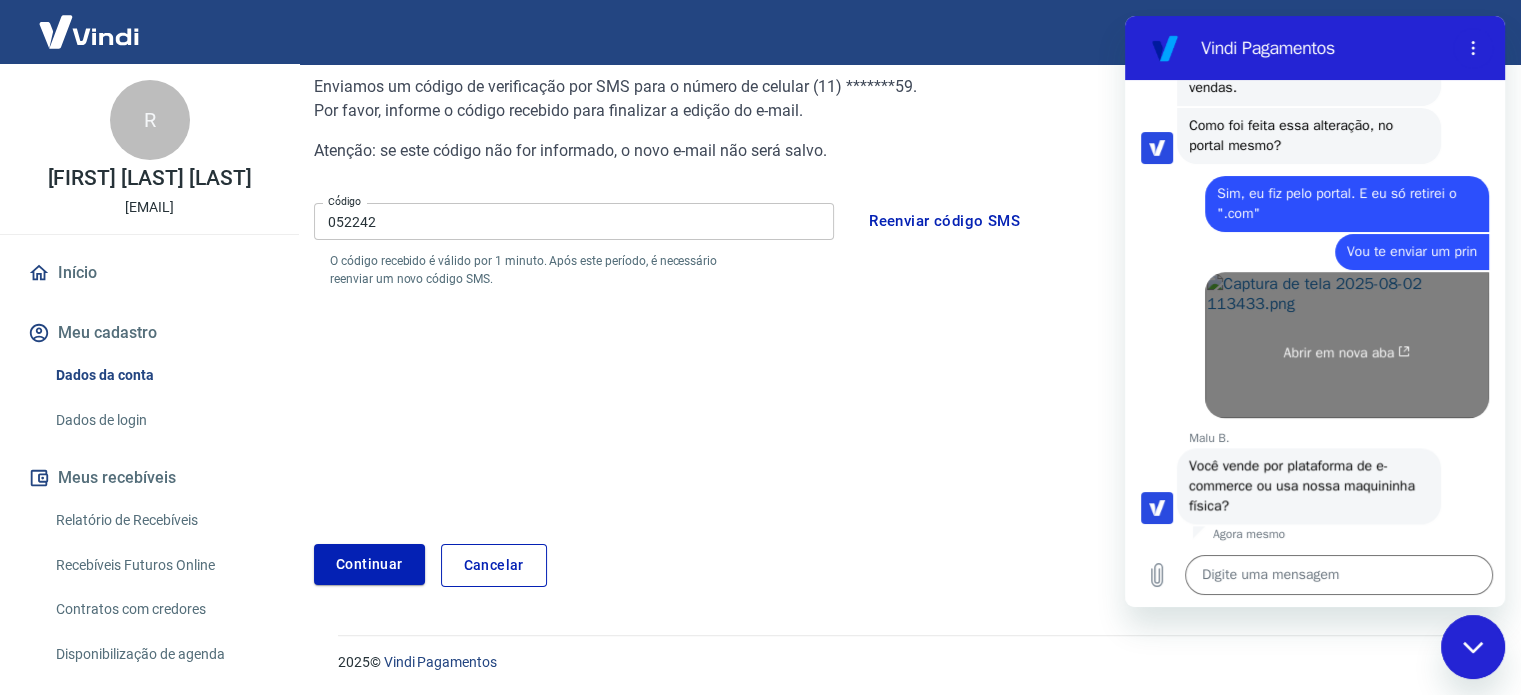 scroll, scrollTop: 2611, scrollLeft: 0, axis: vertical 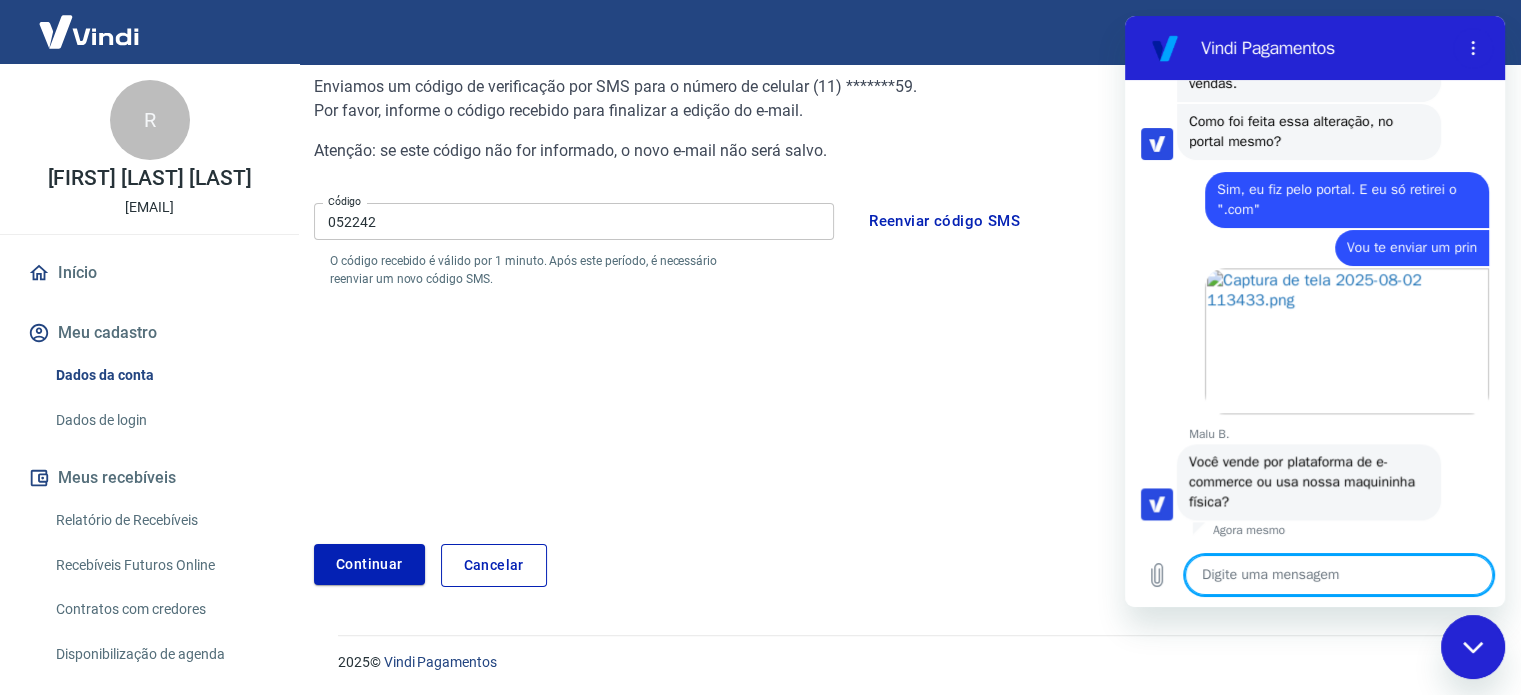 click at bounding box center [1339, 575] 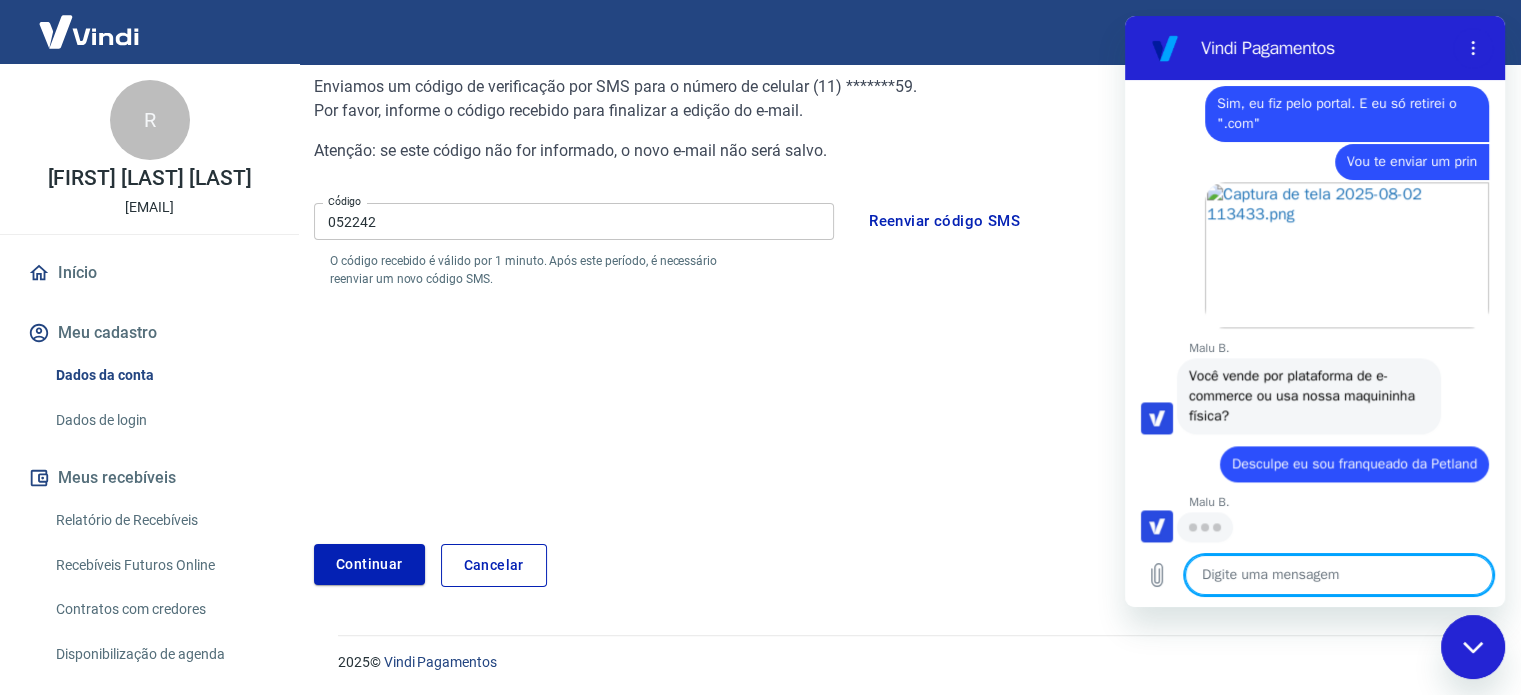 scroll, scrollTop: 2717, scrollLeft: 0, axis: vertical 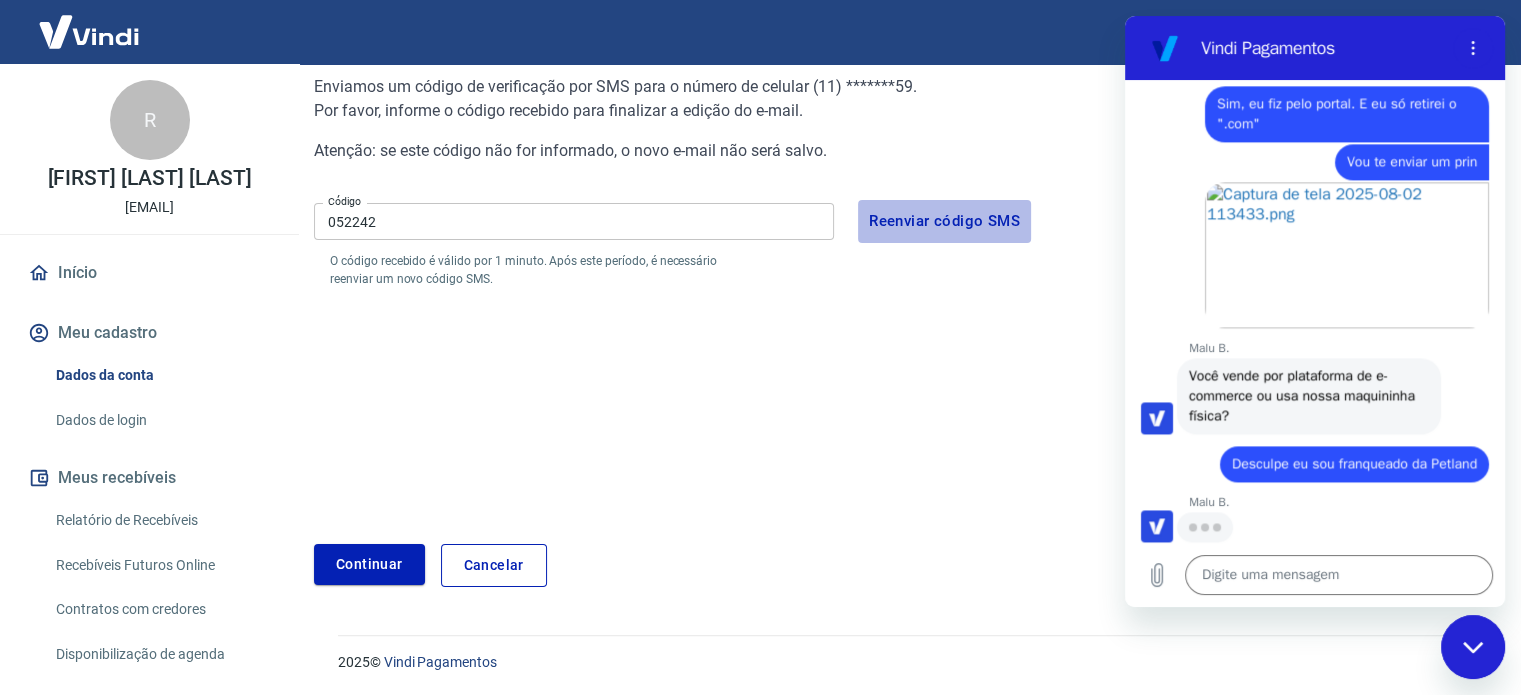 click on "Reenviar código SMS" at bounding box center (944, 221) 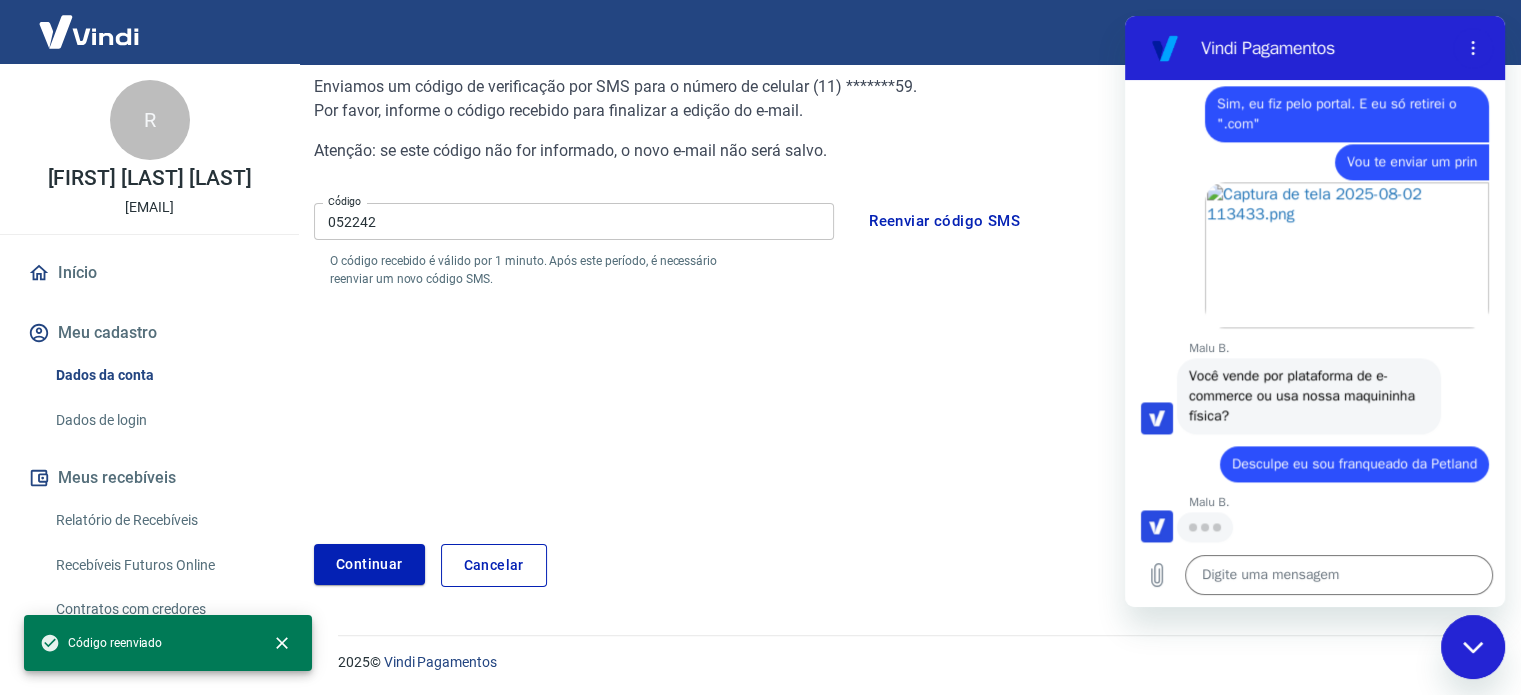 click on "052242" at bounding box center (574, 221) 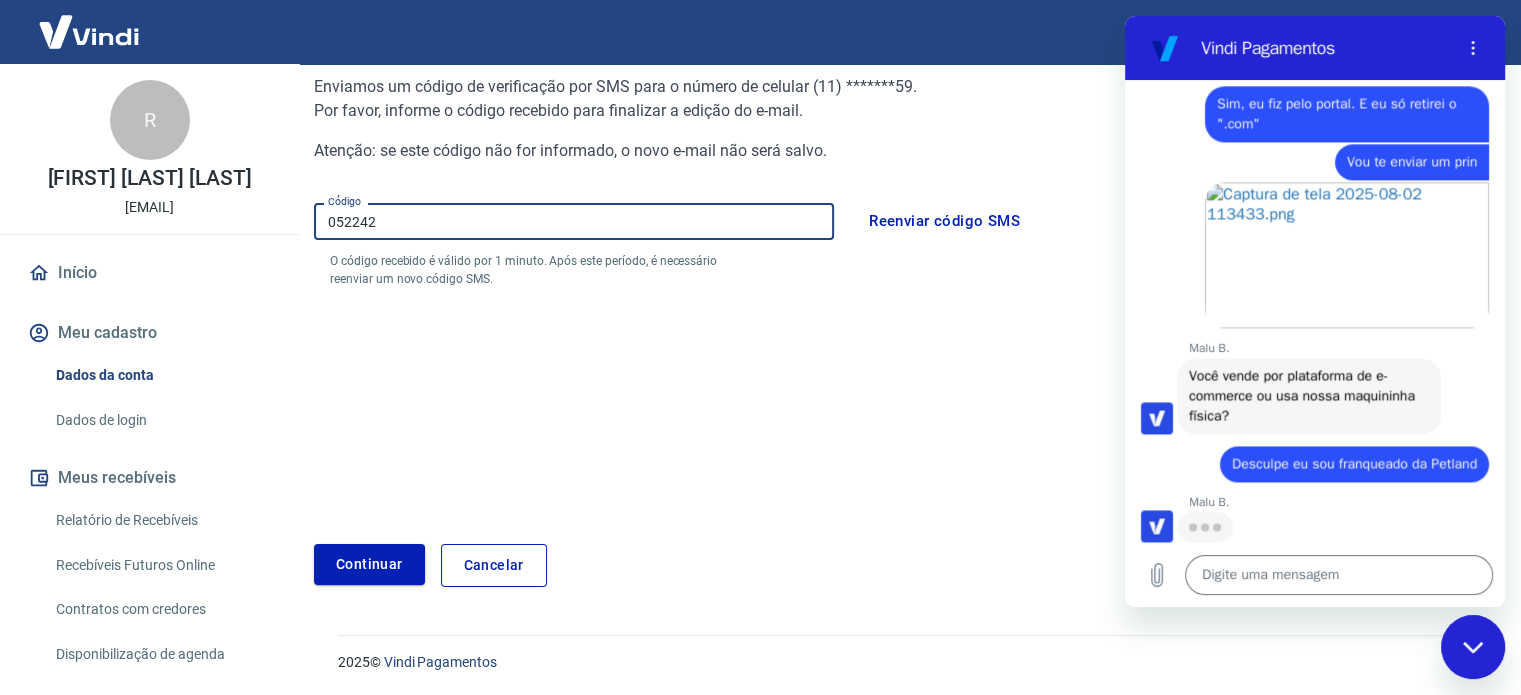 click on "052242" at bounding box center [574, 221] 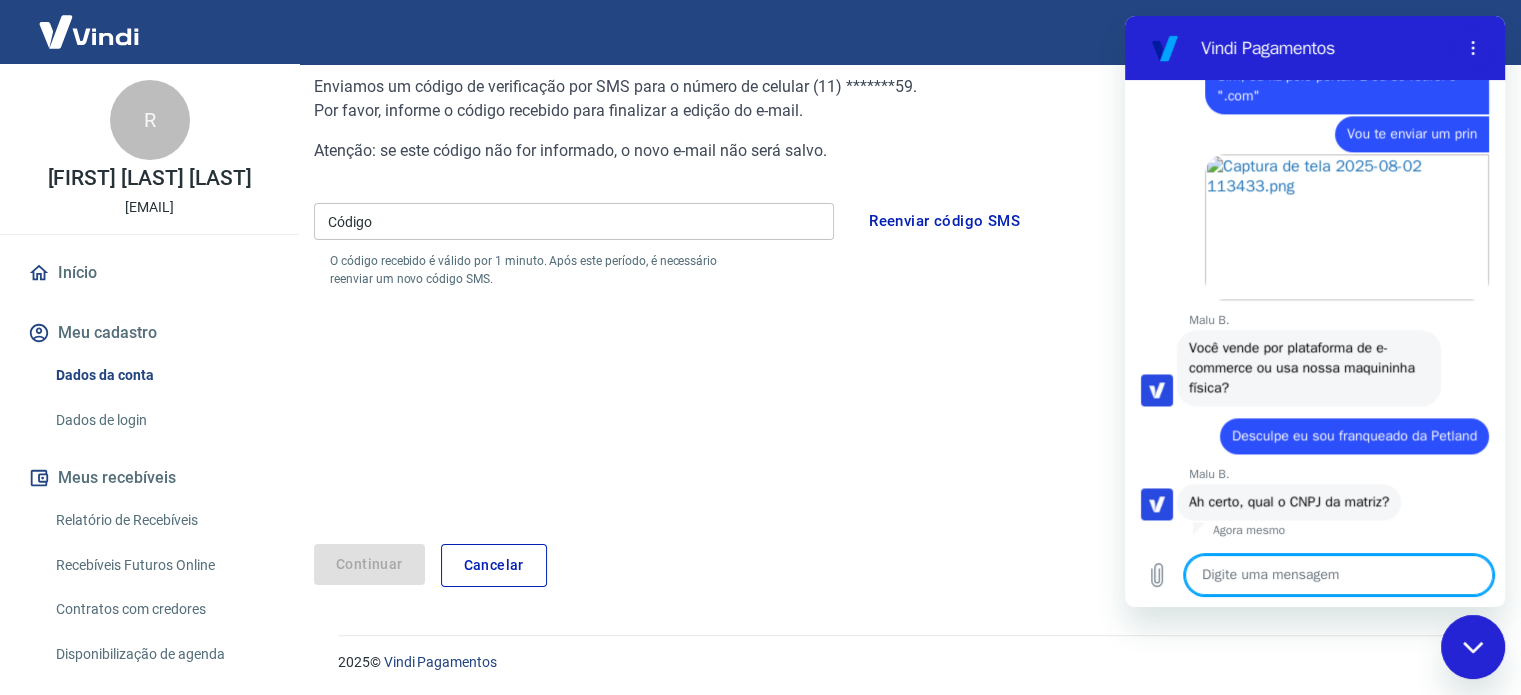 scroll, scrollTop: 2745, scrollLeft: 0, axis: vertical 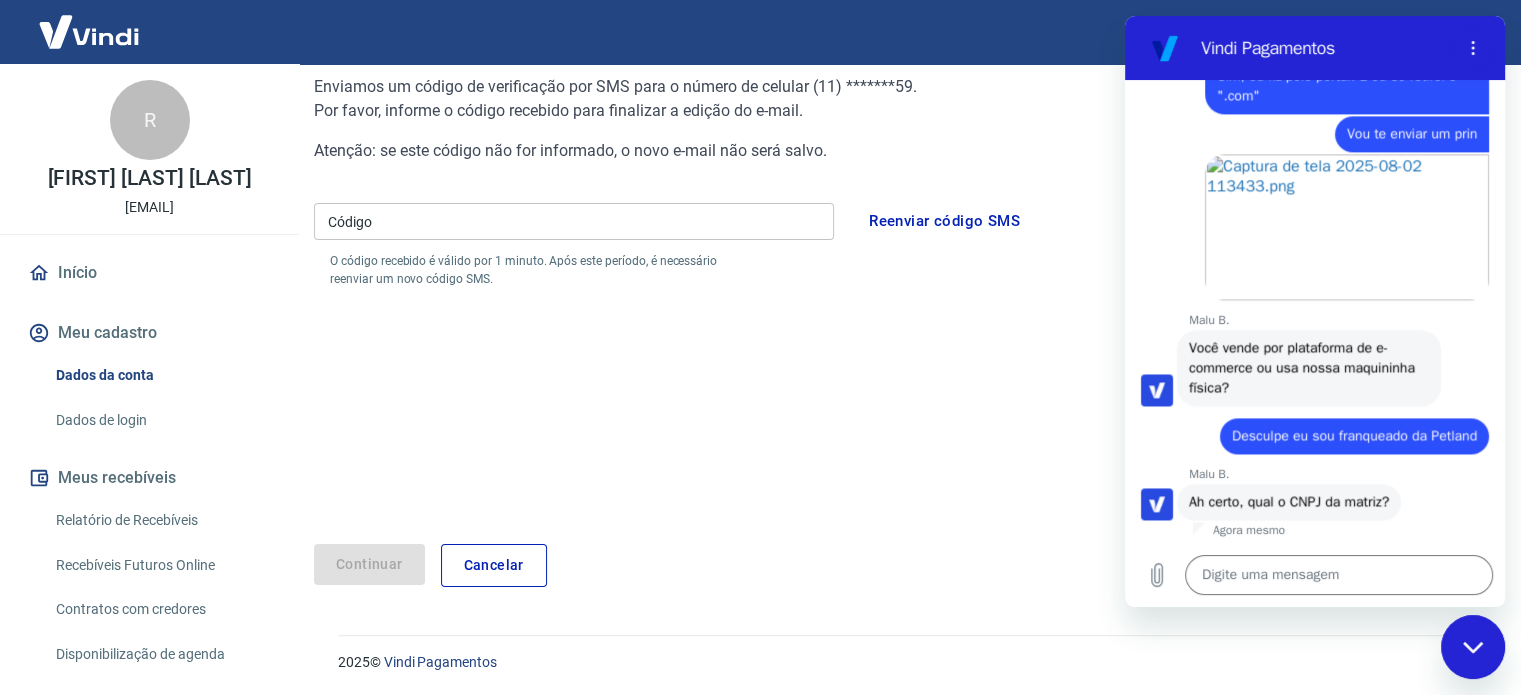 click on "Código" at bounding box center (574, 221) 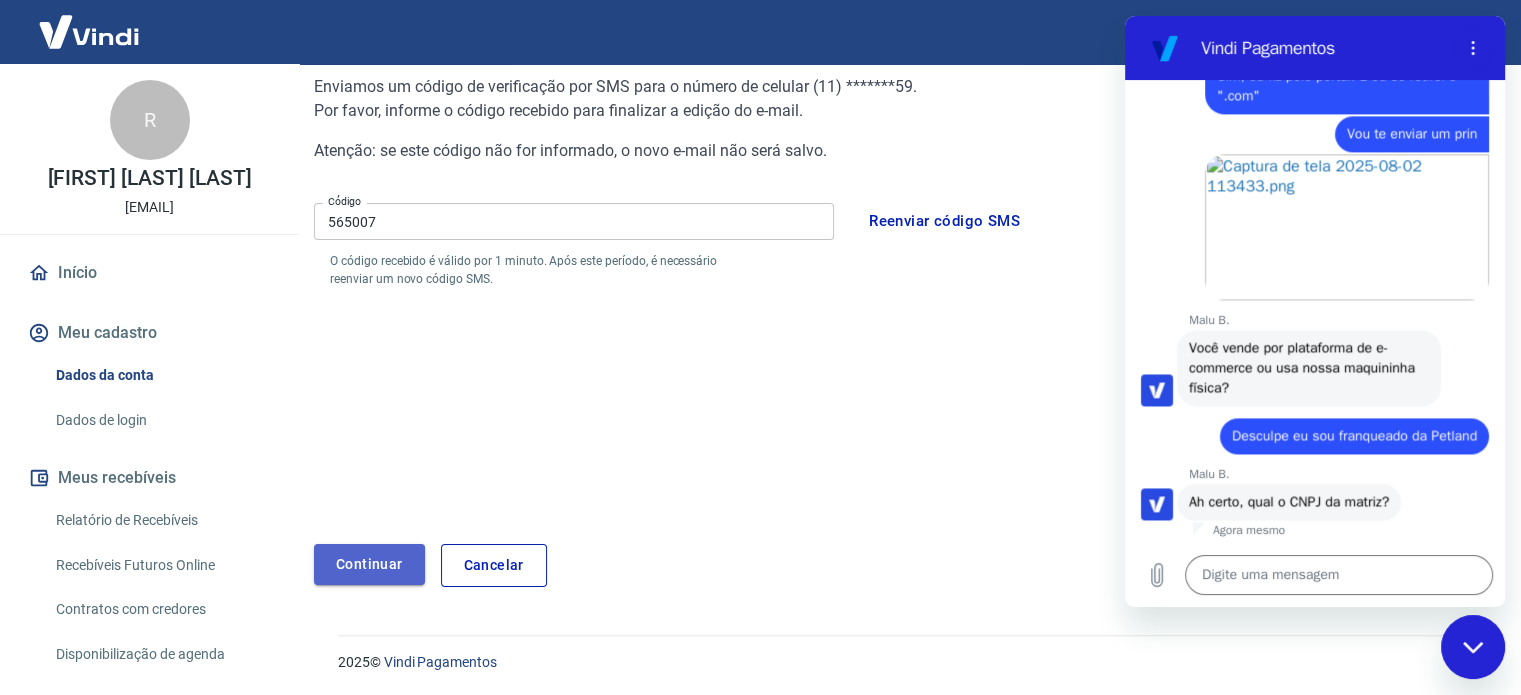 click on "Continuar" at bounding box center [369, 564] 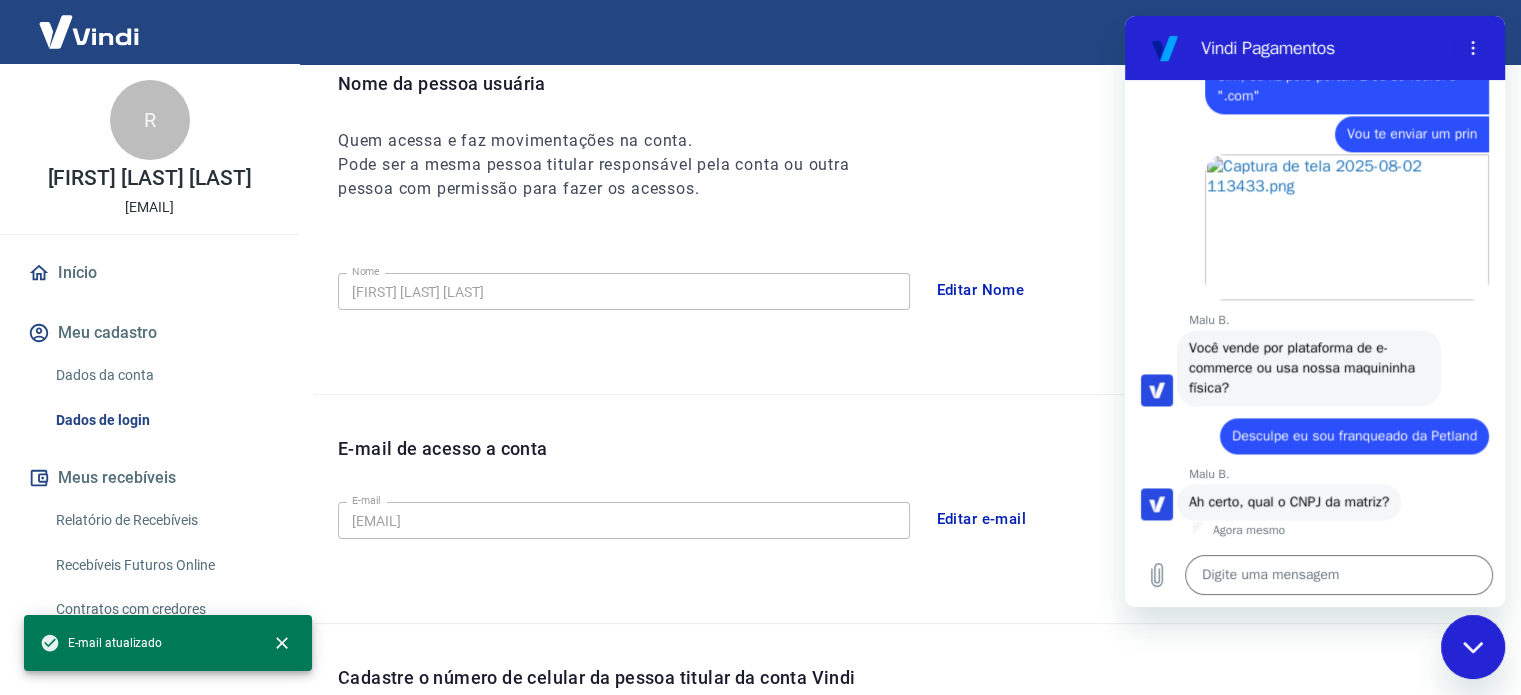 scroll, scrollTop: 568, scrollLeft: 0, axis: vertical 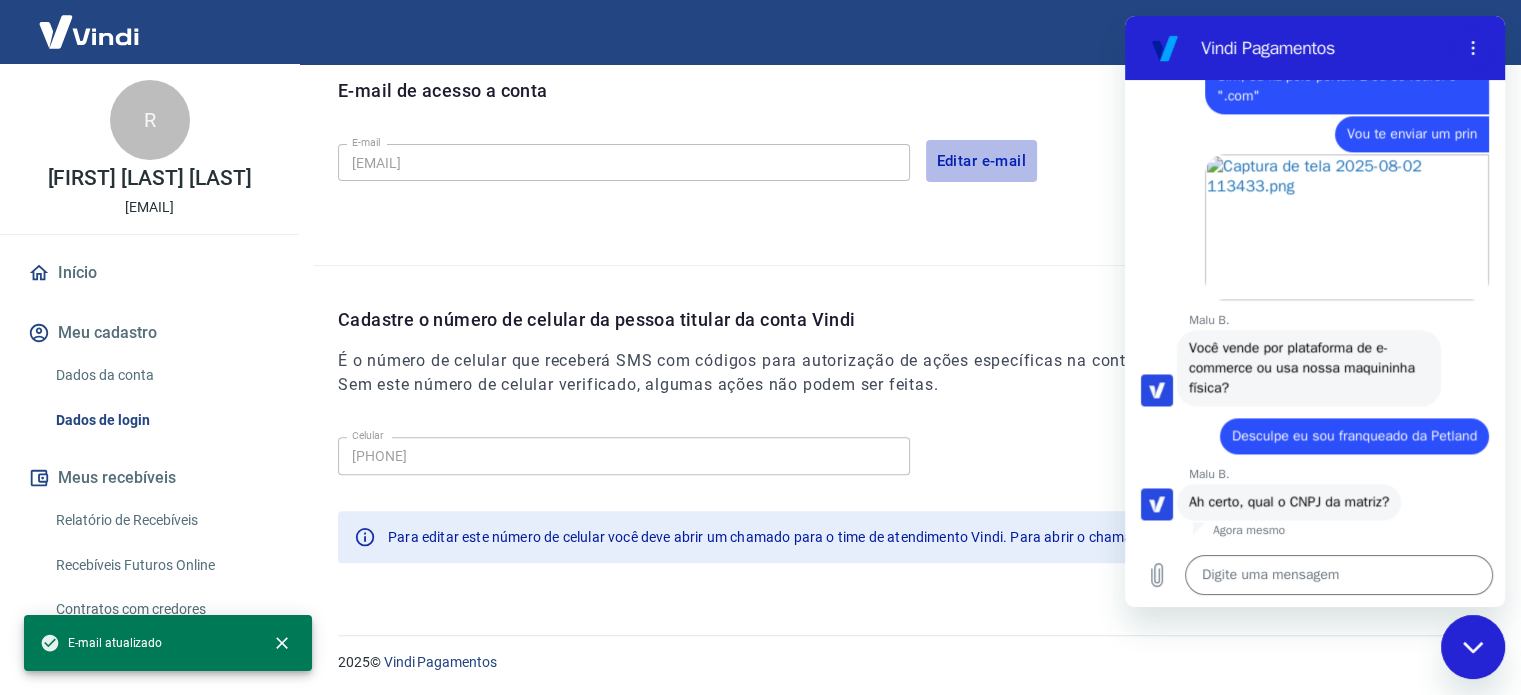 click on "Editar e-mail" at bounding box center (982, 161) 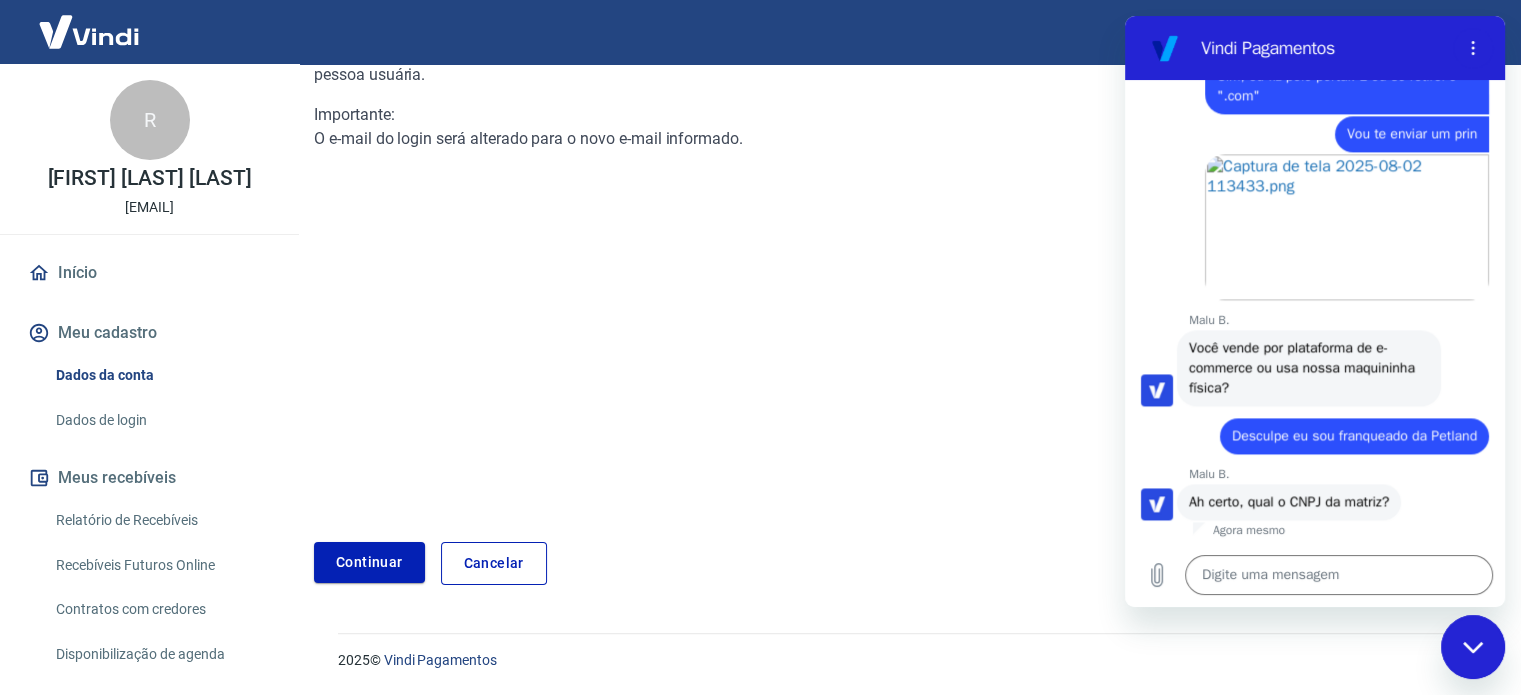 scroll, scrollTop: 244, scrollLeft: 0, axis: vertical 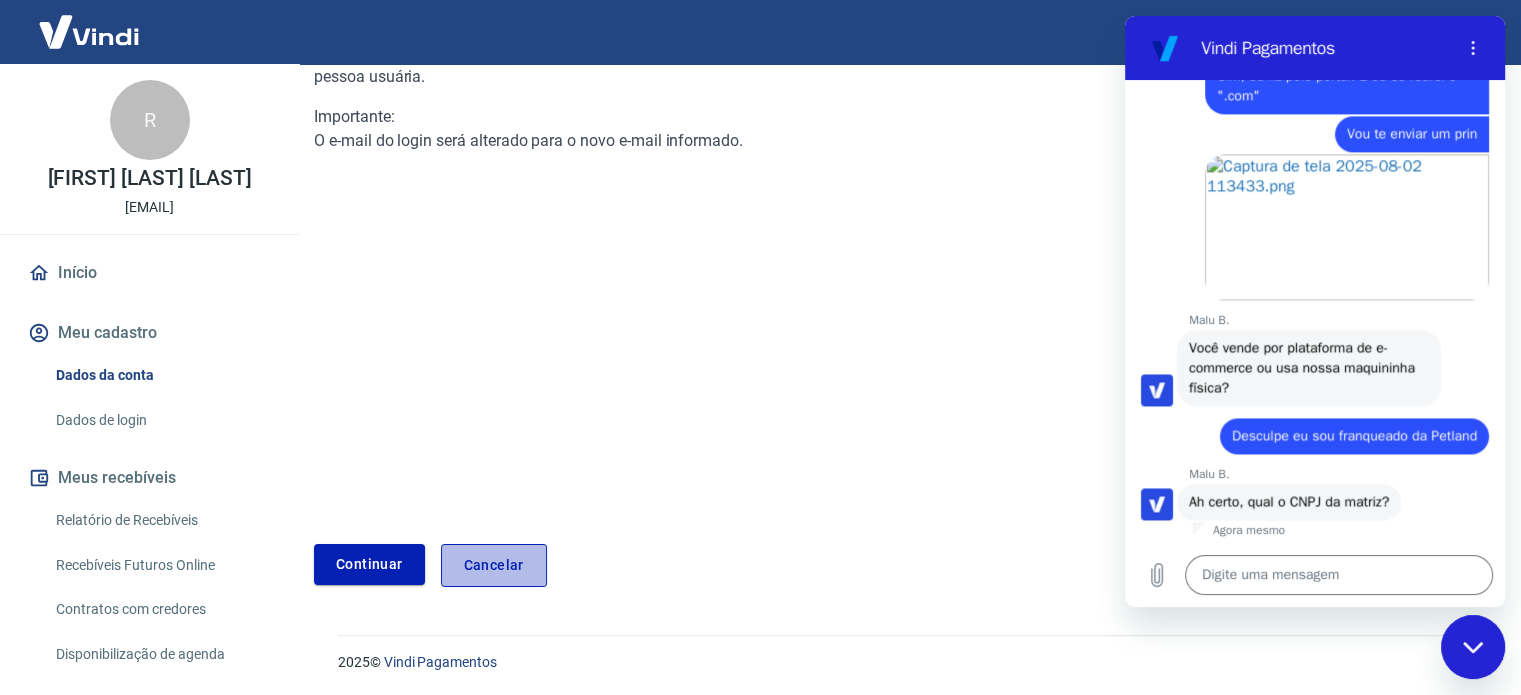 click on "Cancelar" at bounding box center (494, 565) 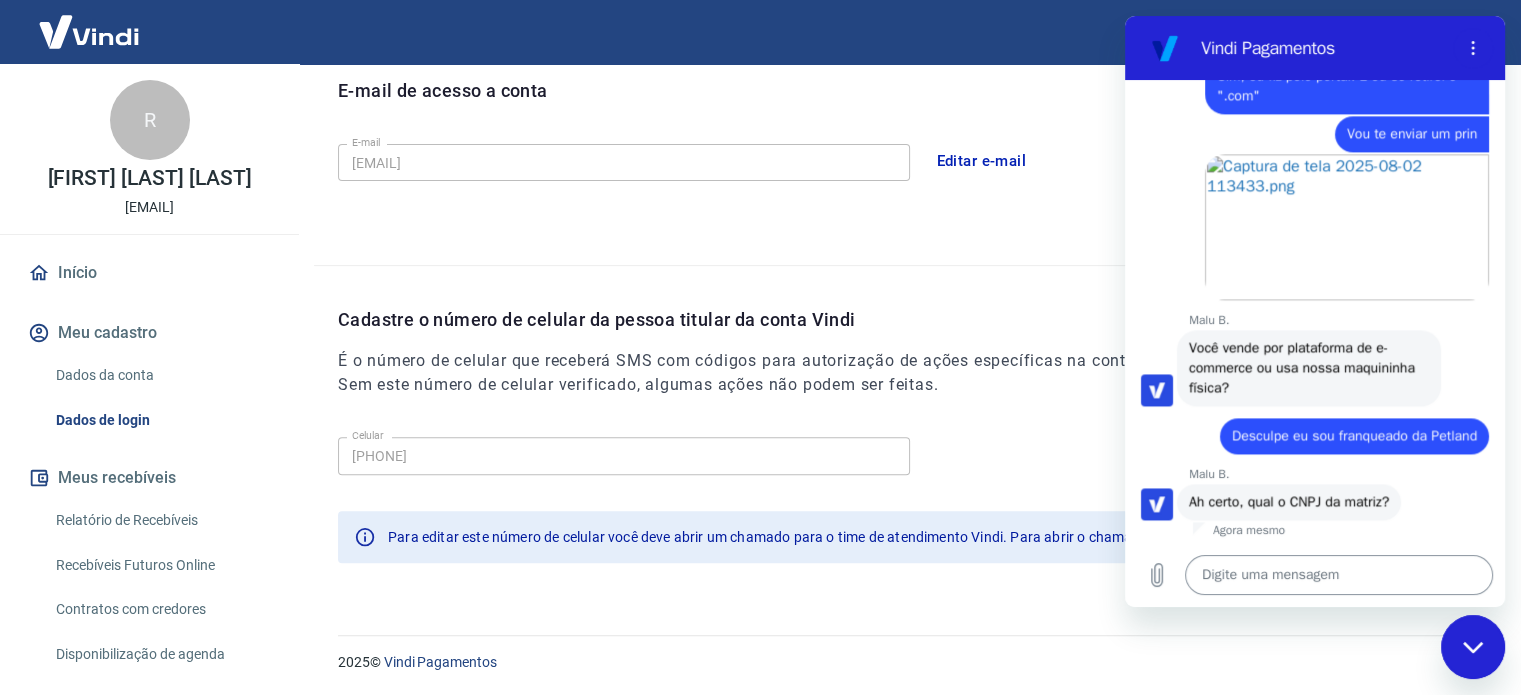 click at bounding box center [1339, 575] 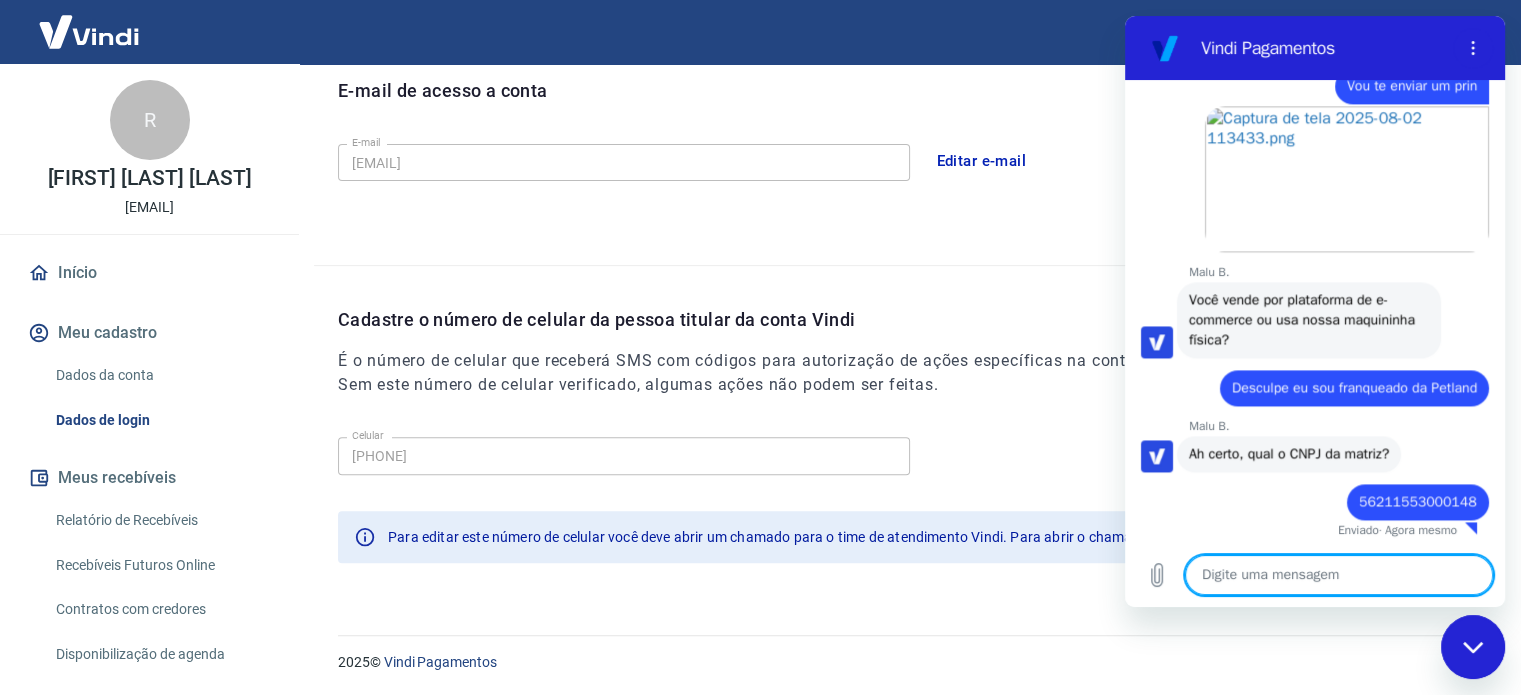 scroll, scrollTop: 2793, scrollLeft: 0, axis: vertical 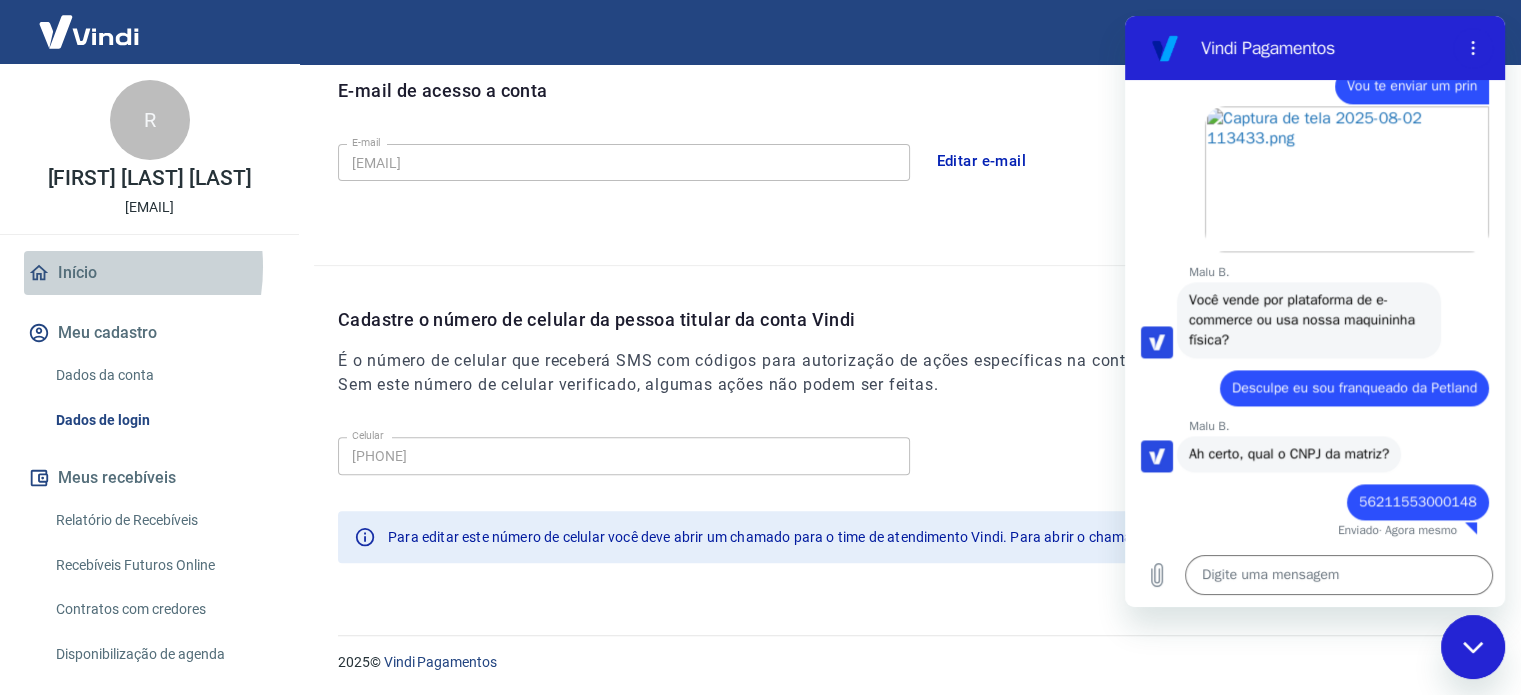 click on "Início" at bounding box center (149, 273) 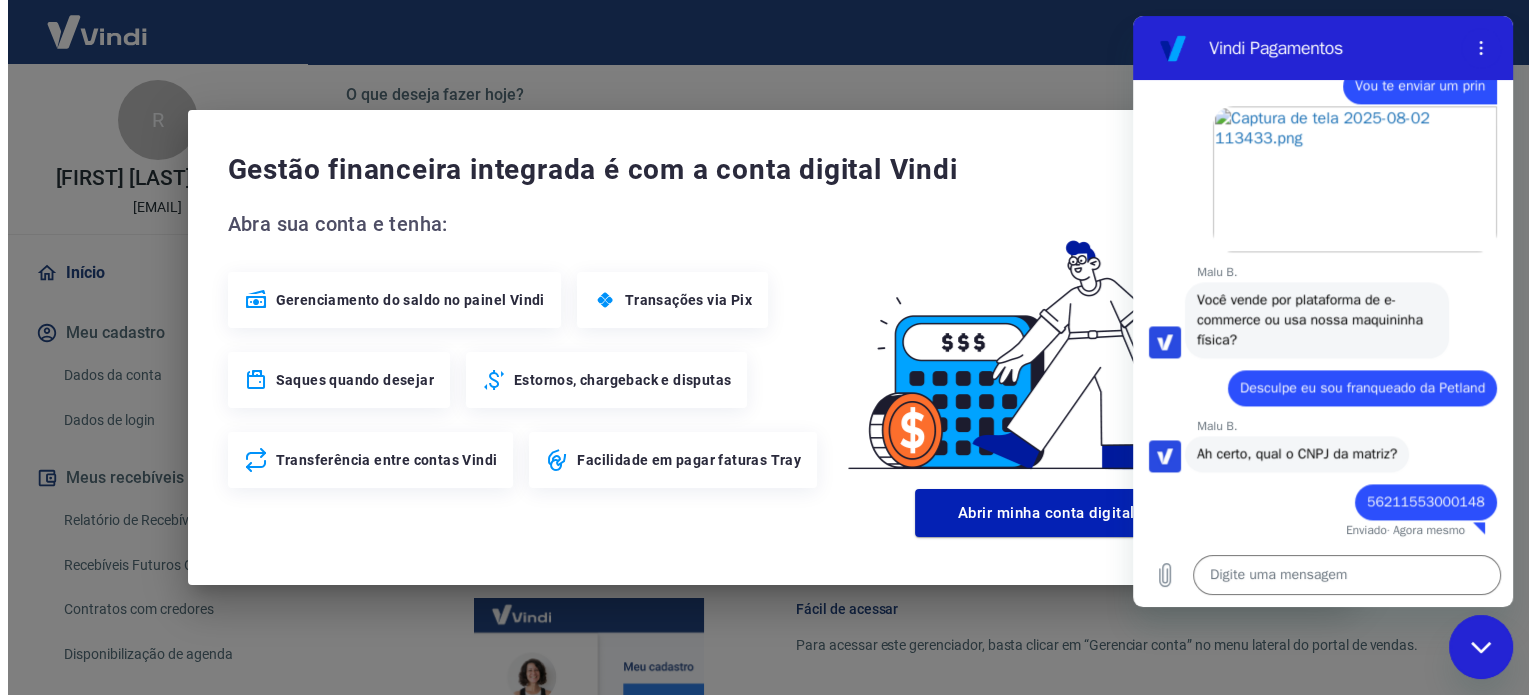 scroll, scrollTop: 1089, scrollLeft: 0, axis: vertical 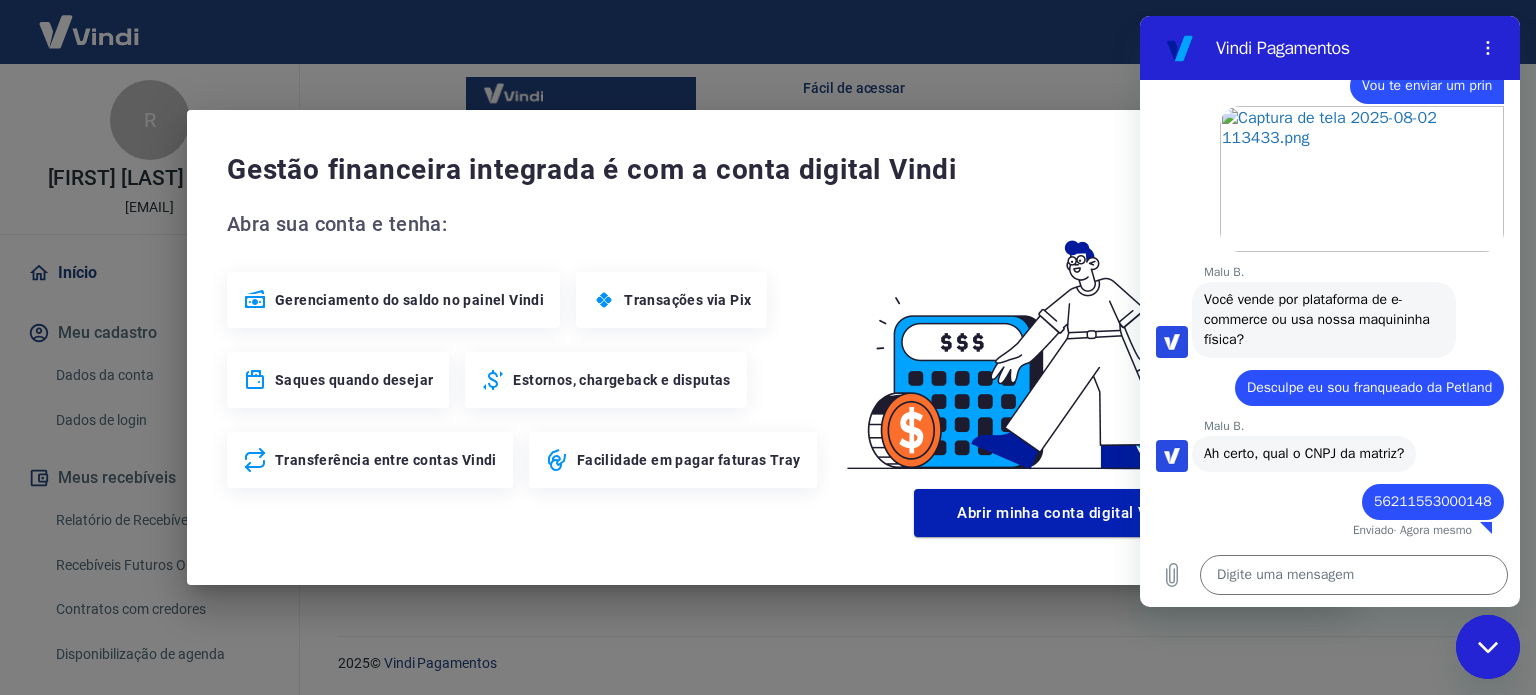 click at bounding box center (1488, 647) 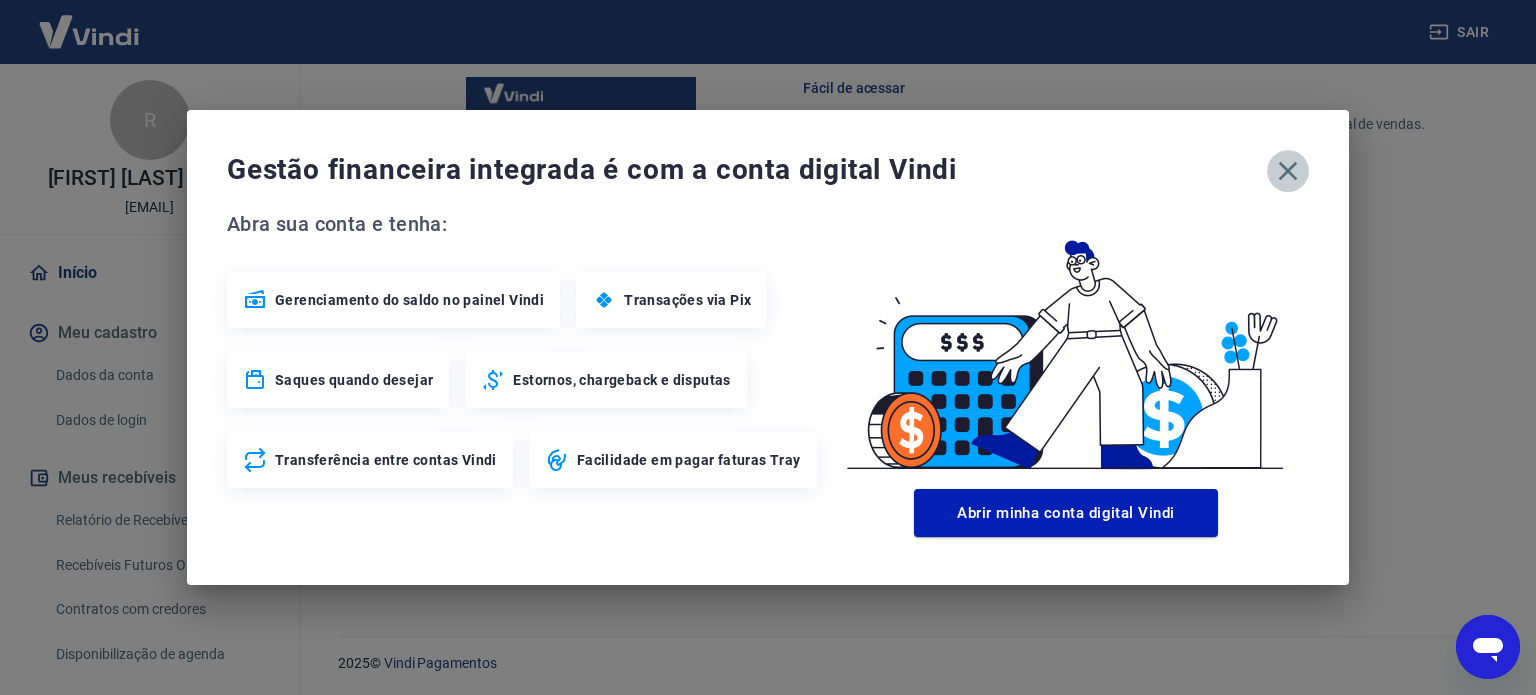 click 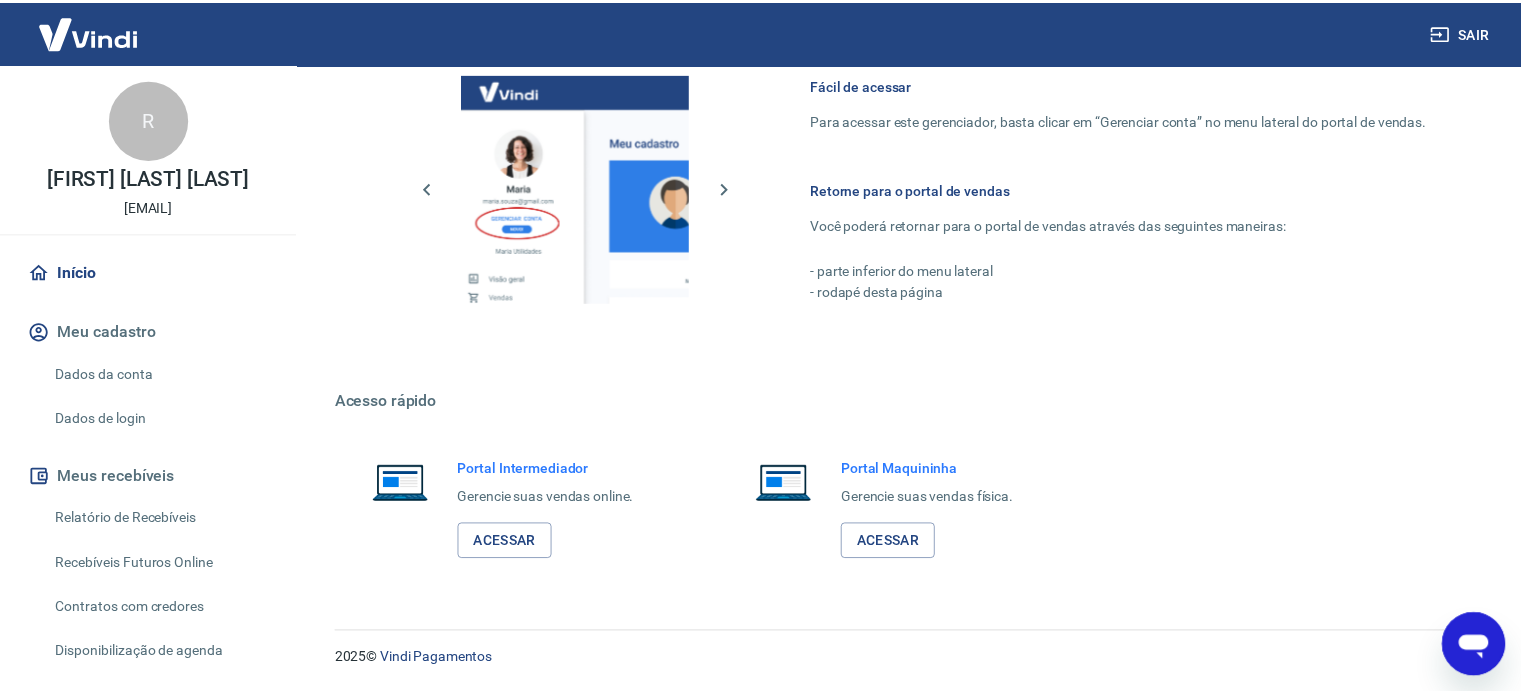 scroll, scrollTop: 1070, scrollLeft: 0, axis: vertical 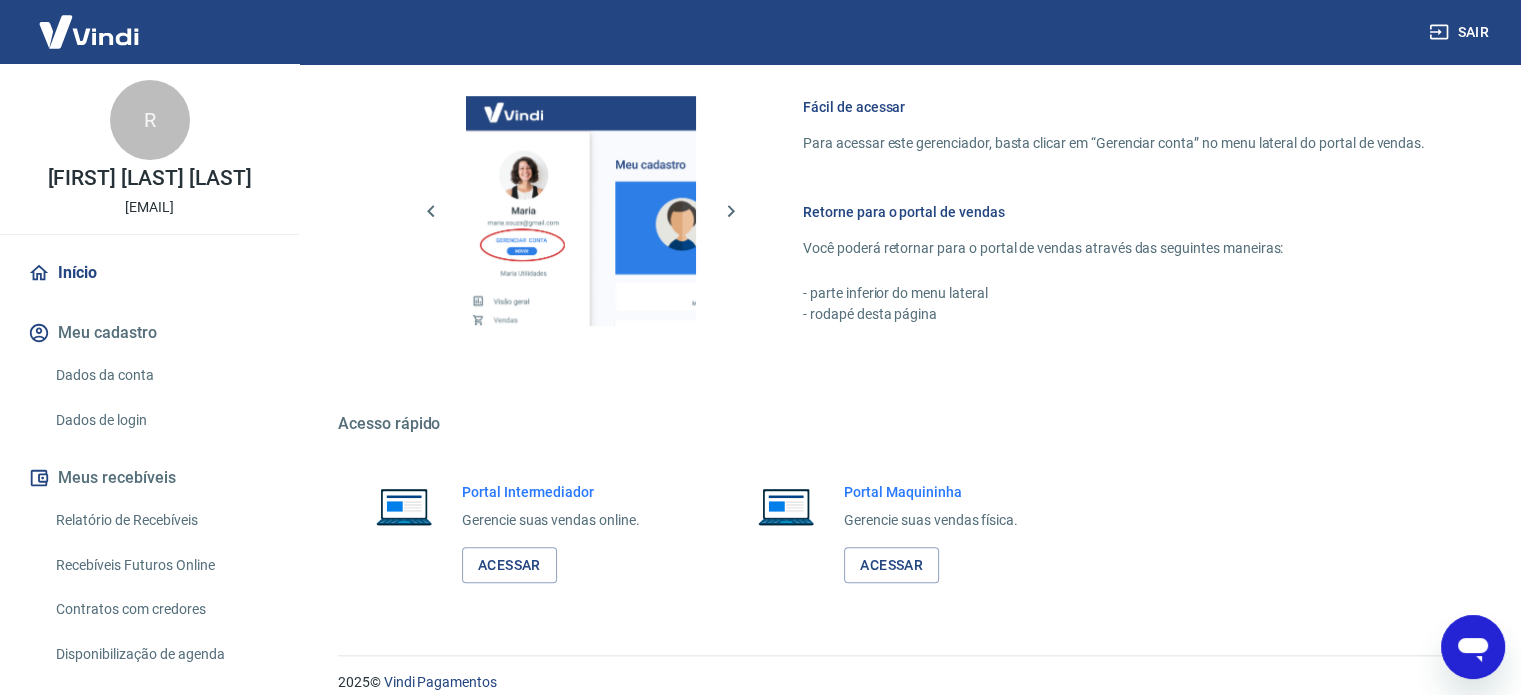 click at bounding box center [89, 31] 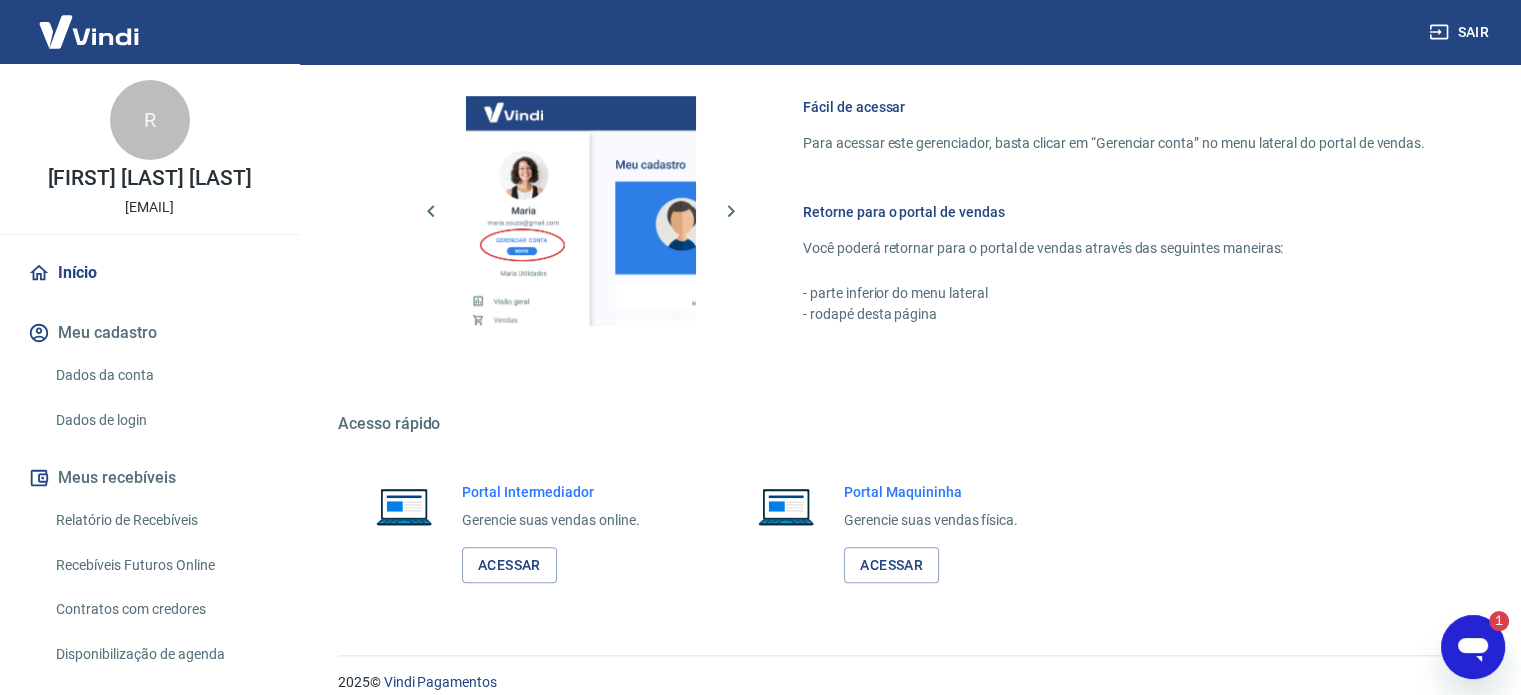 scroll, scrollTop: 0, scrollLeft: 0, axis: both 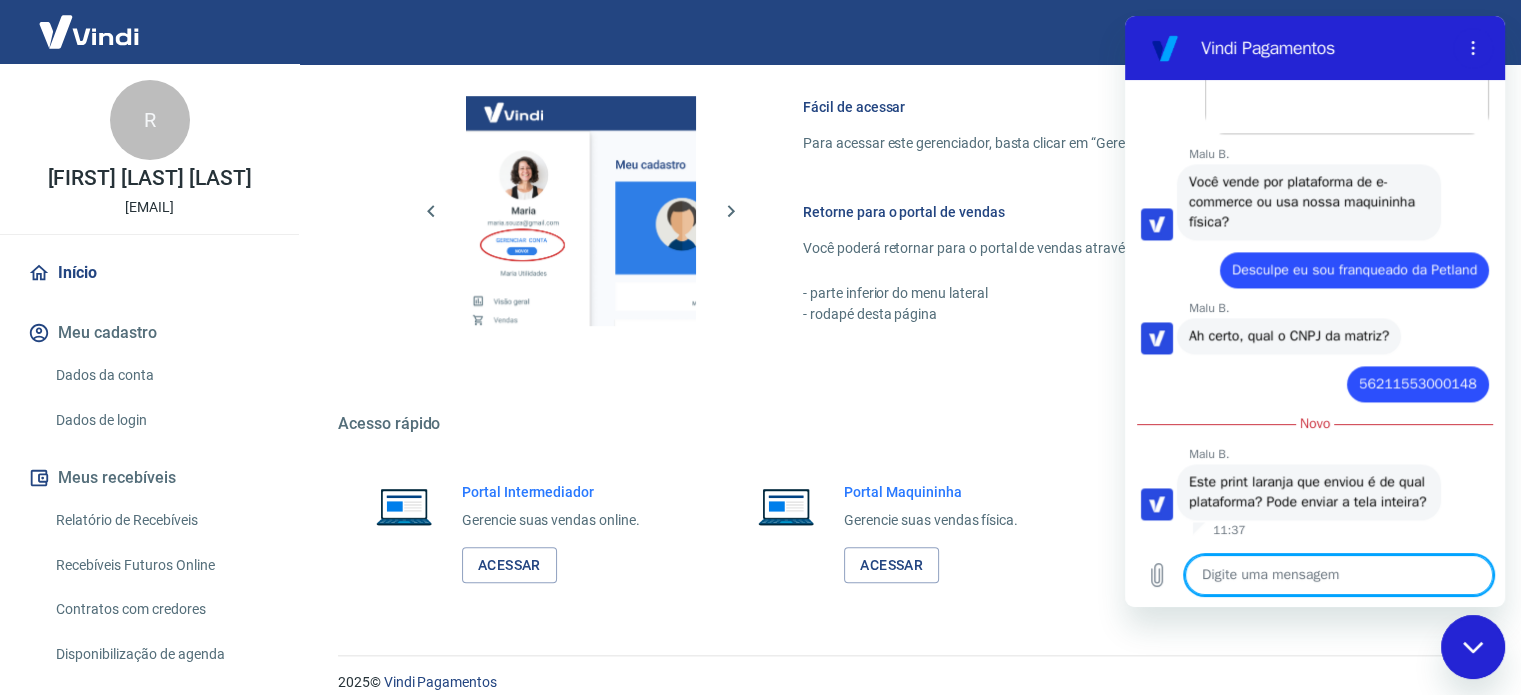click at bounding box center [1339, 575] 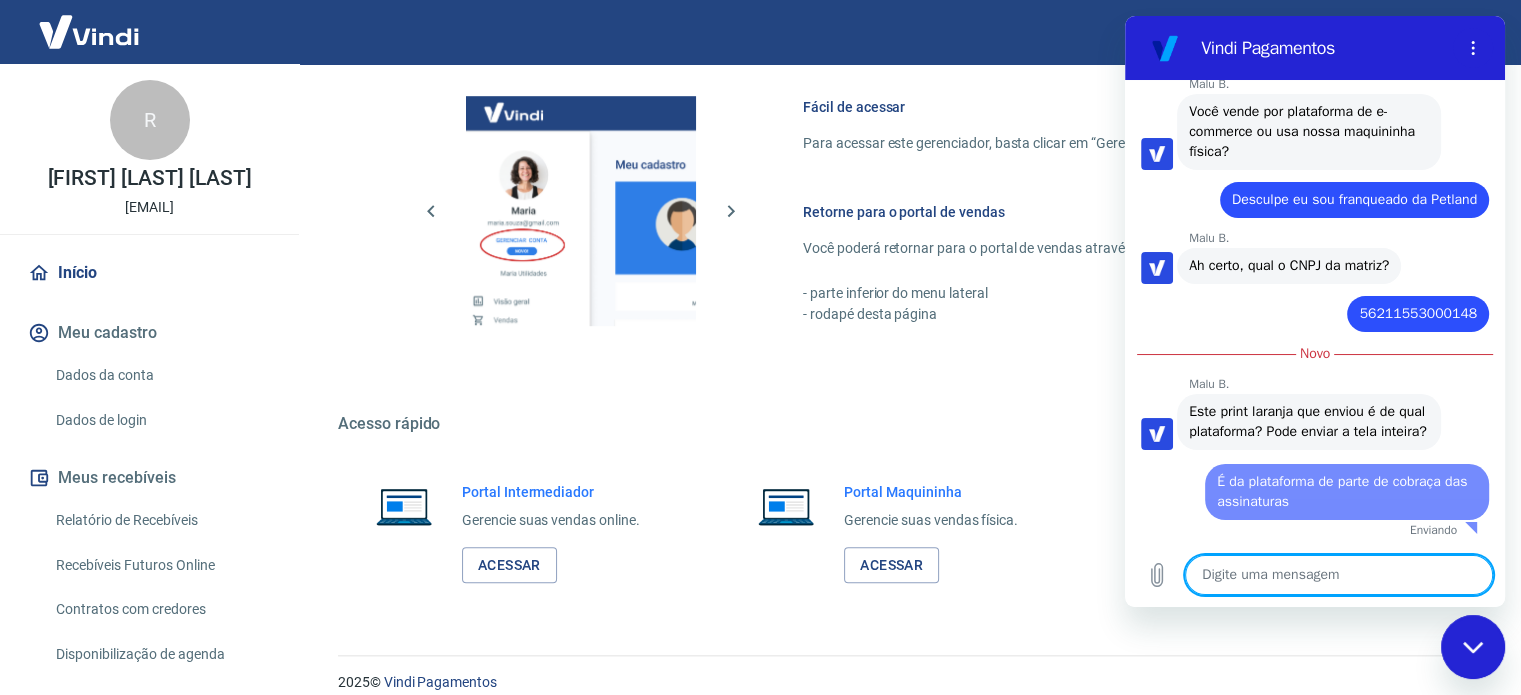scroll, scrollTop: 2999, scrollLeft: 0, axis: vertical 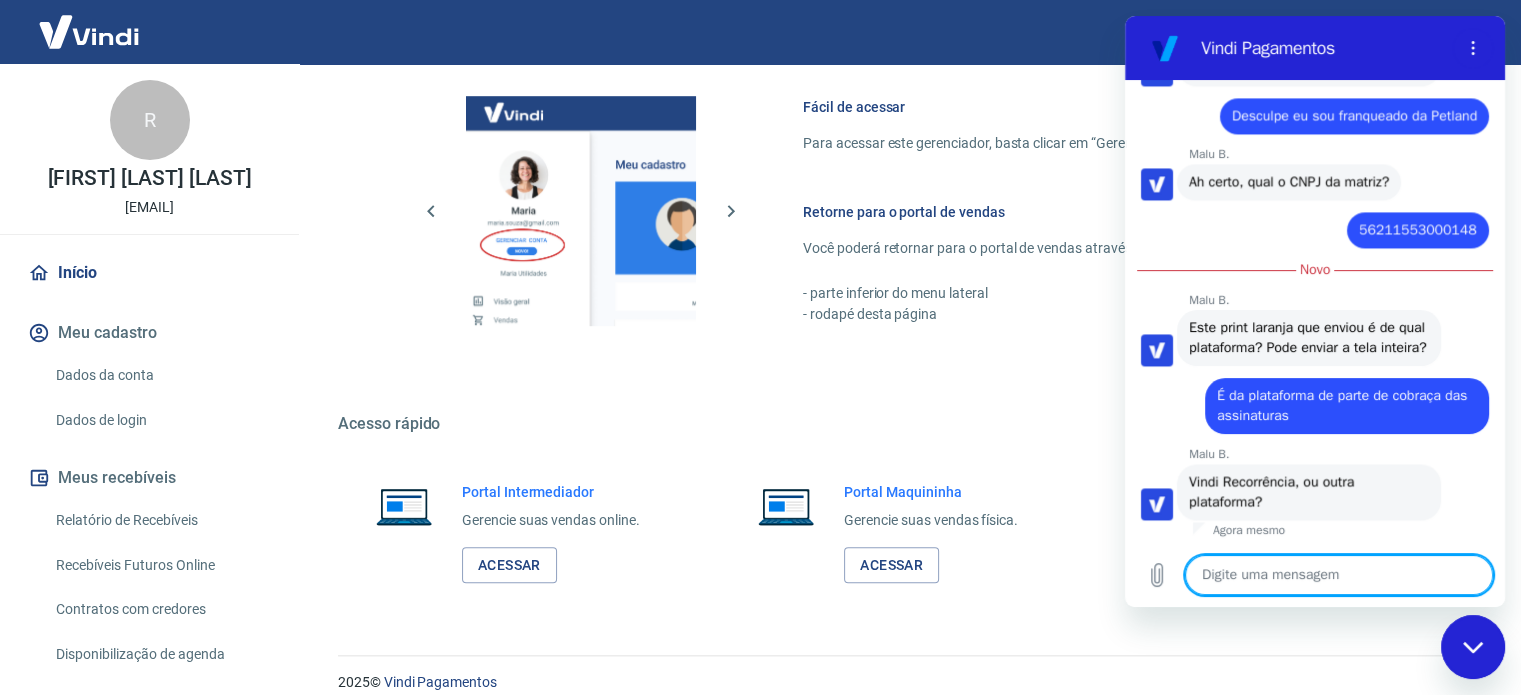 click at bounding box center [1339, 575] 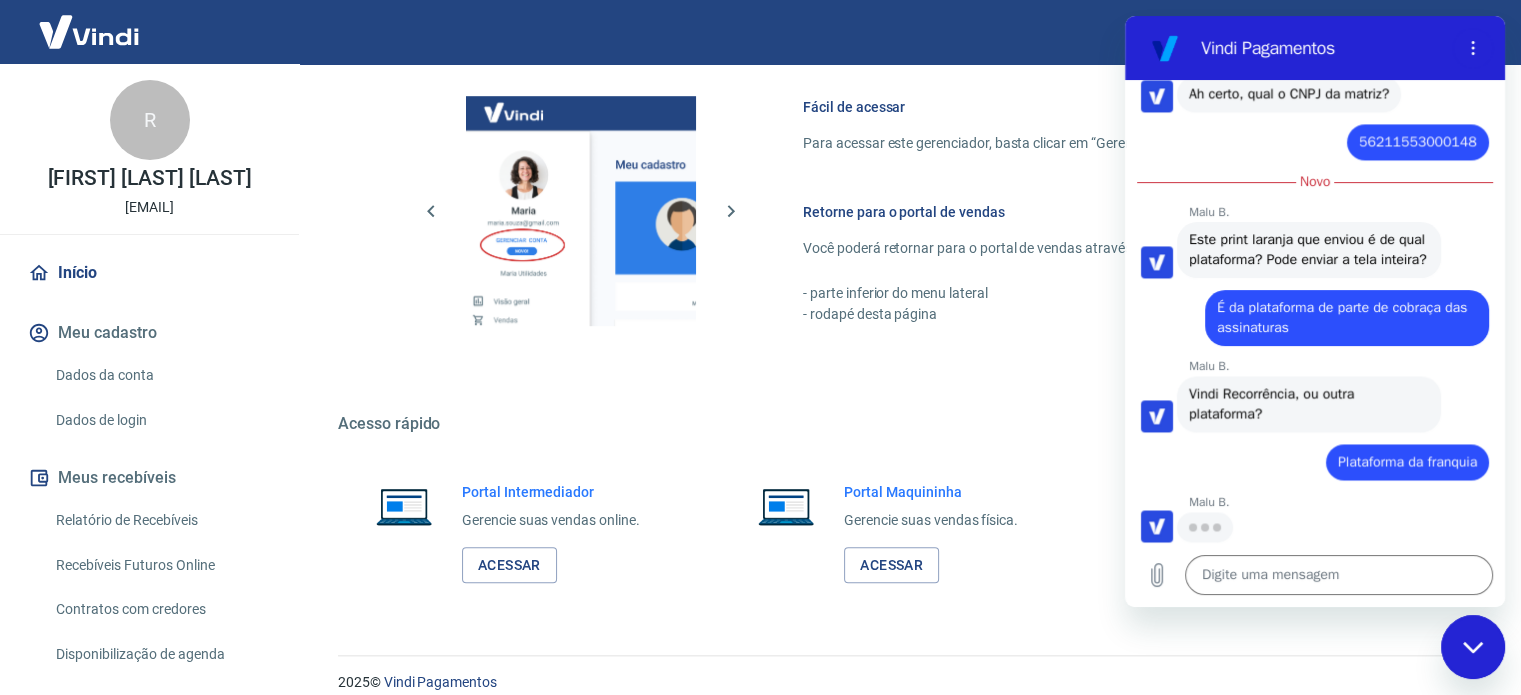 scroll, scrollTop: 3173, scrollLeft: 0, axis: vertical 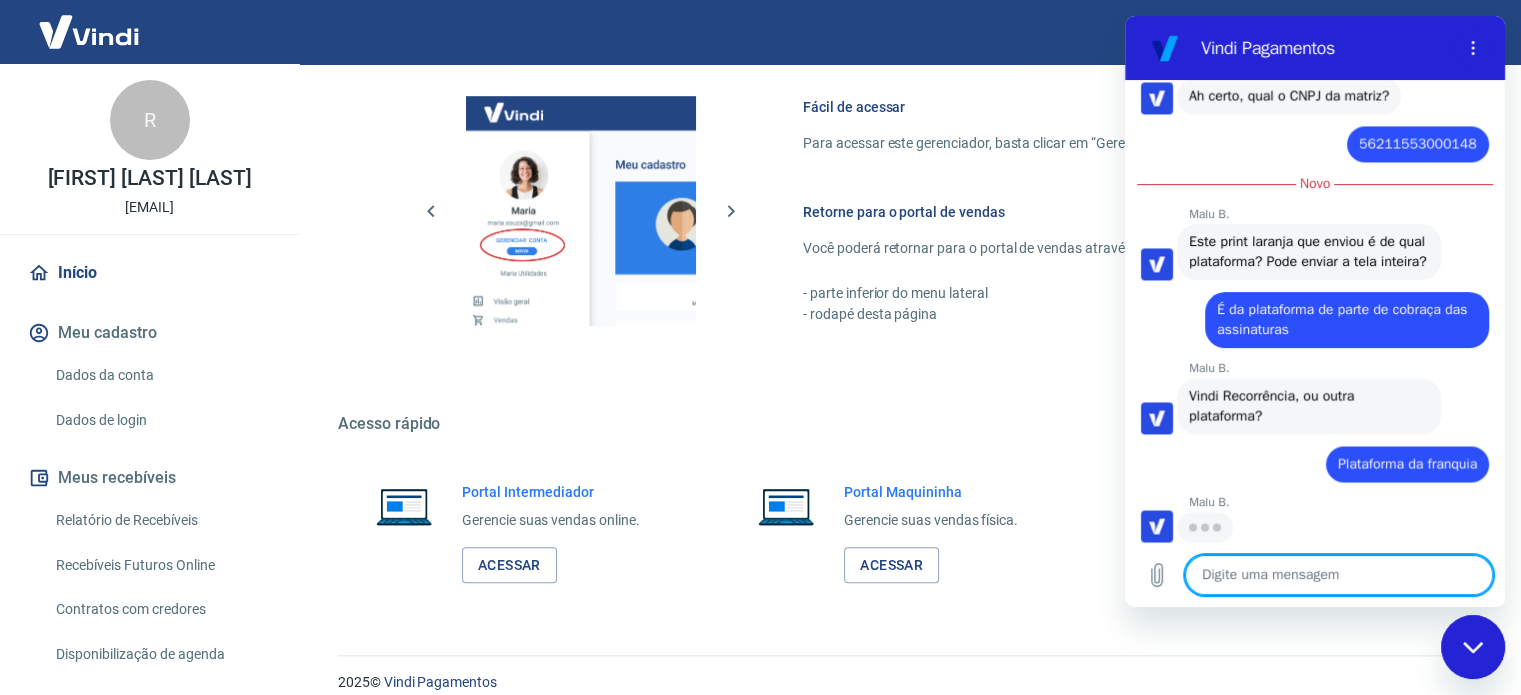 click at bounding box center (1339, 575) 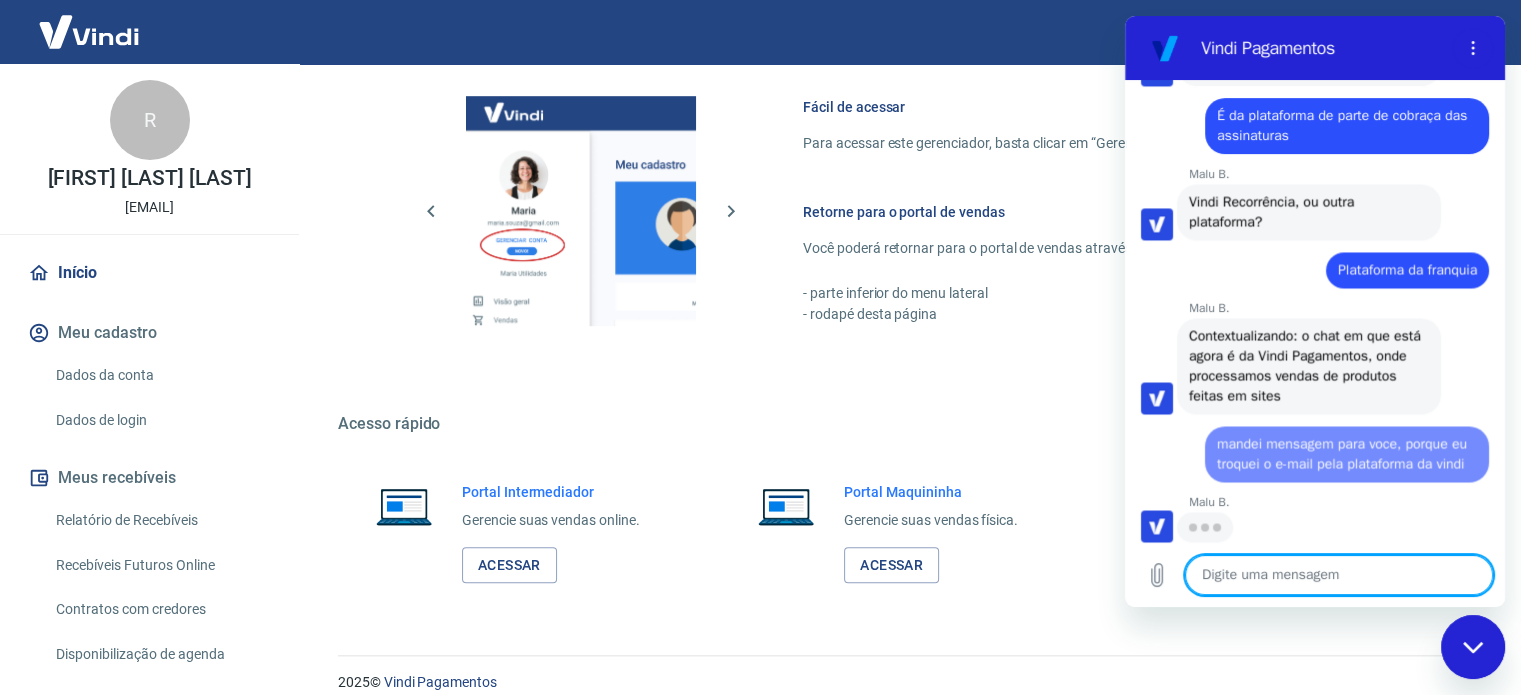 scroll, scrollTop: 3385, scrollLeft: 0, axis: vertical 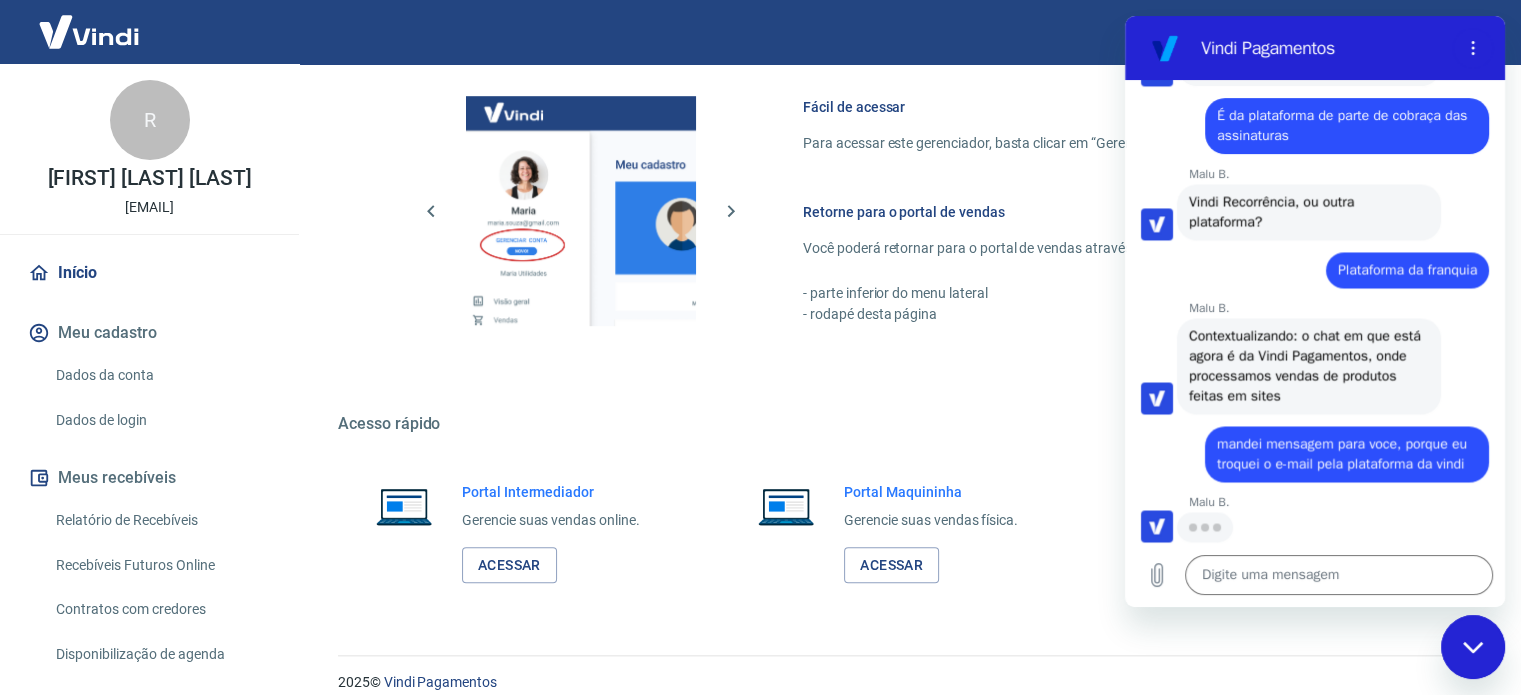 click at bounding box center [89, 31] 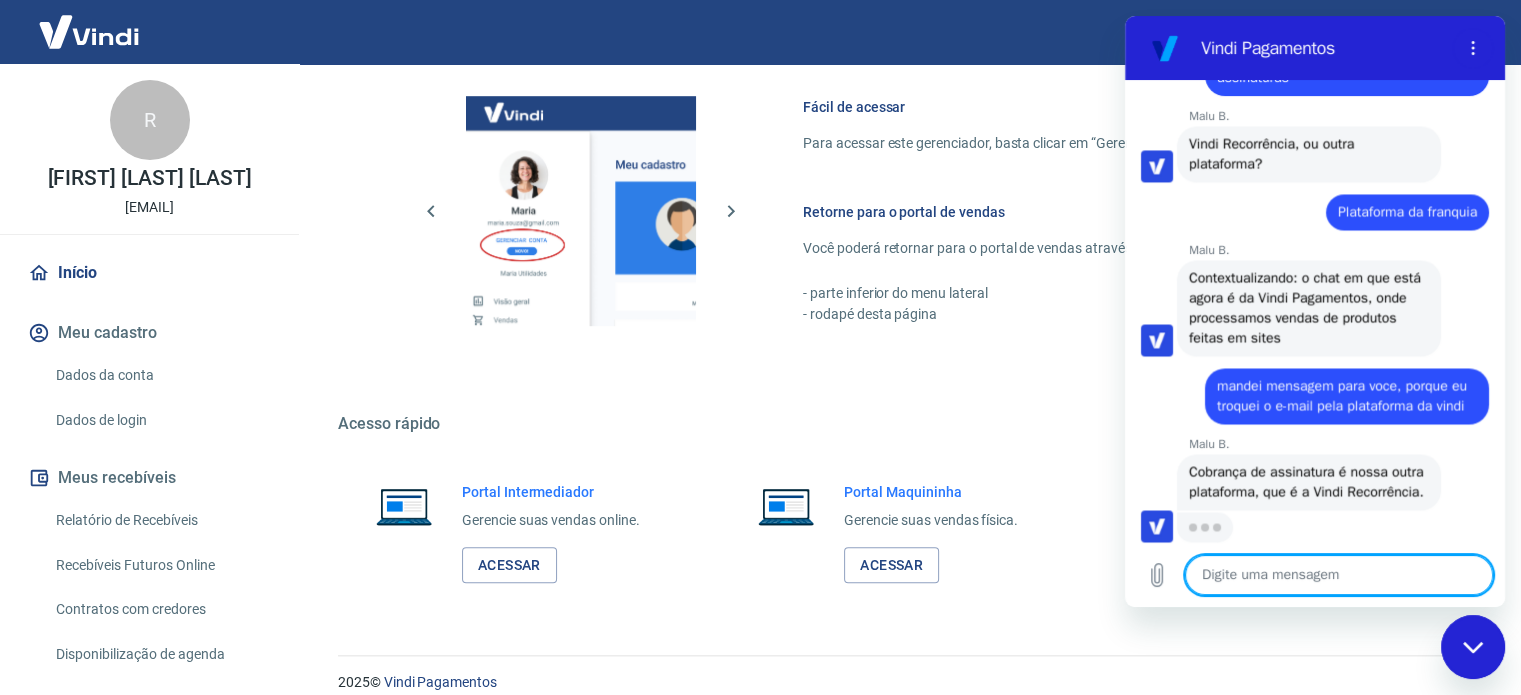 scroll, scrollTop: 3463, scrollLeft: 0, axis: vertical 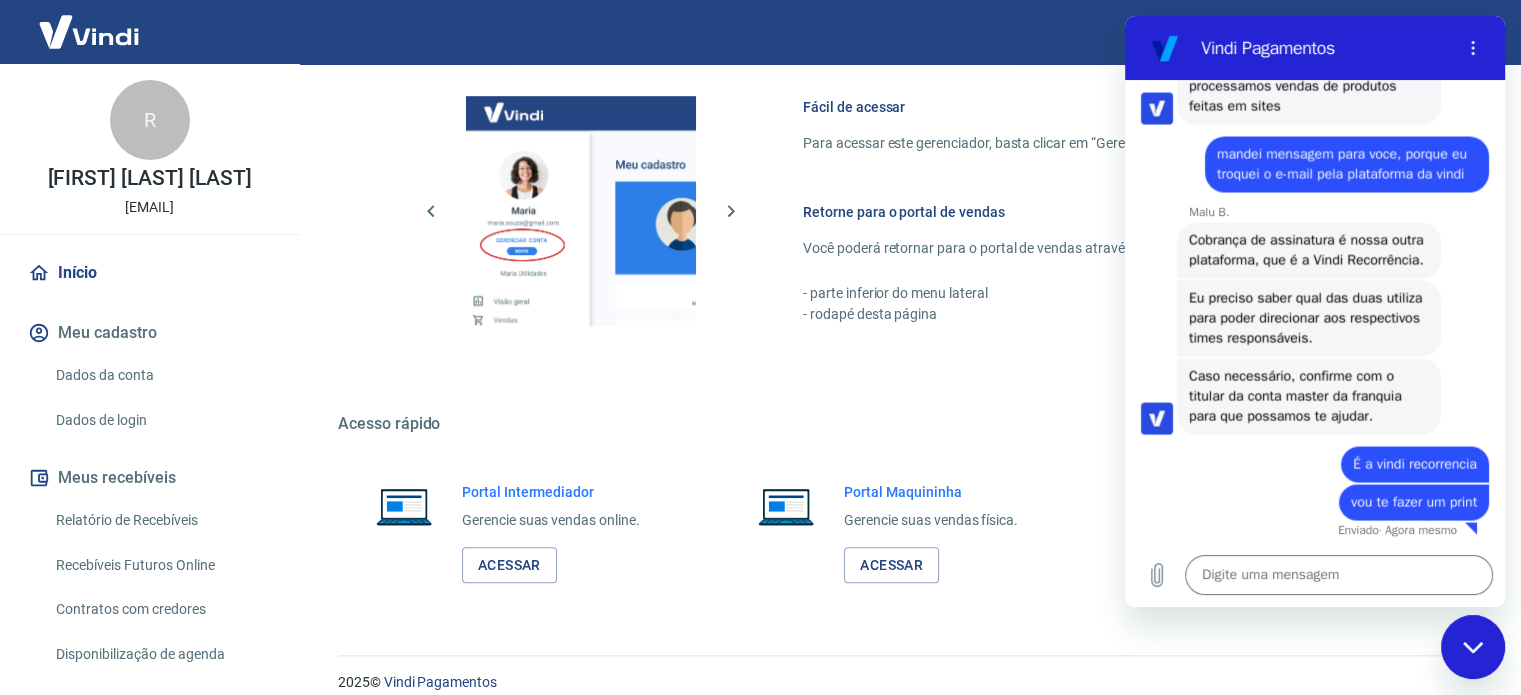 click at bounding box center (1473, 647) 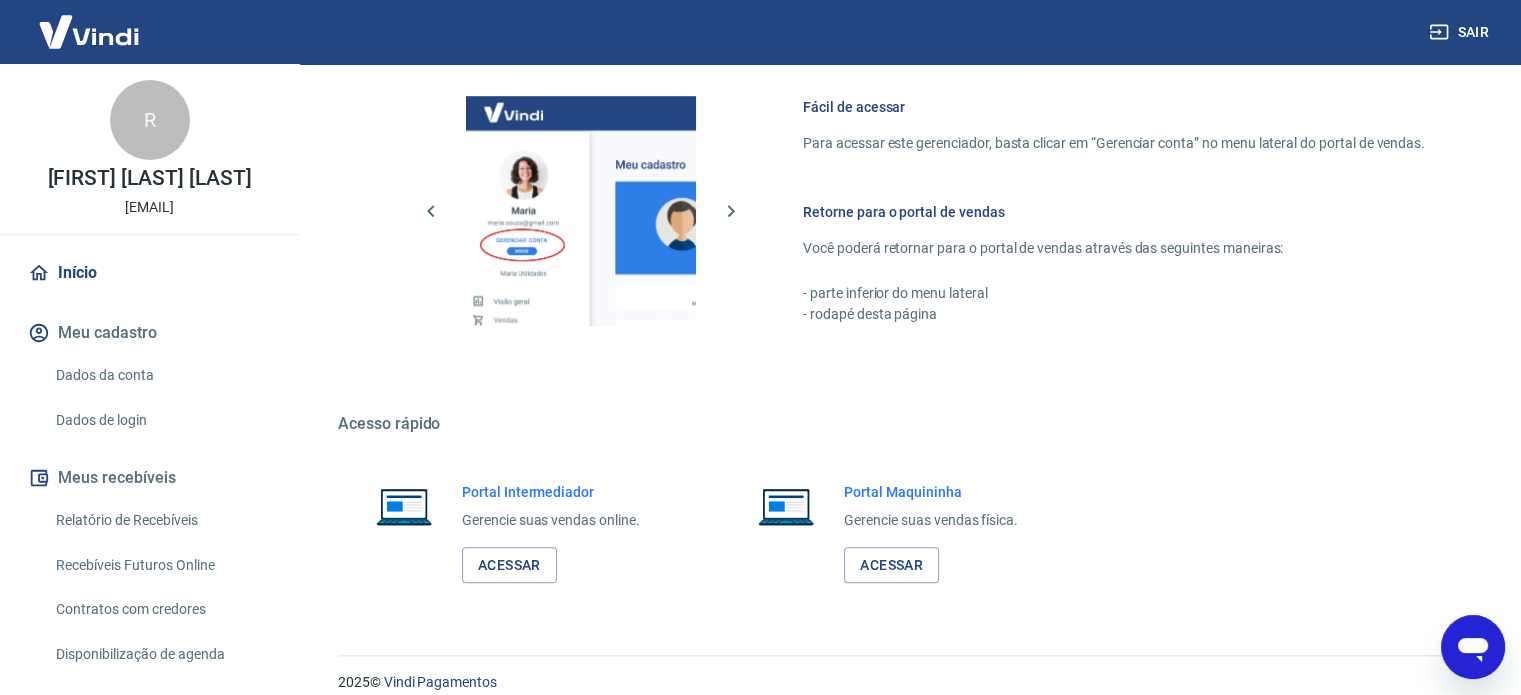 click at bounding box center (1473, 647) 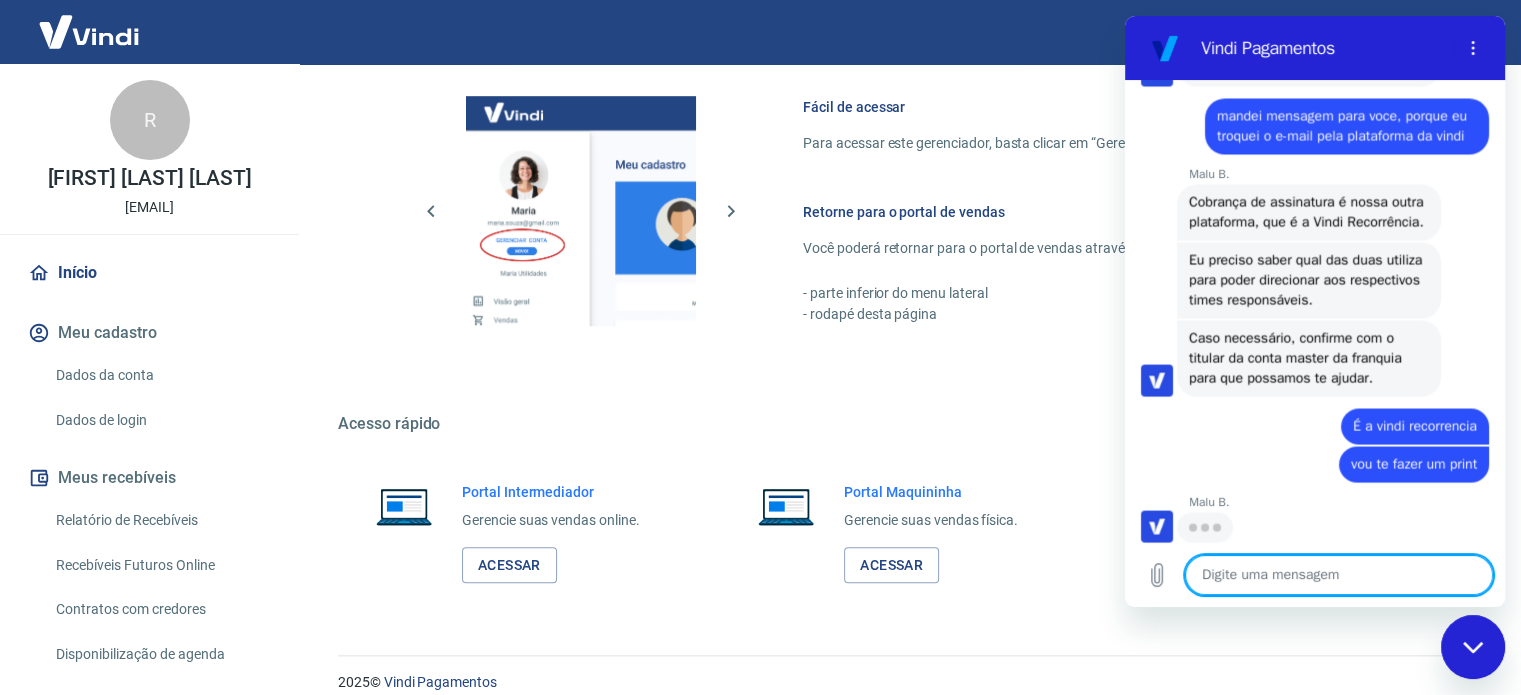 scroll, scrollTop: 3663, scrollLeft: 0, axis: vertical 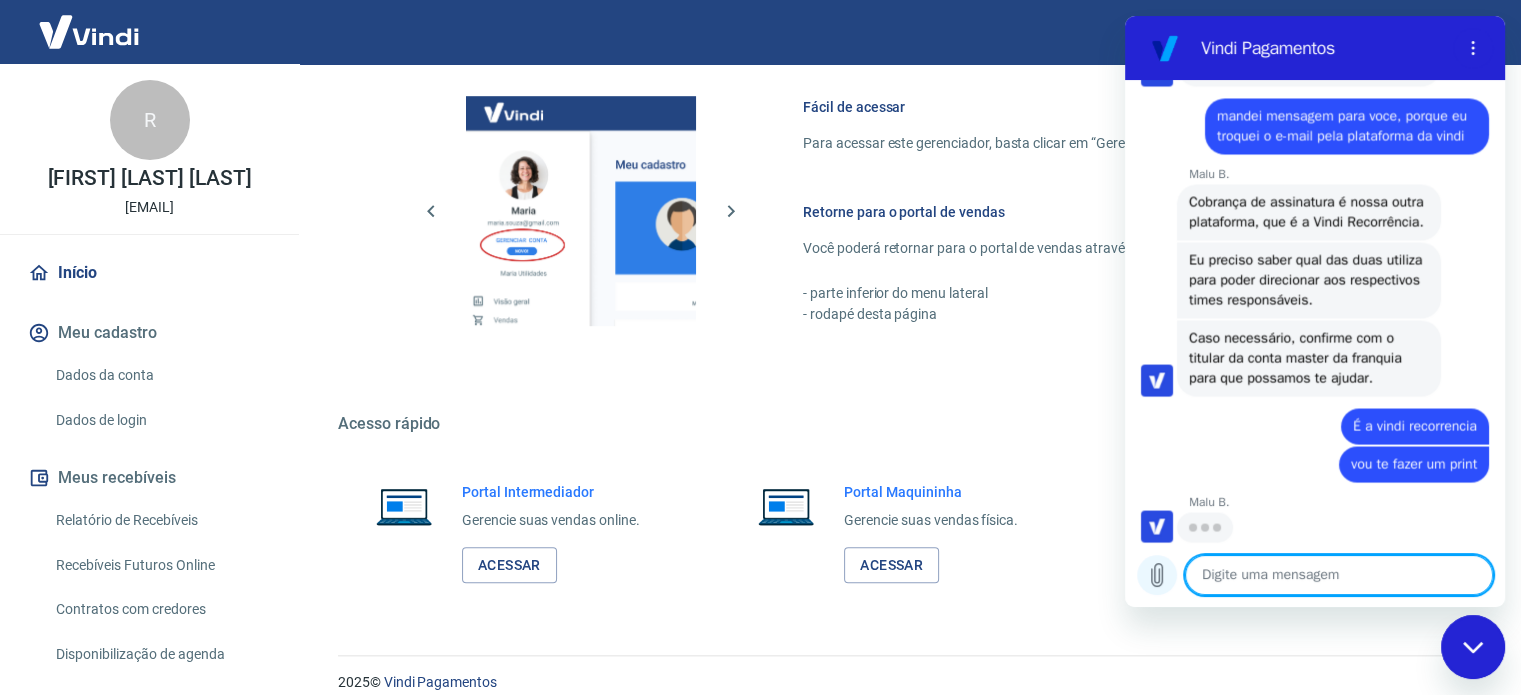 click 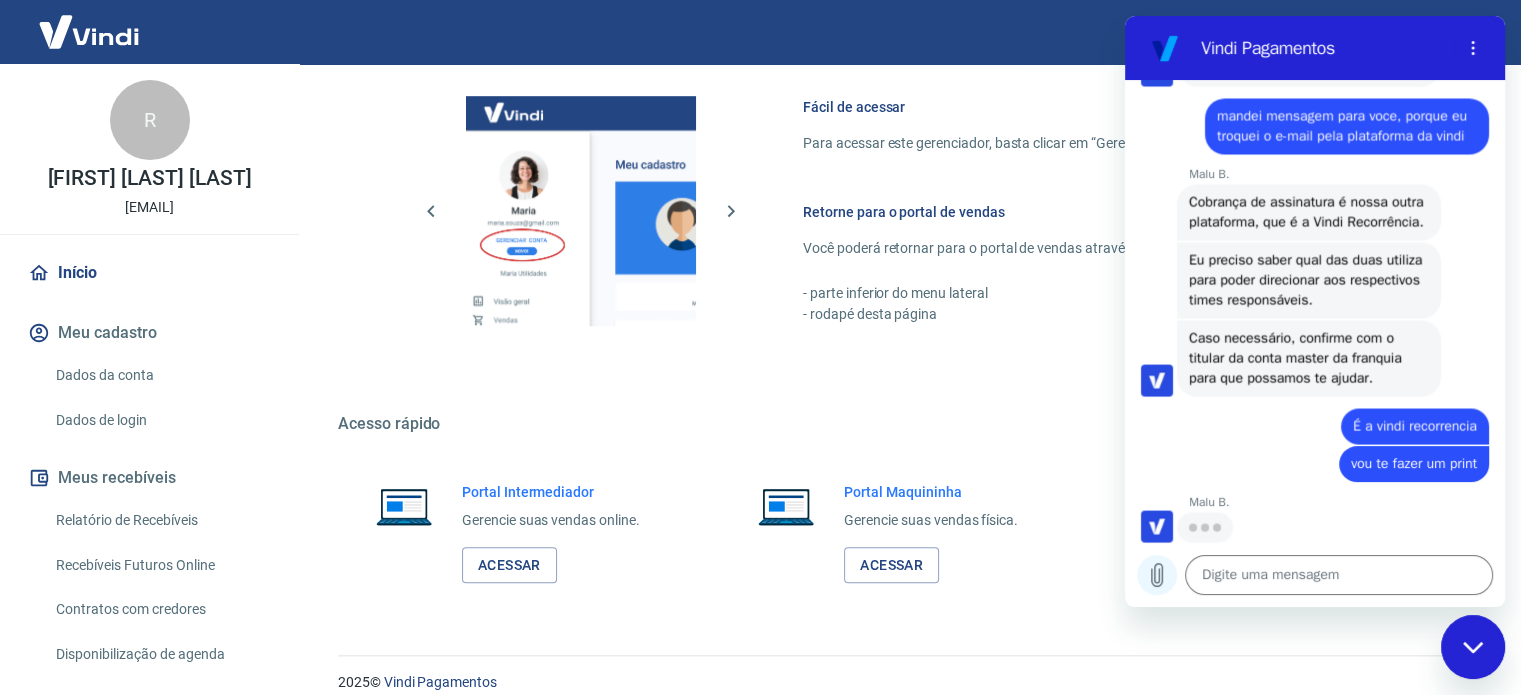 scroll, scrollTop: 3701, scrollLeft: 0, axis: vertical 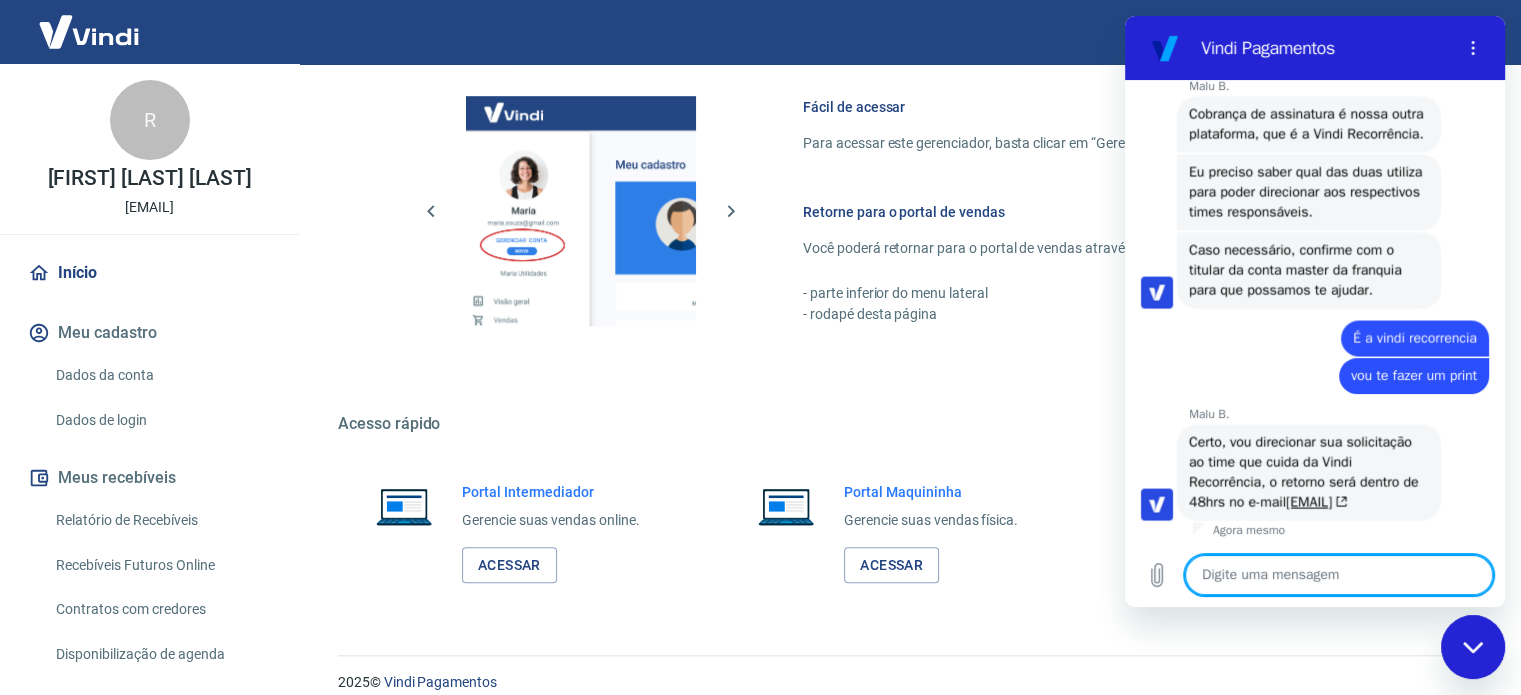click at bounding box center (1339, 575) 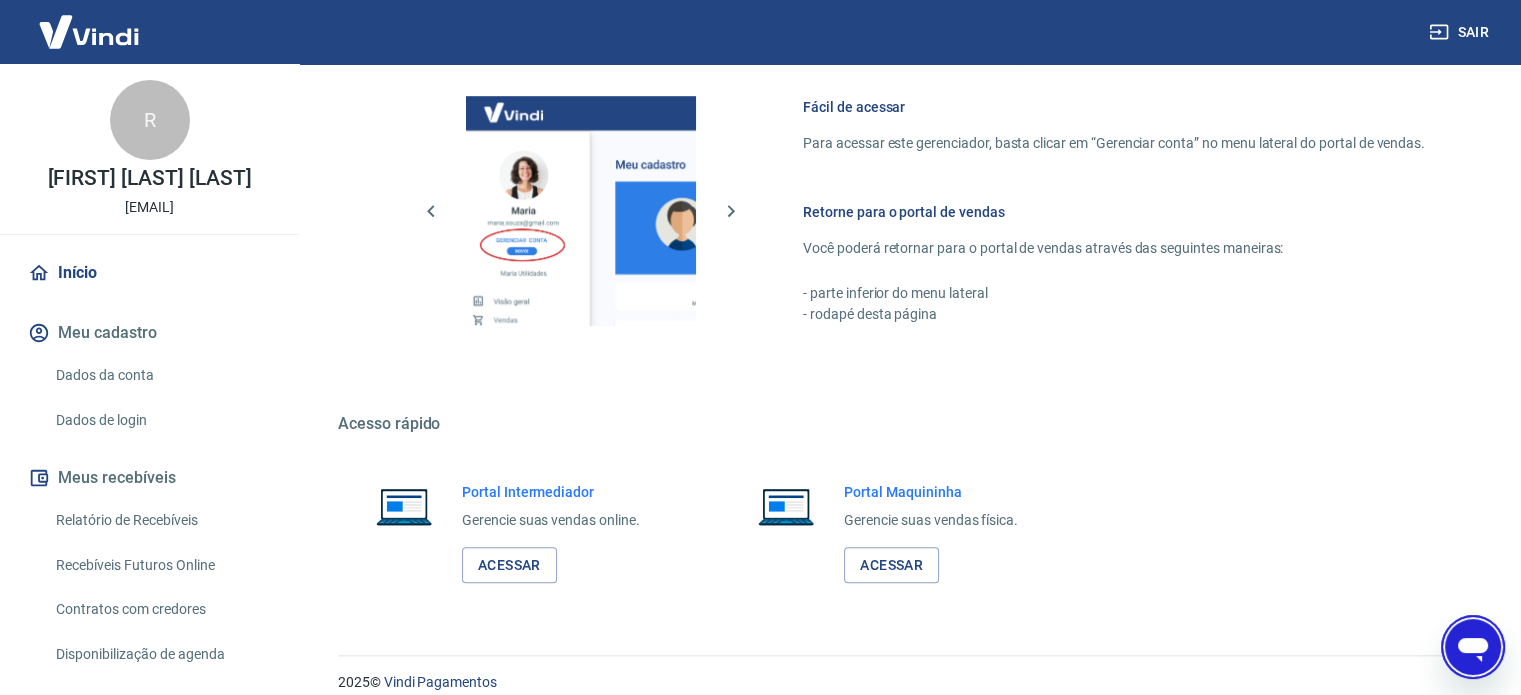 click 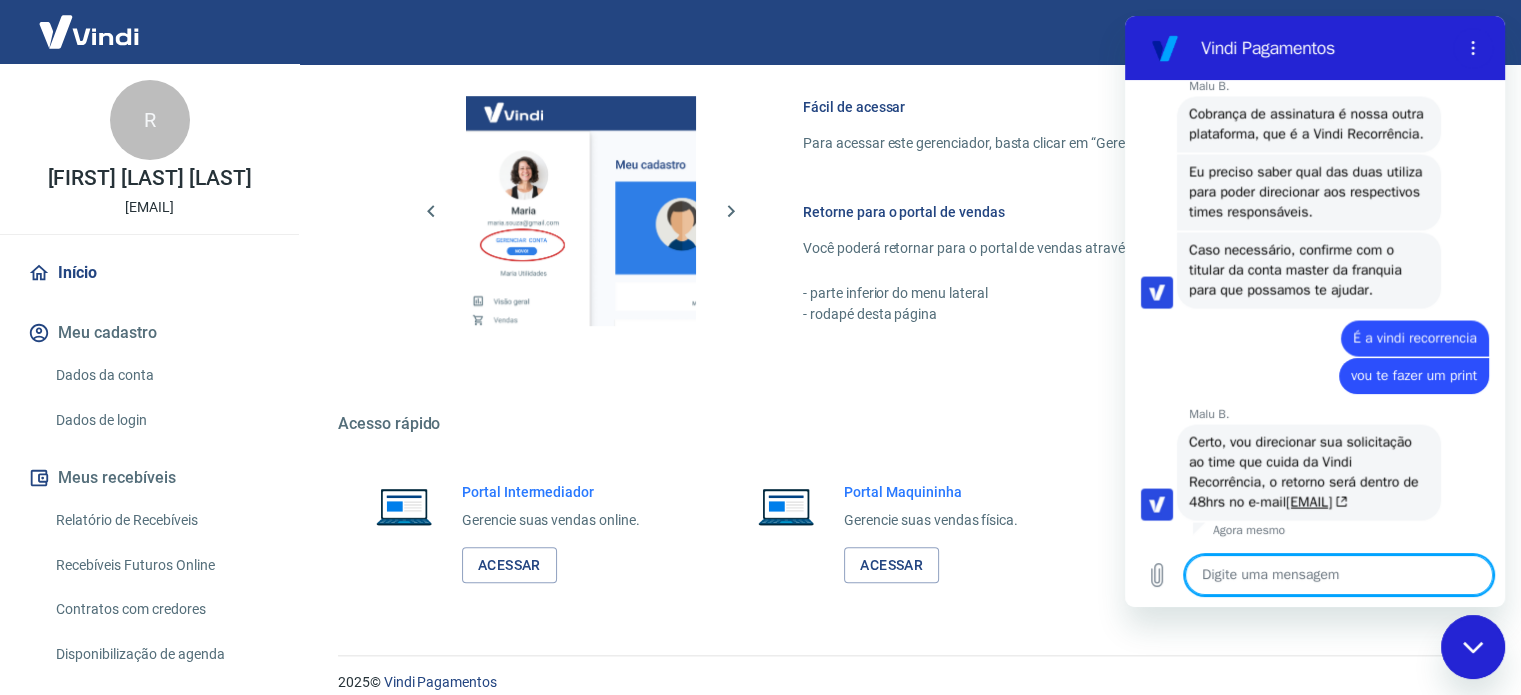 scroll, scrollTop: 0, scrollLeft: 0, axis: both 